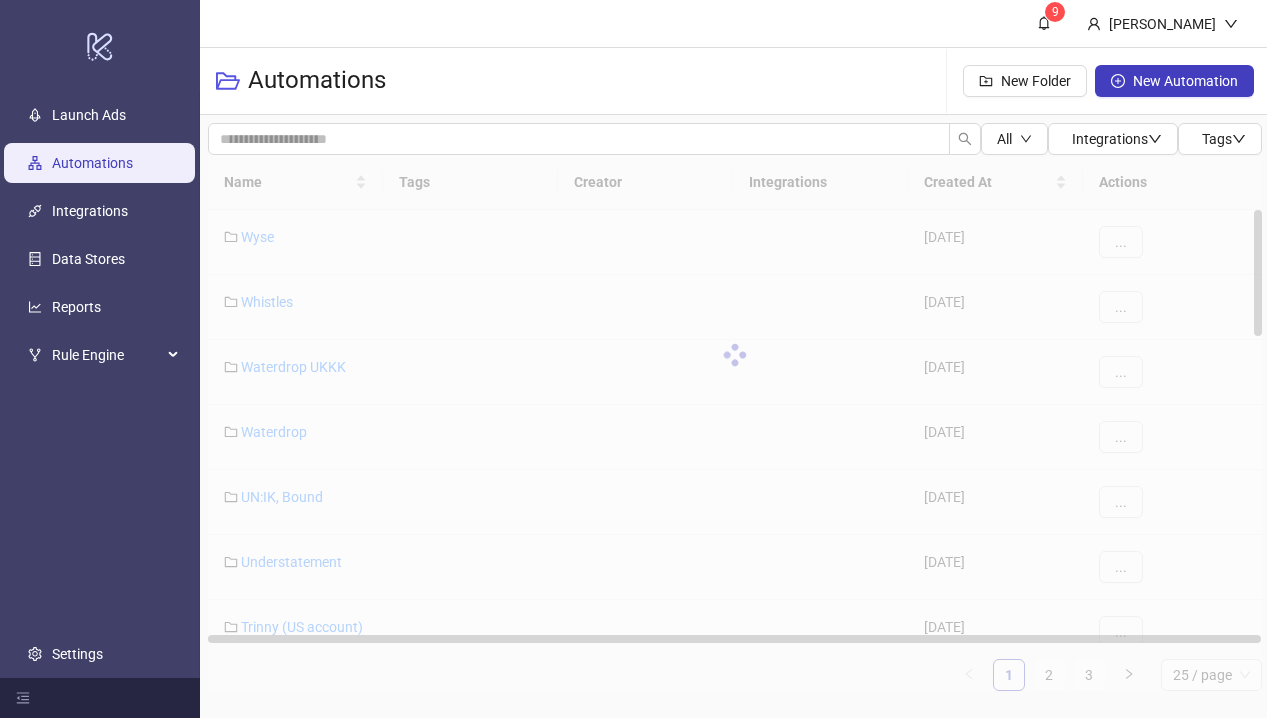 scroll, scrollTop: 0, scrollLeft: 0, axis: both 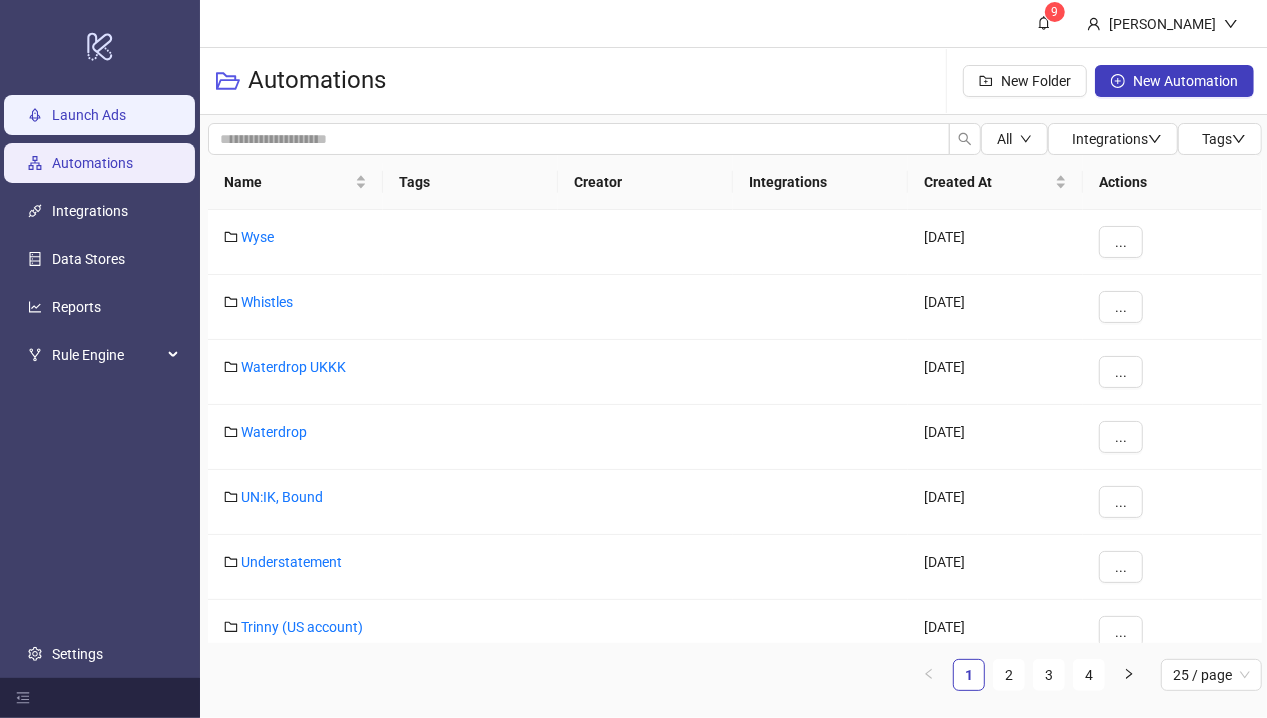 click on "Launch Ads" at bounding box center [89, 116] 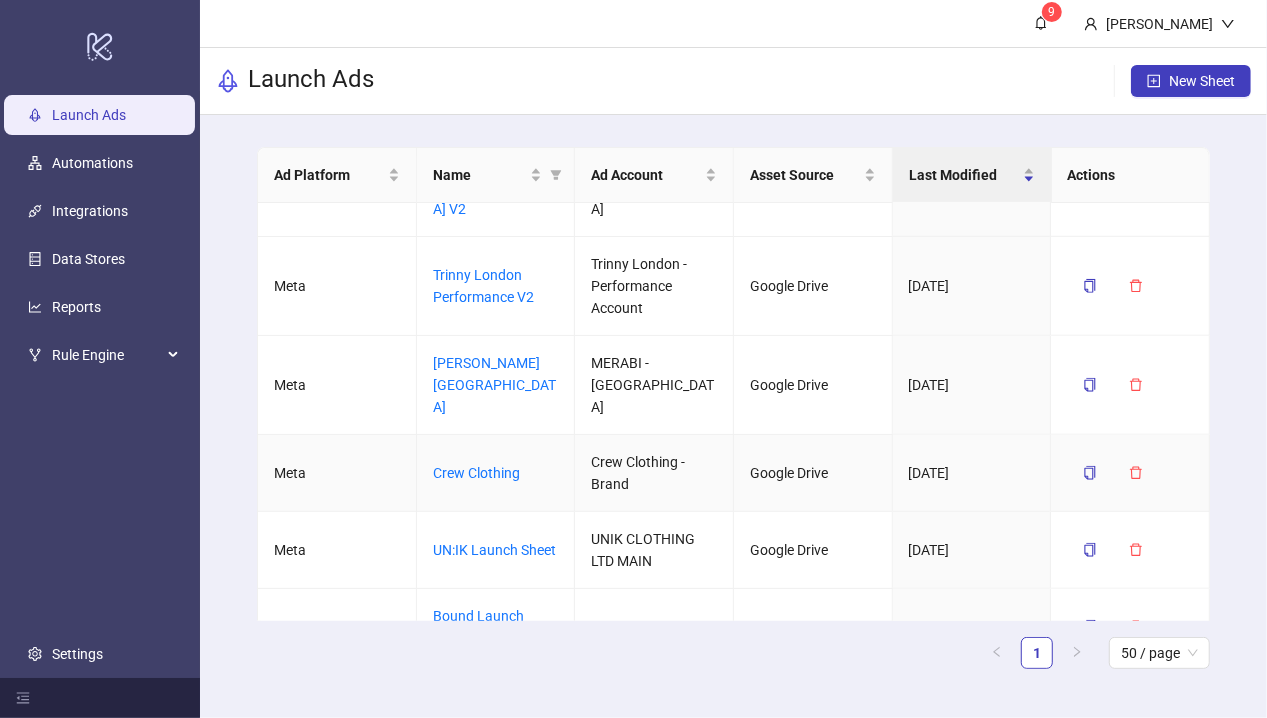 scroll, scrollTop: 1028, scrollLeft: 0, axis: vertical 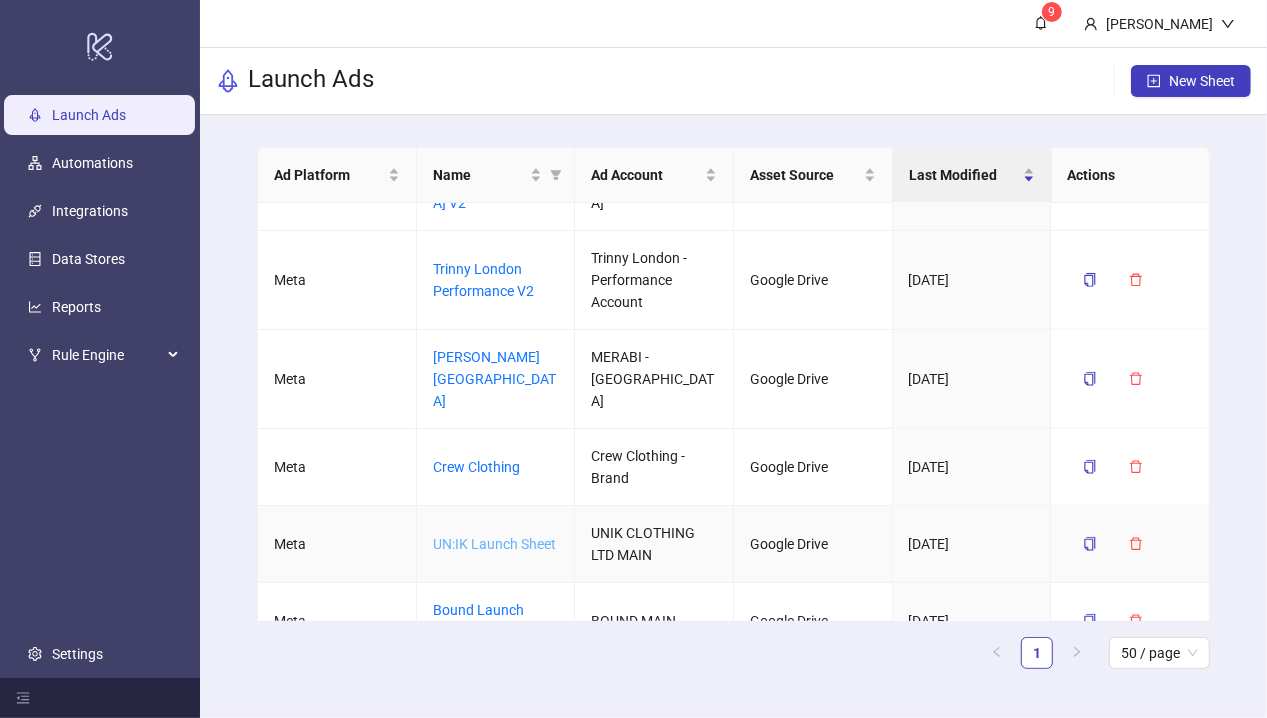 click on "UN:IK Launch Sheet" at bounding box center (494, 544) 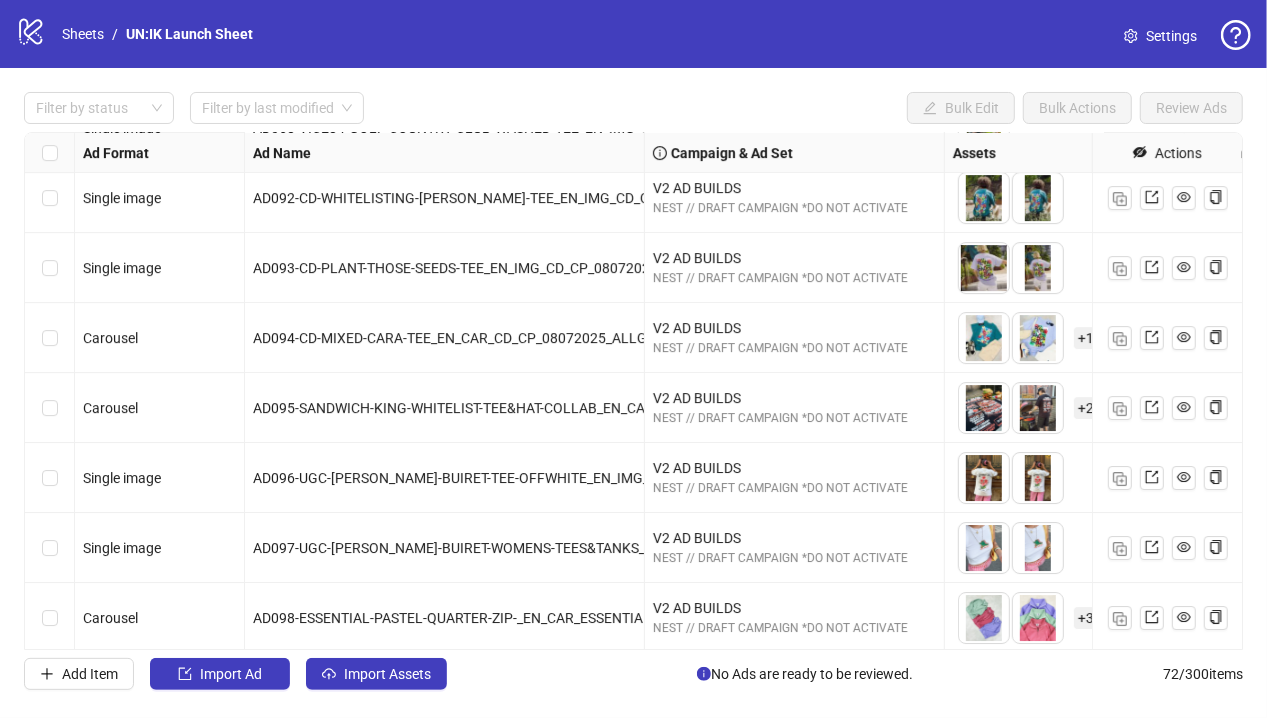 scroll, scrollTop: 4563, scrollLeft: 0, axis: vertical 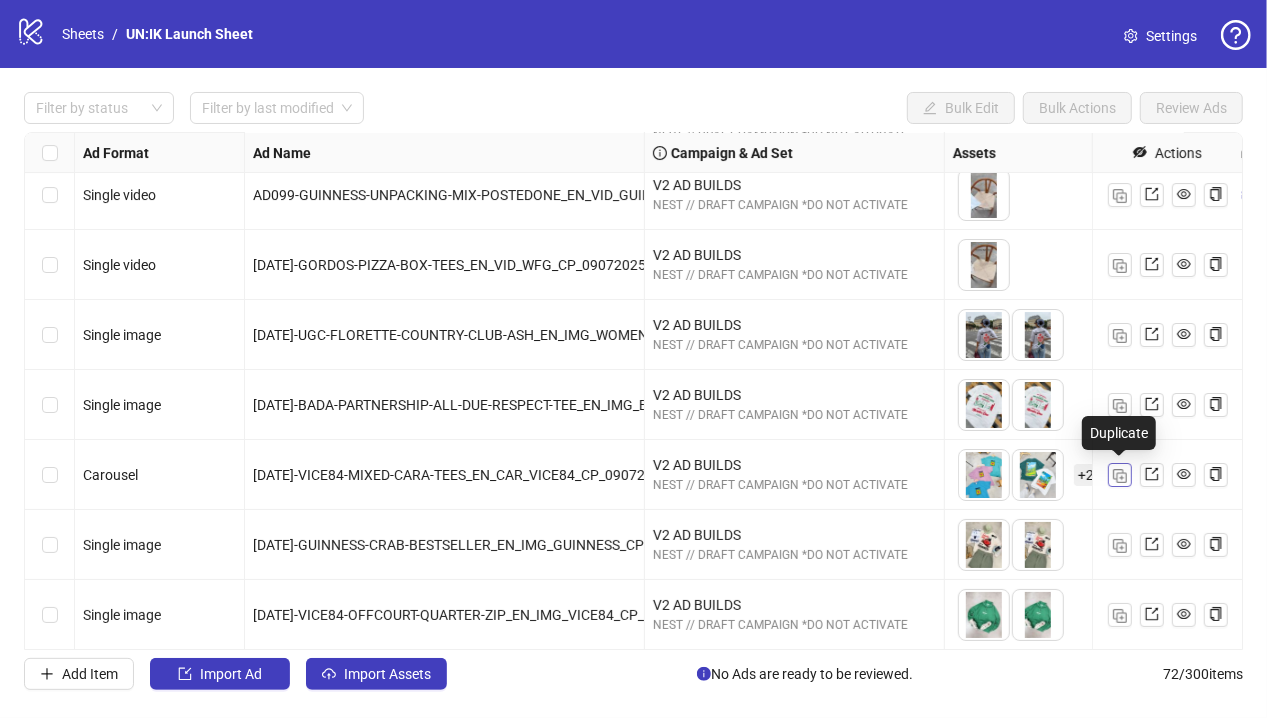 click at bounding box center [1120, 476] 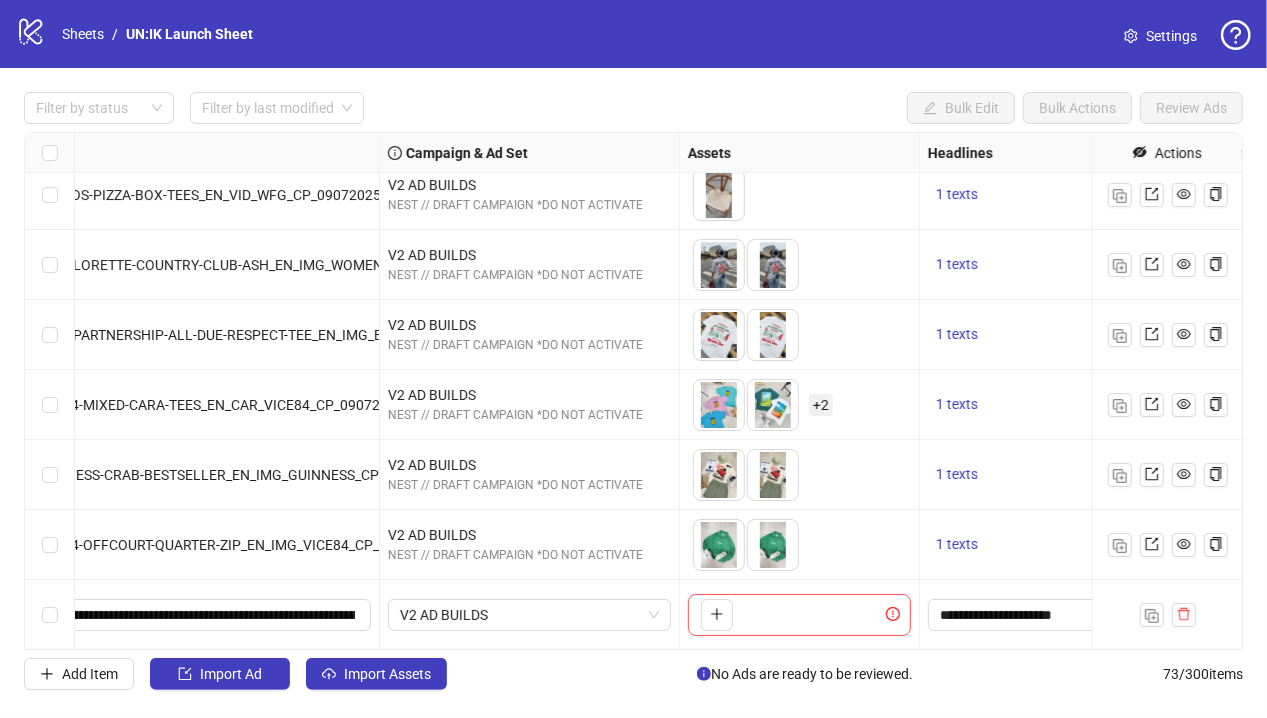 scroll, scrollTop: 4633, scrollLeft: 281, axis: both 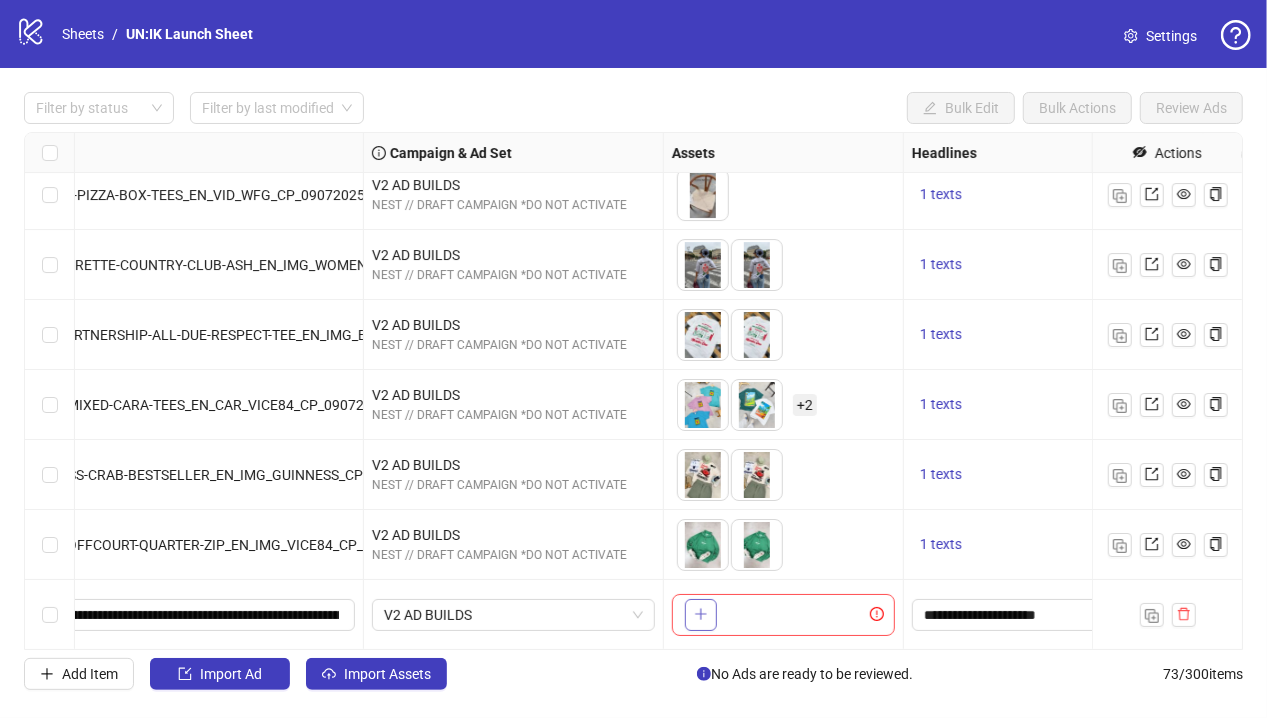 click 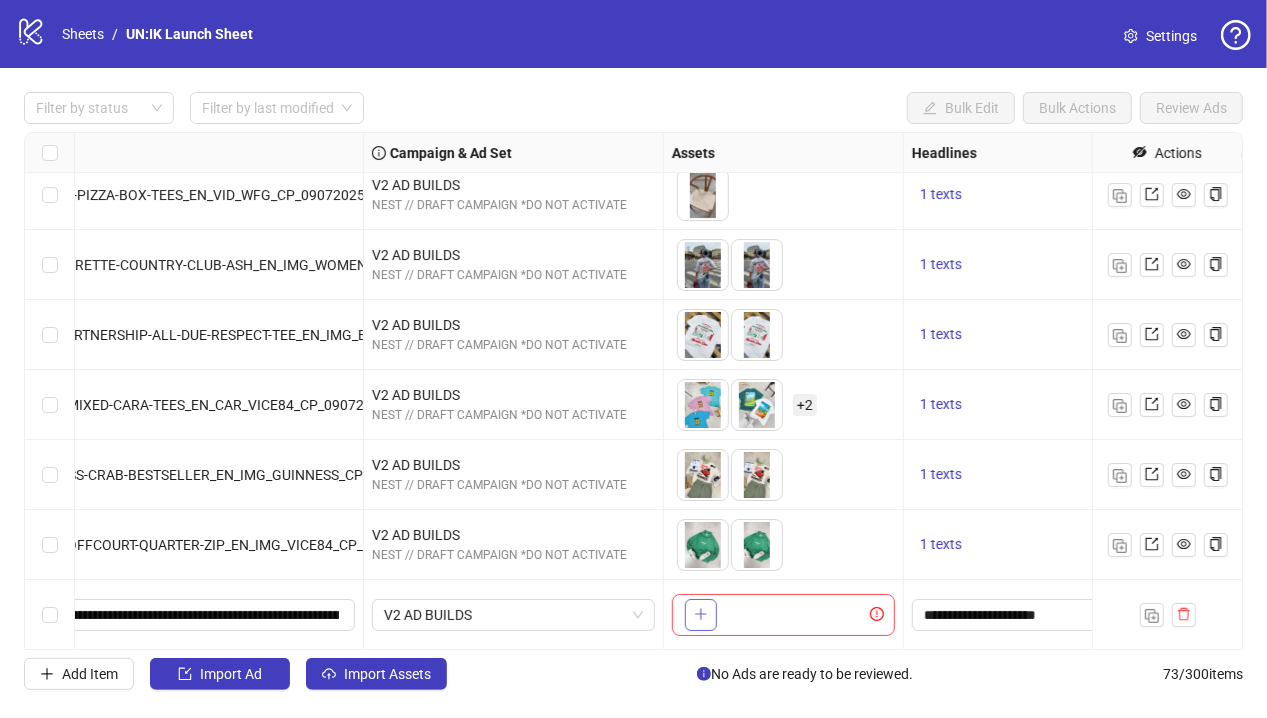 click at bounding box center [701, 615] 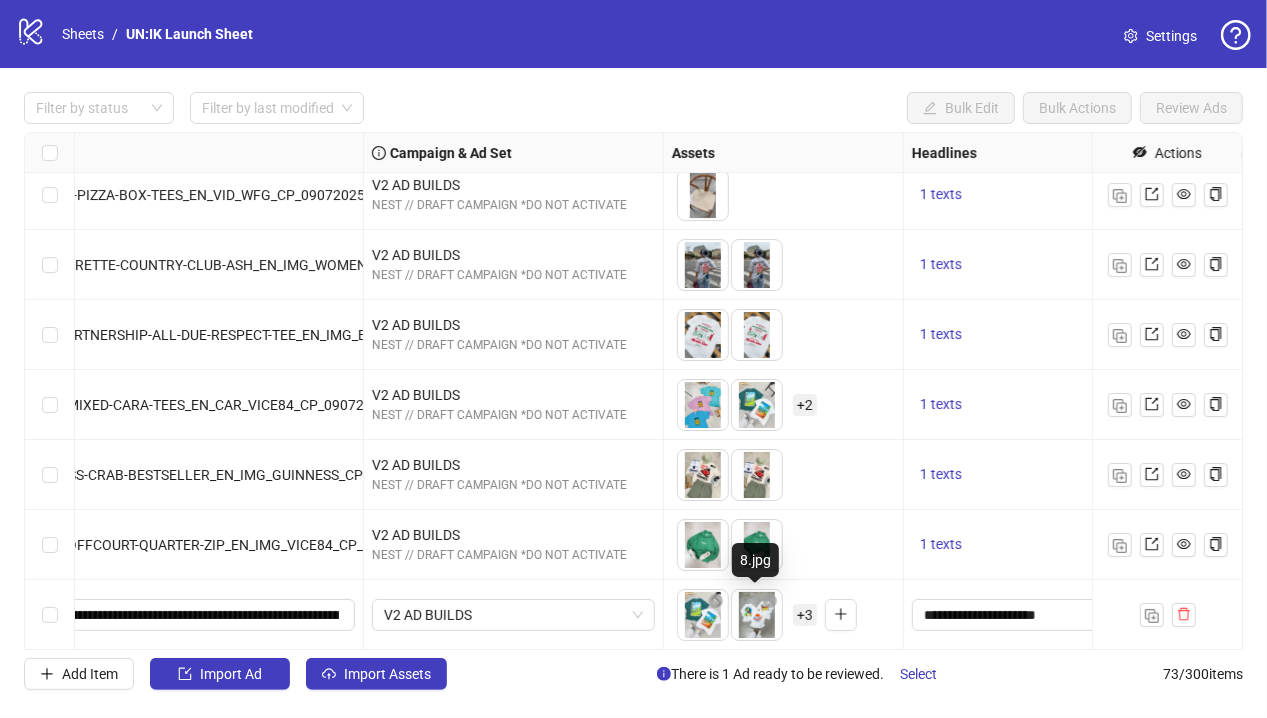 click on "logo/logo-mobile Sheets / UN:IK Launch Sheet Settings   Filter by status Filter by last modified Bulk Edit Bulk Actions Review Ads Ad Format Ad Name Campaign & Ad Set Assets Headlines Primary Texts Descriptions Destination URL App Product Page ID Display URL Leadgen Form Product Set ID Call to Action Actions Carousel AD098-ESSENTIAL-PASTEL-QUARTER-ZIP-_EN_CAR_ESSENTIALS_CP_09072025_ALLG_CC_SC4_None__ V2 AD BUILDS NEST // DRAFT CAMPAIGN  *DO NOT ACTIVATE
To pick up a draggable item, press the space bar.
While dragging, use the arrow keys to move the item.
Press space again to drop the item in its new position, or press escape to cancel.
+ 3 1 texts 1 texts 1 texts Single video AD099-GUINNESS-UNPACKING-MIX-POSTEDONE_EN_VID_GUINNESS_CP_08072025_ALLG_CC_SC13_None__ V2 AD BUILDS NEST // DRAFT CAMPAIGN  *DO NOT ACTIVATE 1 texts 1 texts 1 texts Single video AD100-GORDOS-PIZZA-BOX-TEES_EN_VID_WFG_CP_09072025_ALLG_CC_SC13_None__ V2 AD BUILDS NEST // DRAFT CAMPAIGN  *DO NOT ACTIVATE 1 texts 1 texts + 2" at bounding box center (633, 359) 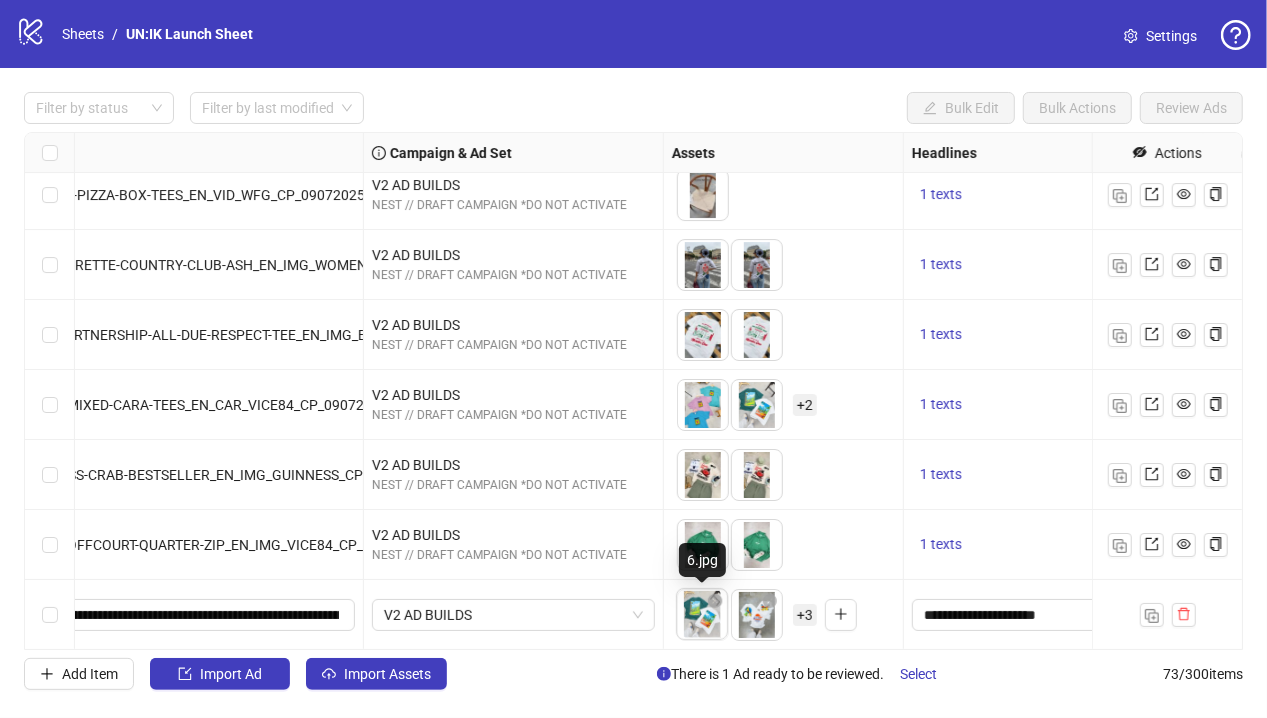 click on "logo/logo-mobile Sheets / UN:IK Launch Sheet Settings   Filter by status Filter by last modified Bulk Edit Bulk Actions Review Ads Ad Format Ad Name Campaign & Ad Set Assets Headlines Primary Texts Descriptions Destination URL App Product Page ID Display URL Leadgen Form Product Set ID Call to Action Actions Carousel AD098-ESSENTIAL-PASTEL-QUARTER-ZIP-_EN_CAR_ESSENTIALS_CP_09072025_ALLG_CC_SC4_None__ V2 AD BUILDS NEST // DRAFT CAMPAIGN  *DO NOT ACTIVATE
To pick up a draggable item, press the space bar.
While dragging, use the arrow keys to move the item.
Press space again to drop the item in its new position, or press escape to cancel.
+ 3 1 texts 1 texts 1 texts Single video AD099-GUINNESS-UNPACKING-MIX-POSTEDONE_EN_VID_GUINNESS_CP_08072025_ALLG_CC_SC13_None__ V2 AD BUILDS NEST // DRAFT CAMPAIGN  *DO NOT ACTIVATE 1 texts 1 texts 1 texts Single video AD100-GORDOS-PIZZA-BOX-TEES_EN_VID_WFG_CP_09072025_ALLG_CC_SC13_None__ V2 AD BUILDS NEST // DRAFT CAMPAIGN  *DO NOT ACTIVATE 1 texts 1 texts + 2" at bounding box center (633, 359) 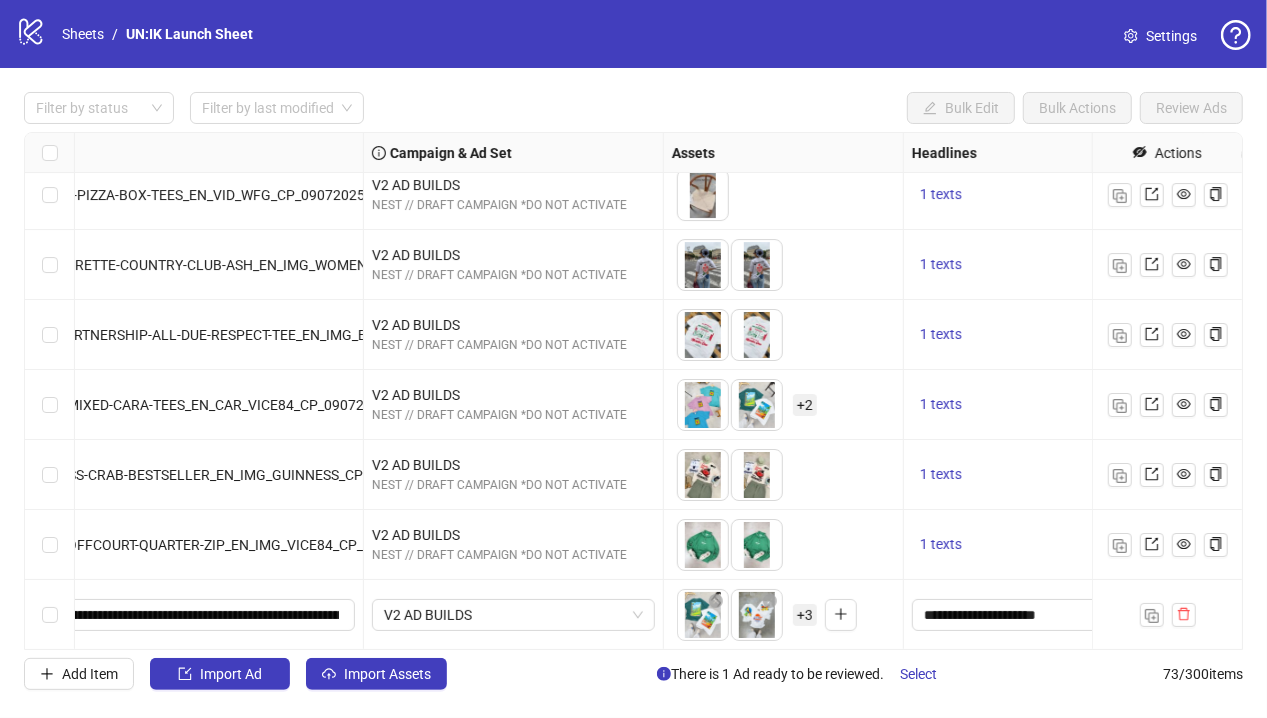 click on "+ 3" at bounding box center [805, 615] 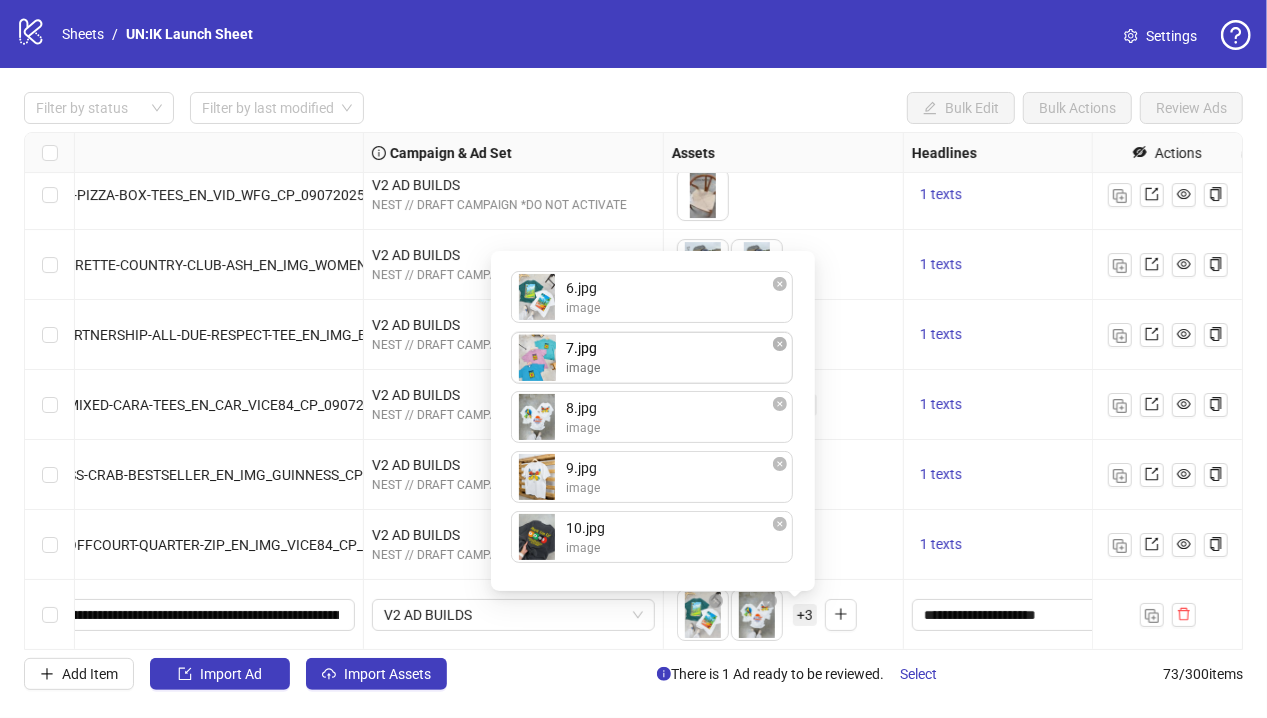 drag, startPoint x: 575, startPoint y: 479, endPoint x: 583, endPoint y: 348, distance: 131.24405 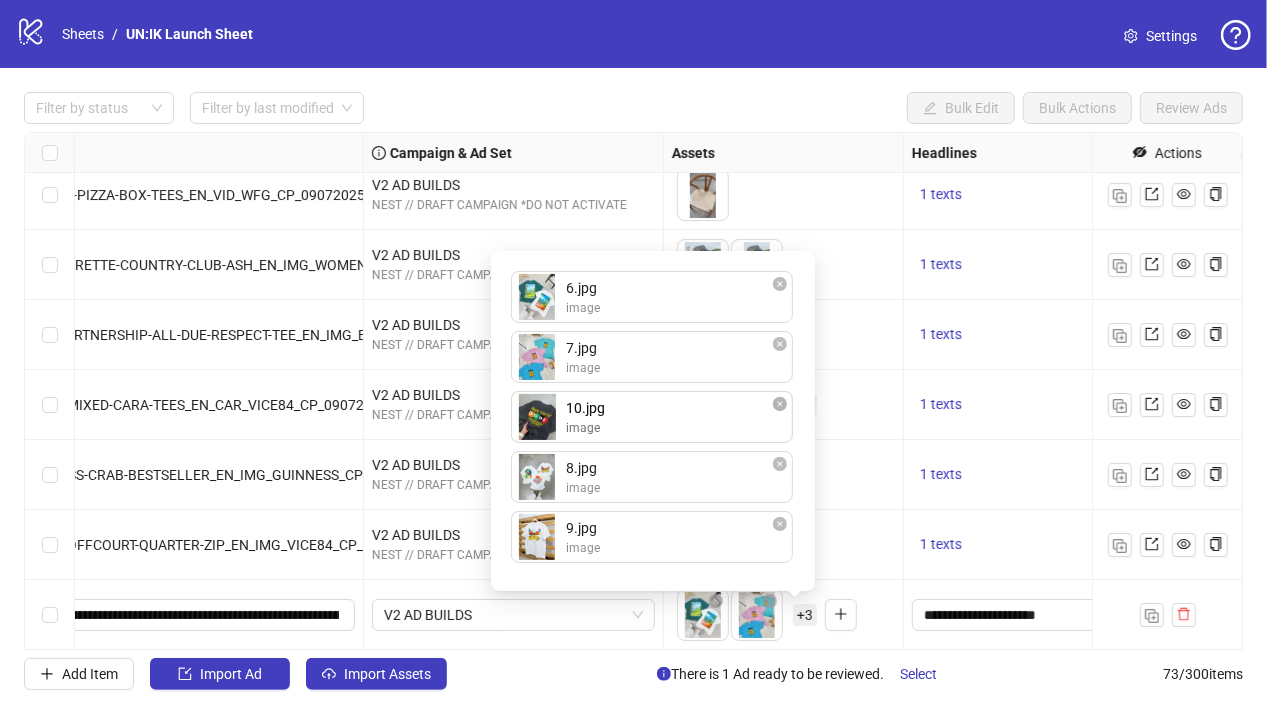 drag, startPoint x: 601, startPoint y: 540, endPoint x: 604, endPoint y: 410, distance: 130.0346 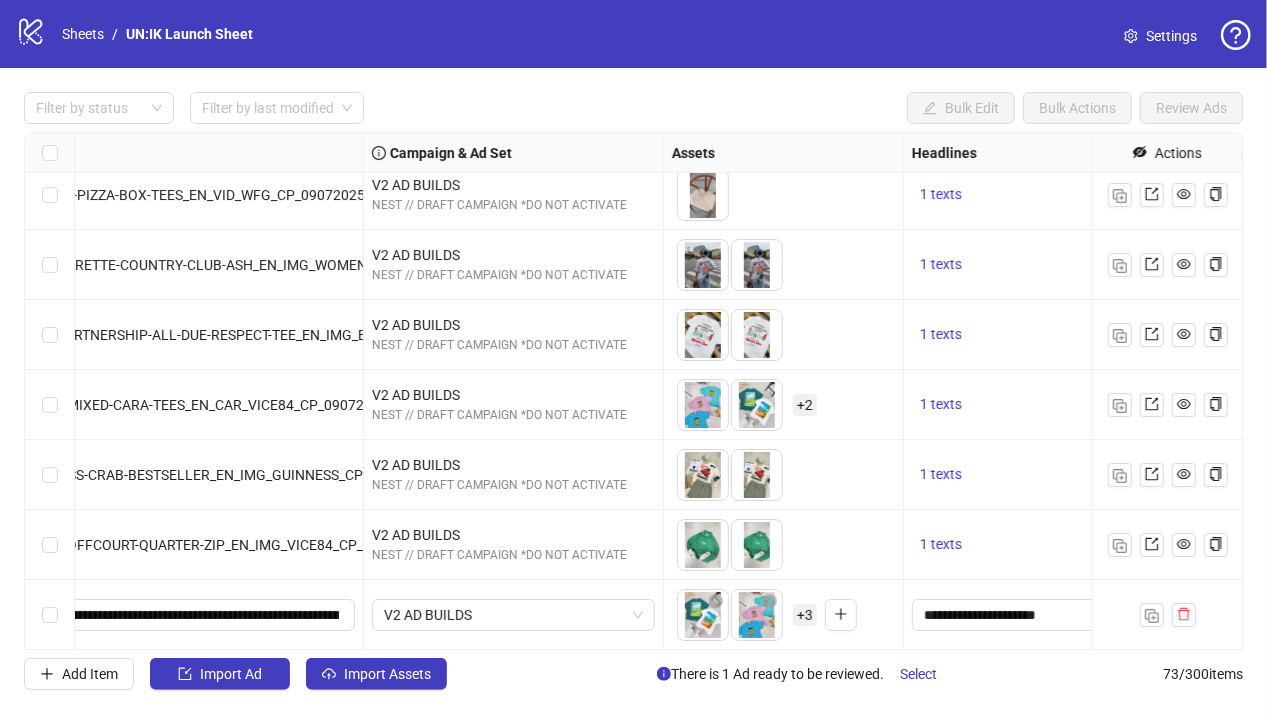 click on "There is 1 Ad ready to be reviewed. Select" at bounding box center (805, 674) 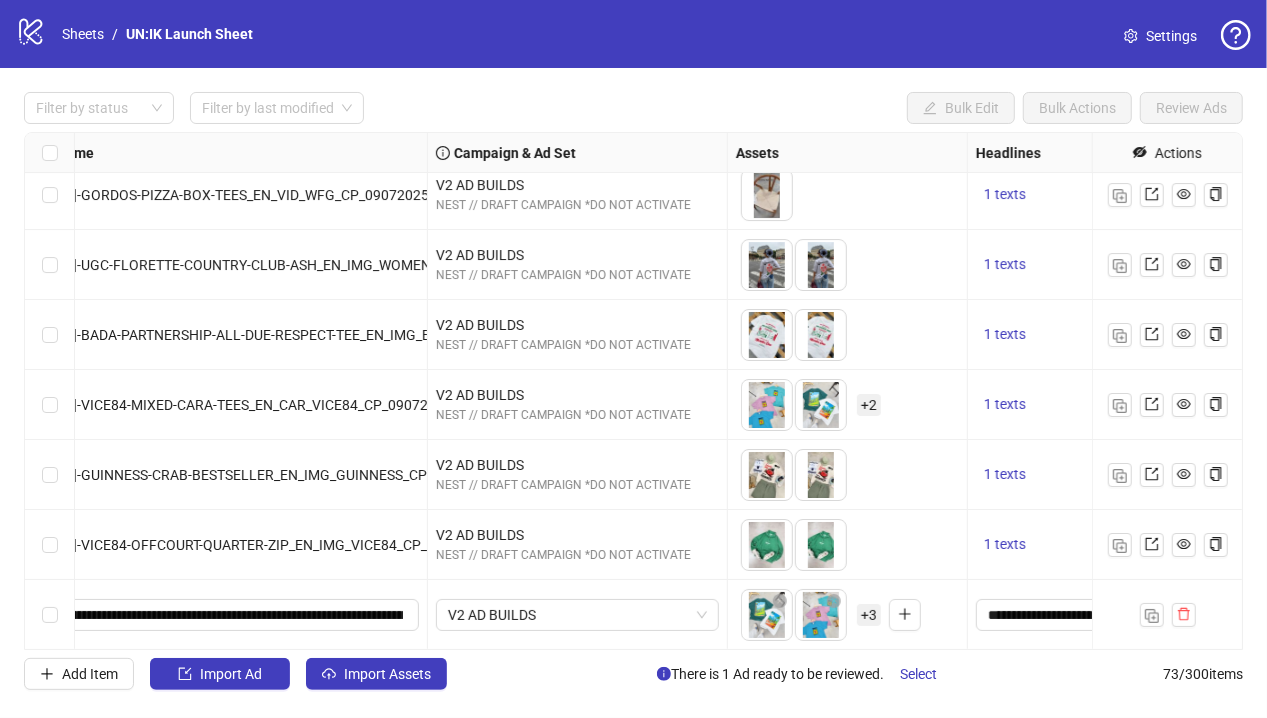 scroll, scrollTop: 4633, scrollLeft: 0, axis: vertical 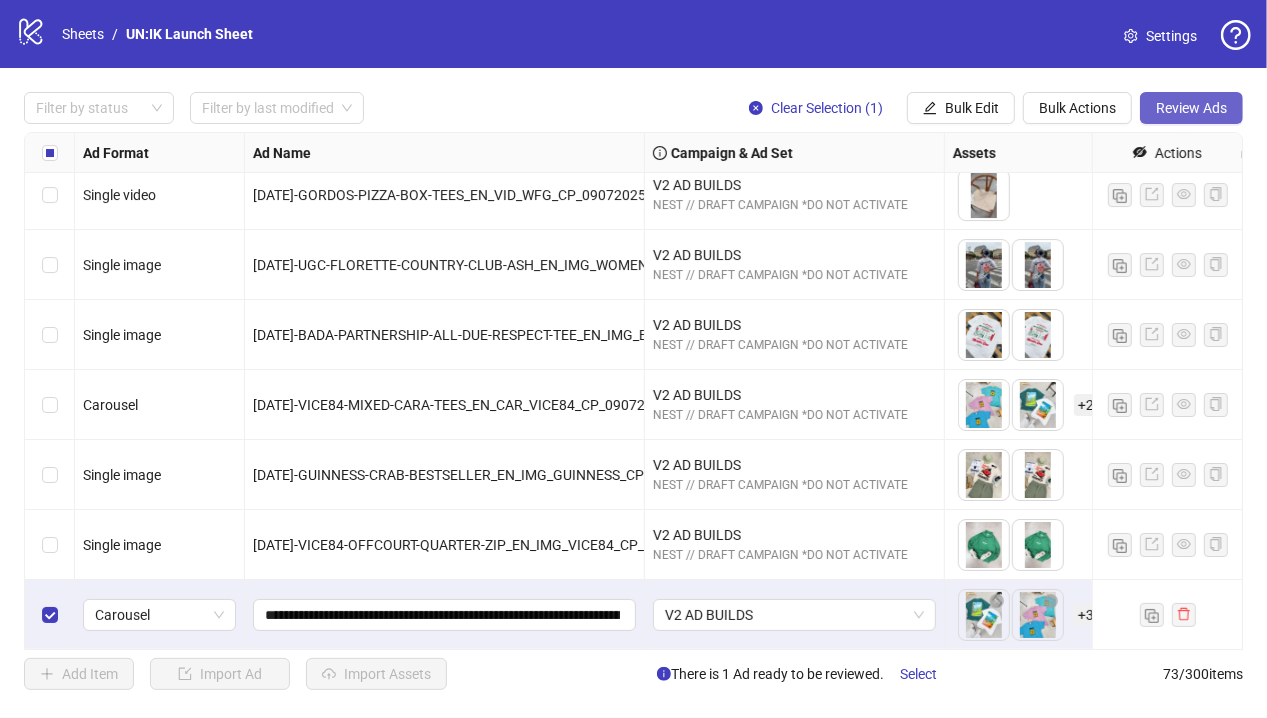 click on "Review Ads" at bounding box center (1191, 108) 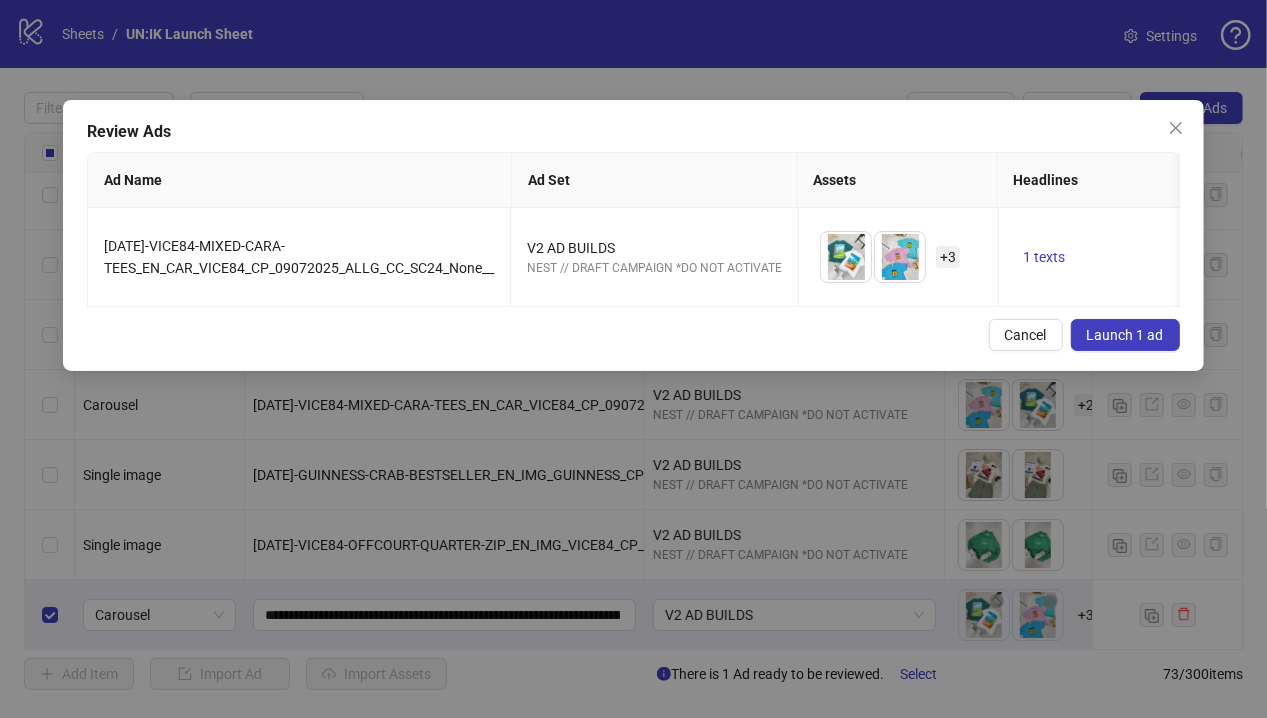 click on "Launch 1 ad" at bounding box center (1125, 335) 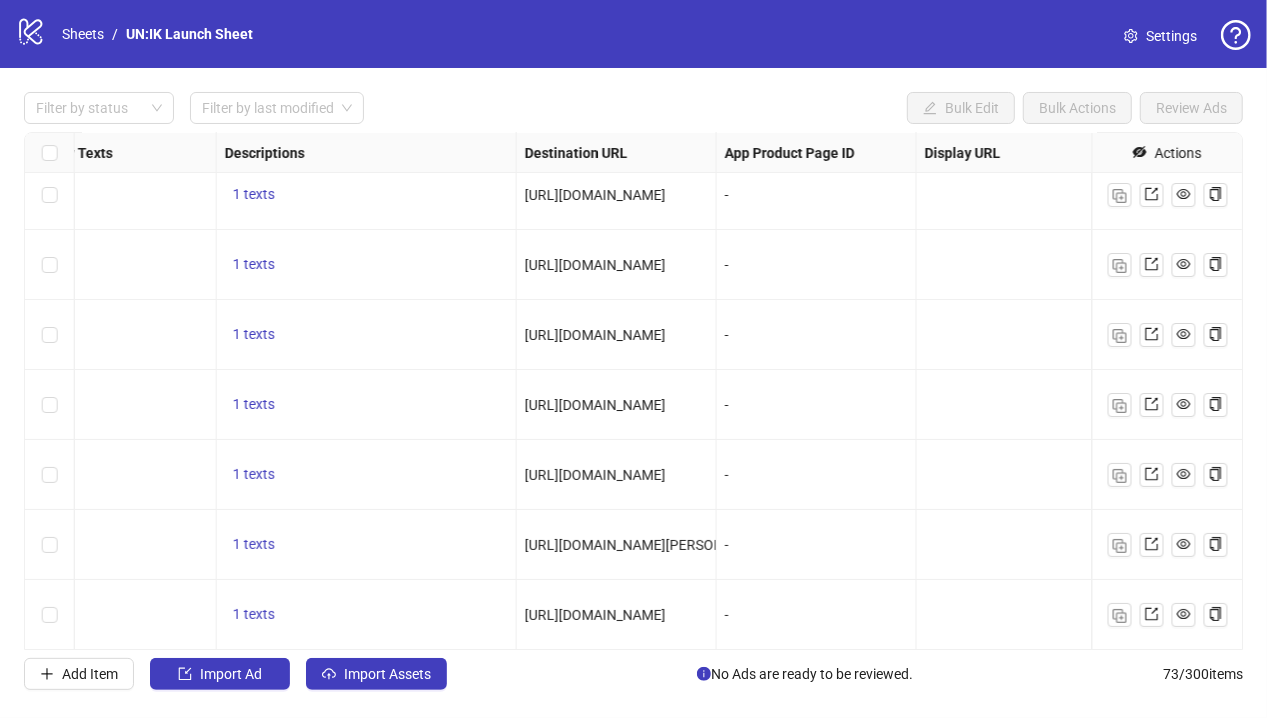 scroll, scrollTop: 4633, scrollLeft: 1500, axis: both 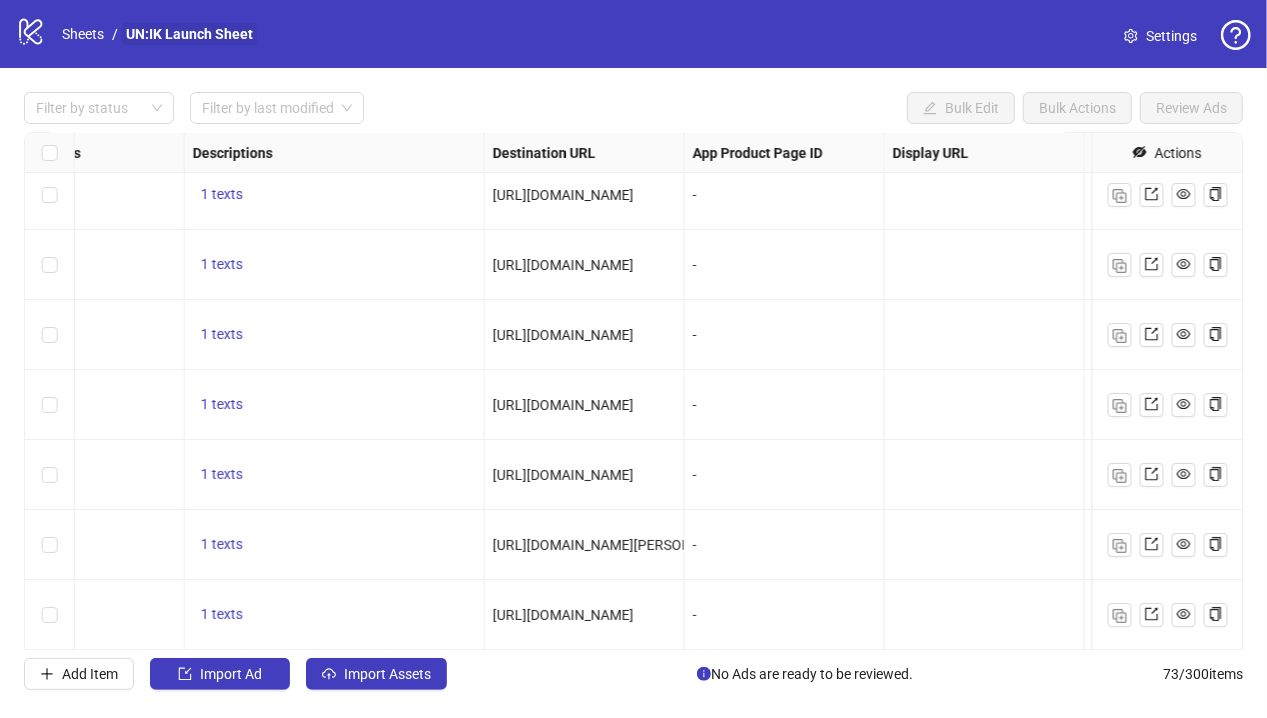 click on "UN:IK Launch Sheet" at bounding box center [189, 34] 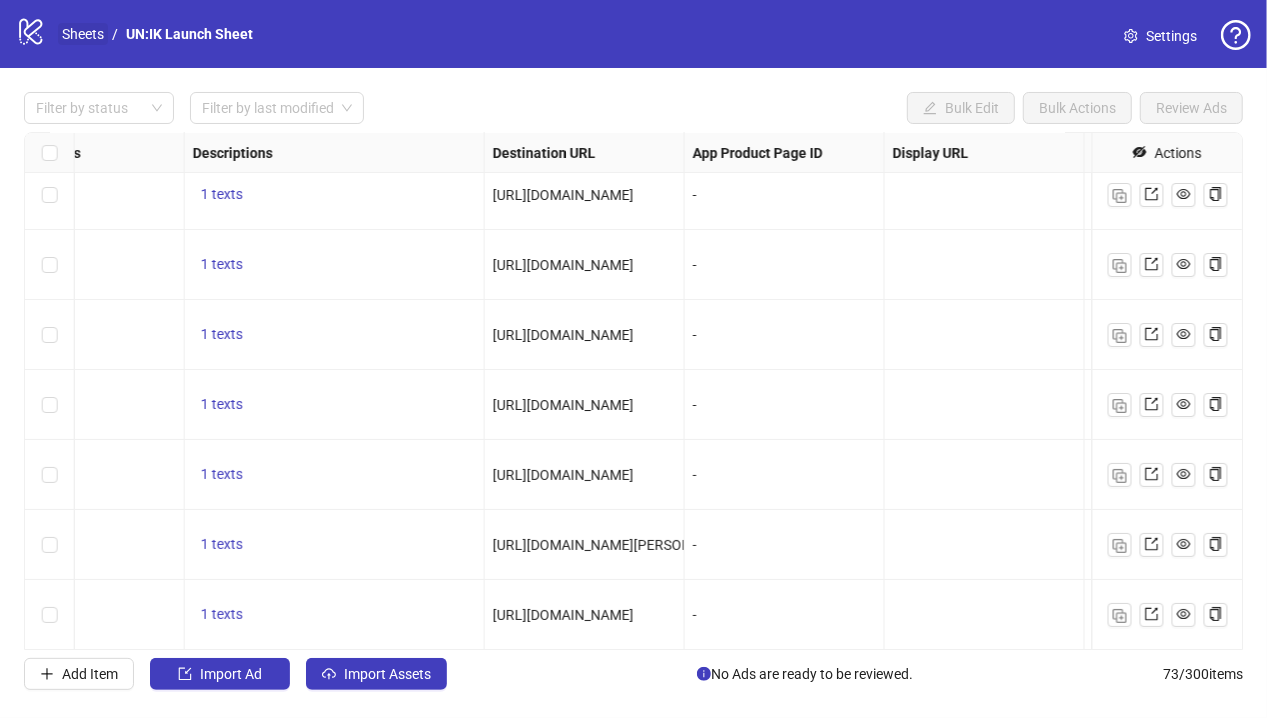 click on "Sheets" at bounding box center (83, 34) 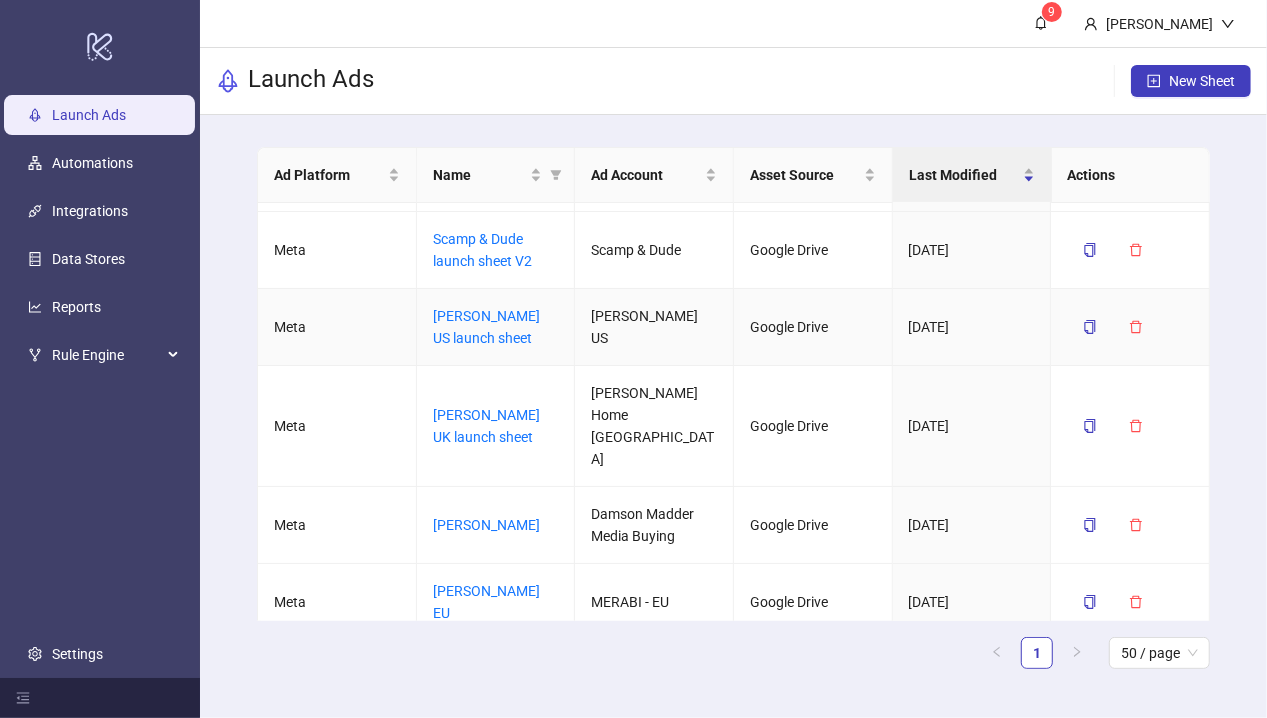 scroll, scrollTop: 69, scrollLeft: 0, axis: vertical 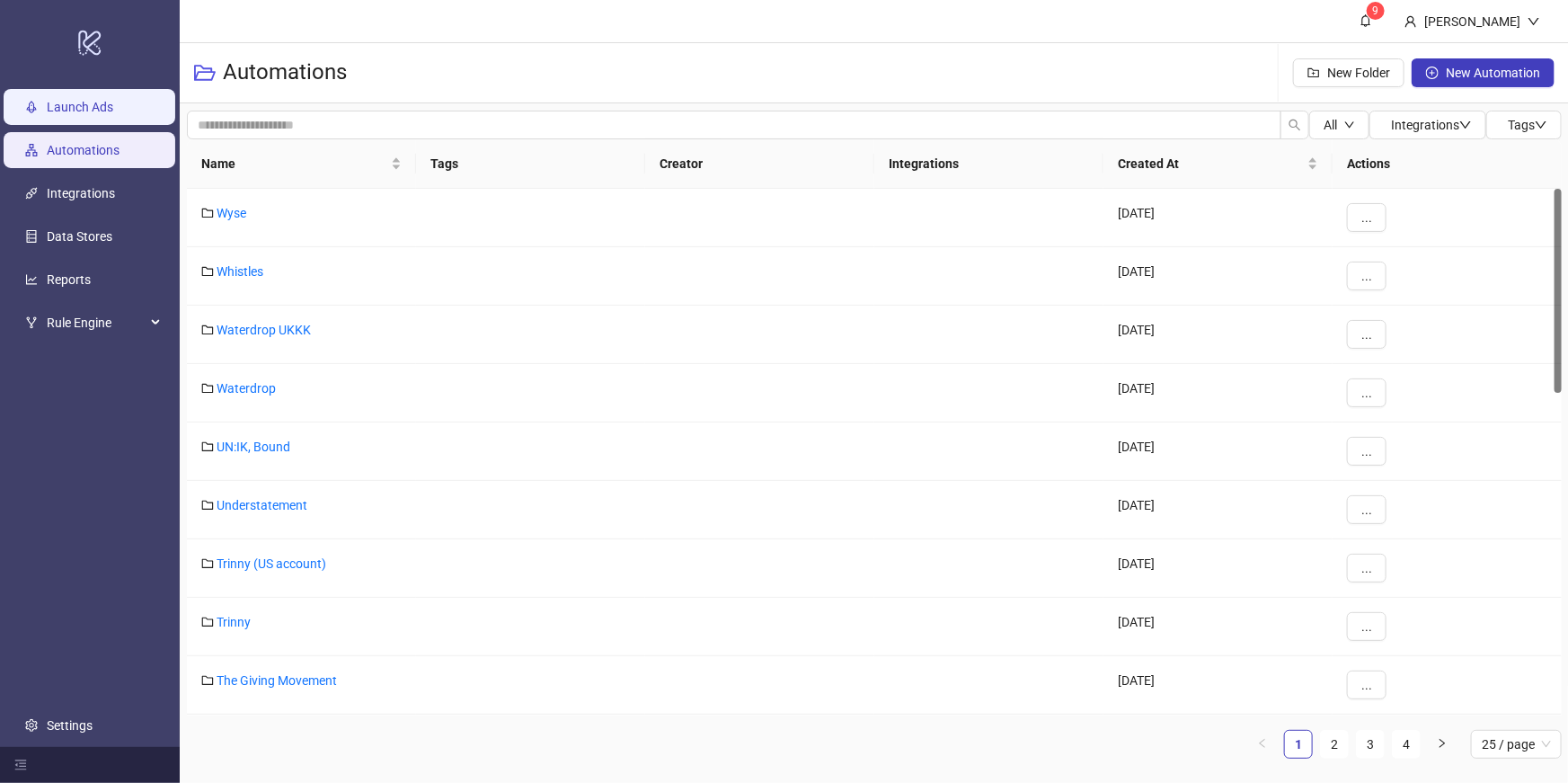 click on "Launch Ads" at bounding box center [80, 107] 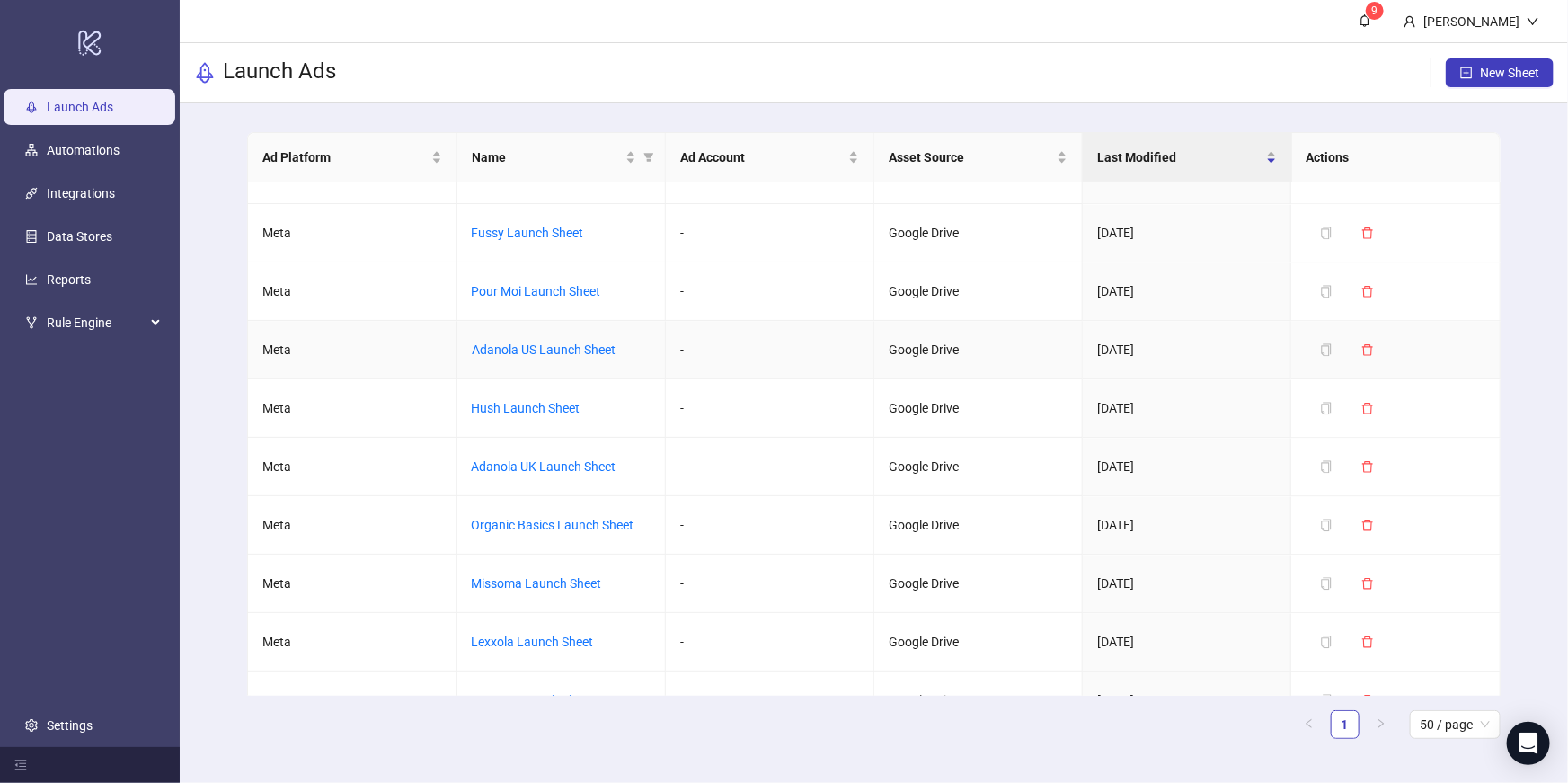 scroll, scrollTop: 2260, scrollLeft: 0, axis: vertical 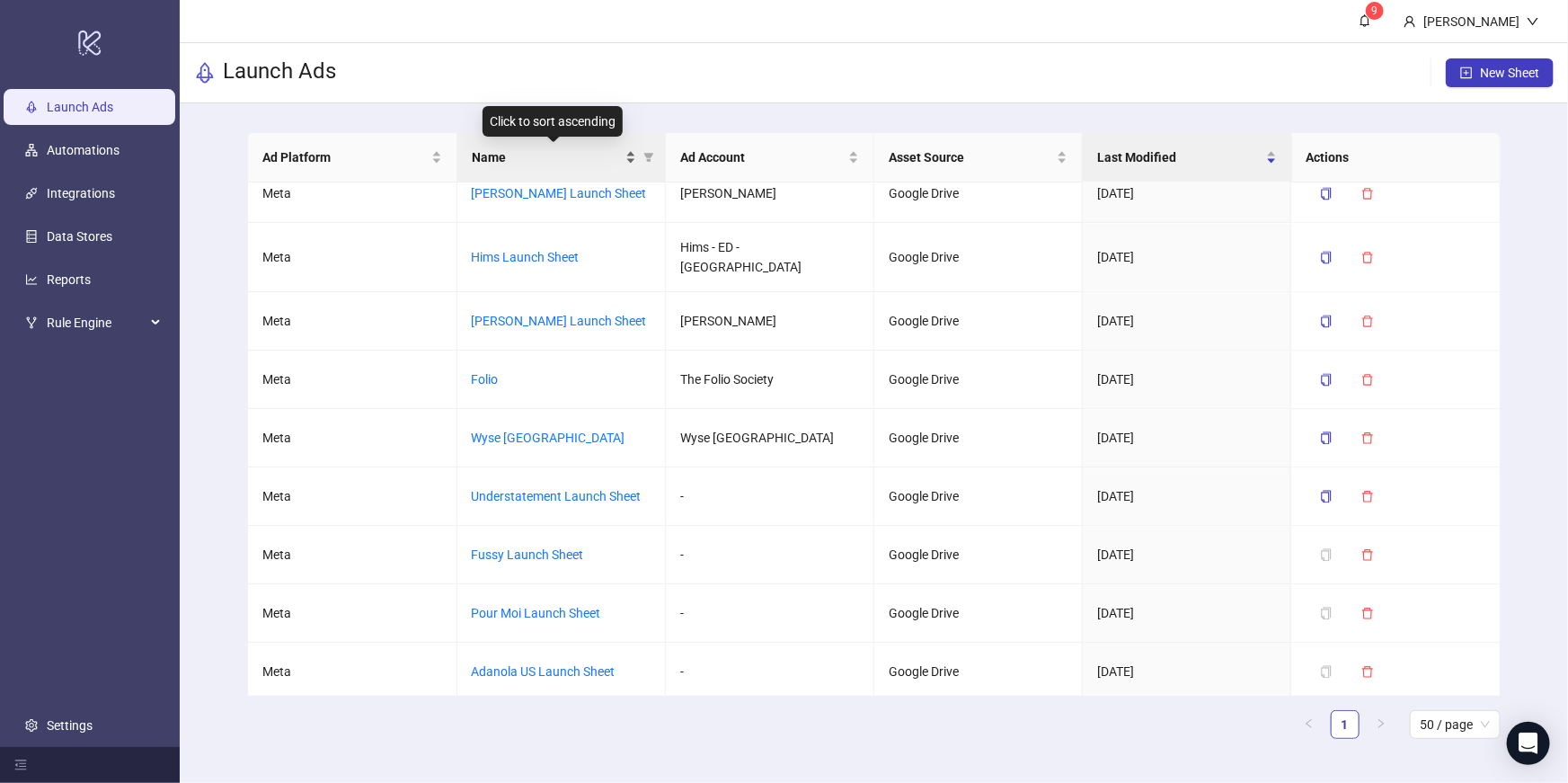click on "Name" at bounding box center (546, 157) 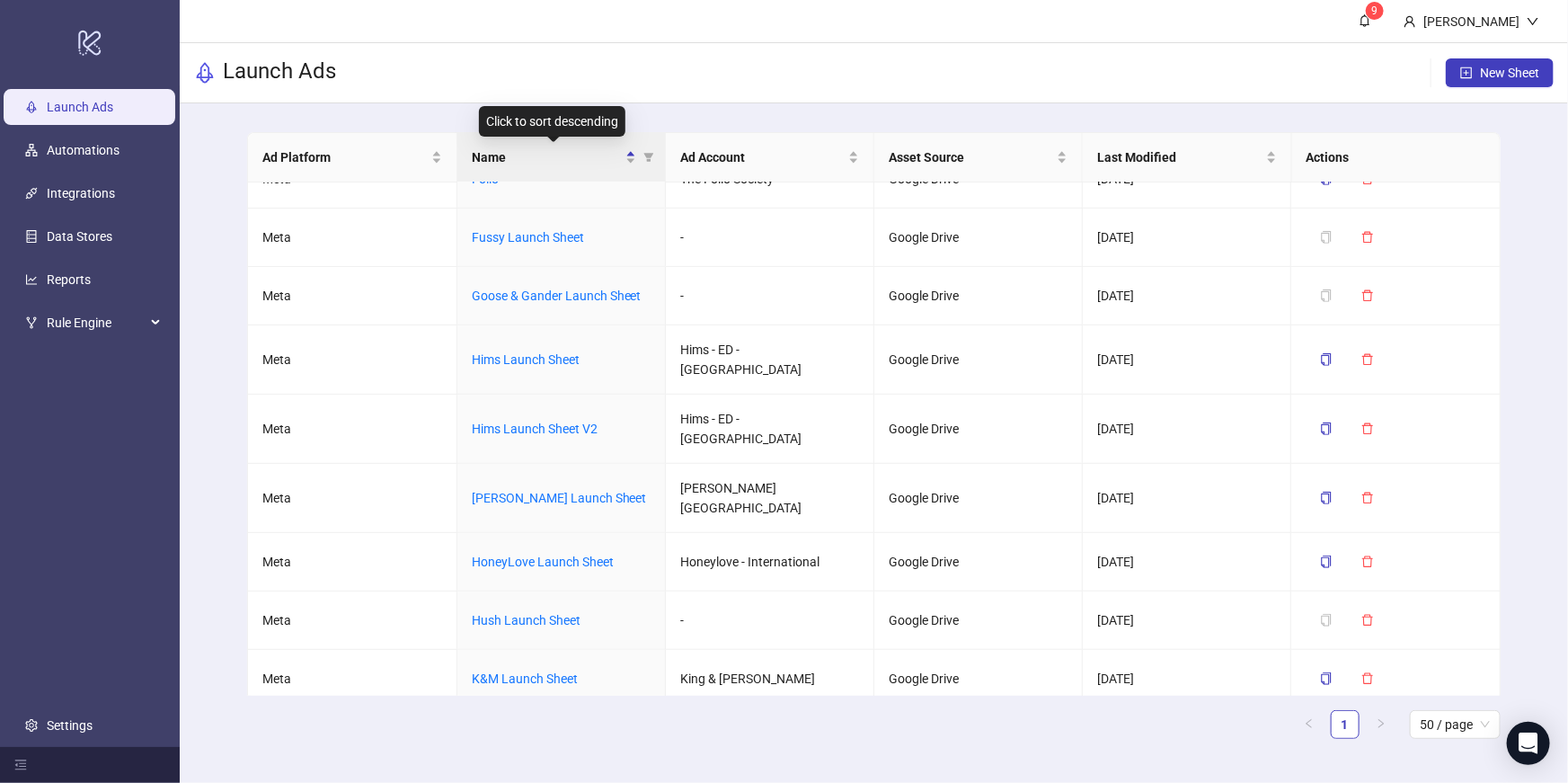 scroll, scrollTop: 0, scrollLeft: 0, axis: both 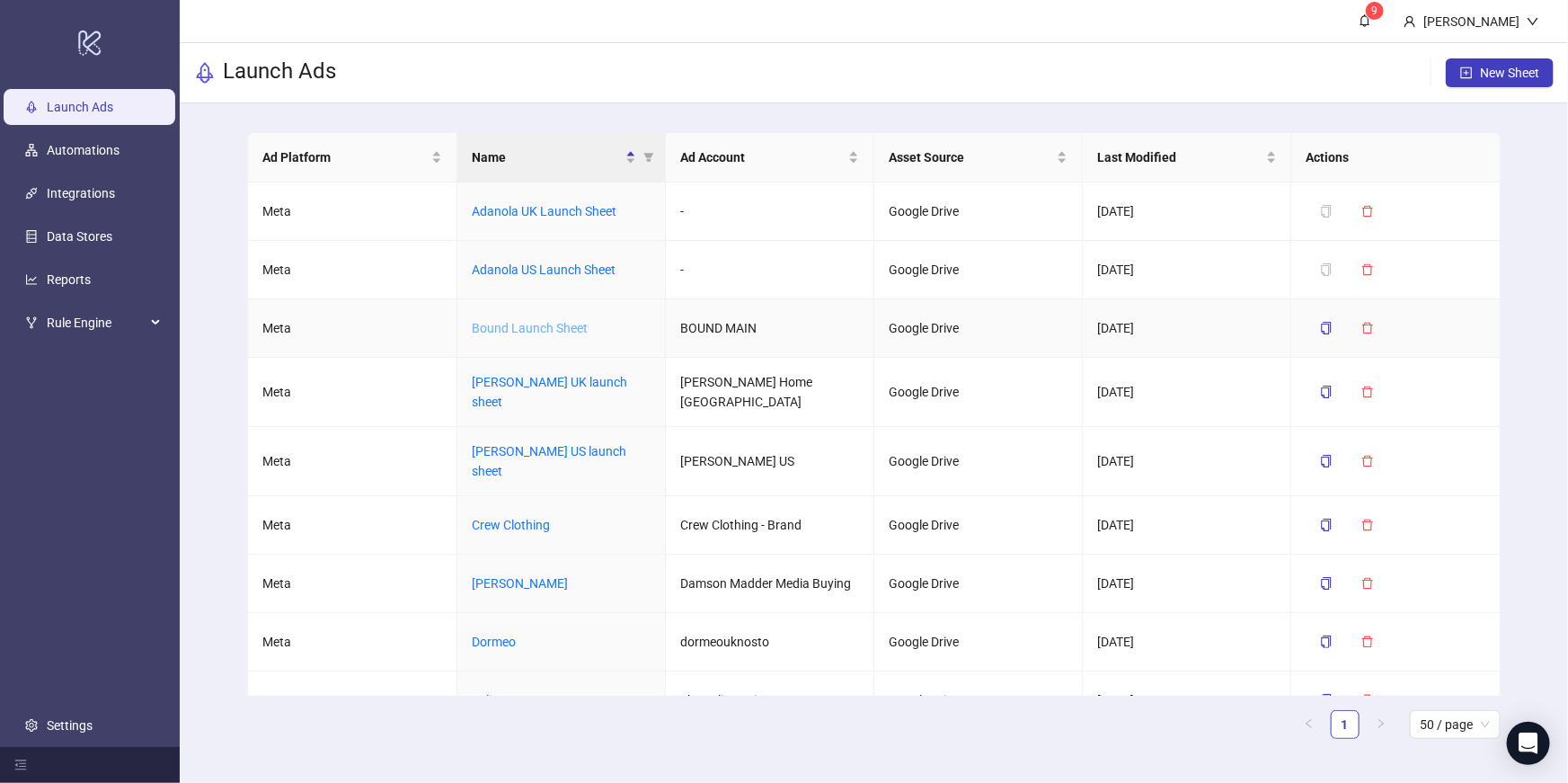 click on "Bound Launch Sheet" at bounding box center (529, 328) 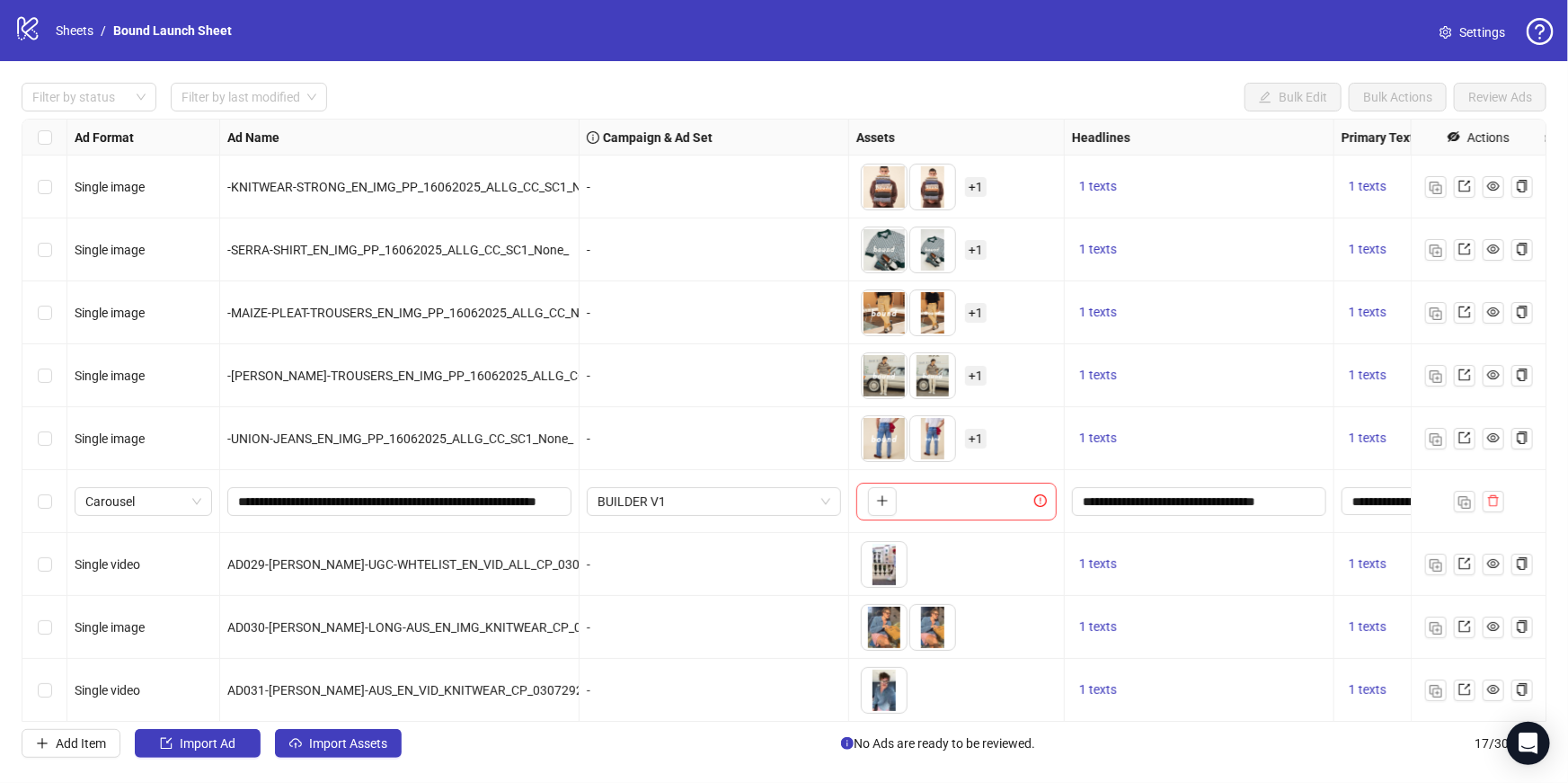 click on "Settings" at bounding box center [1482, 32] 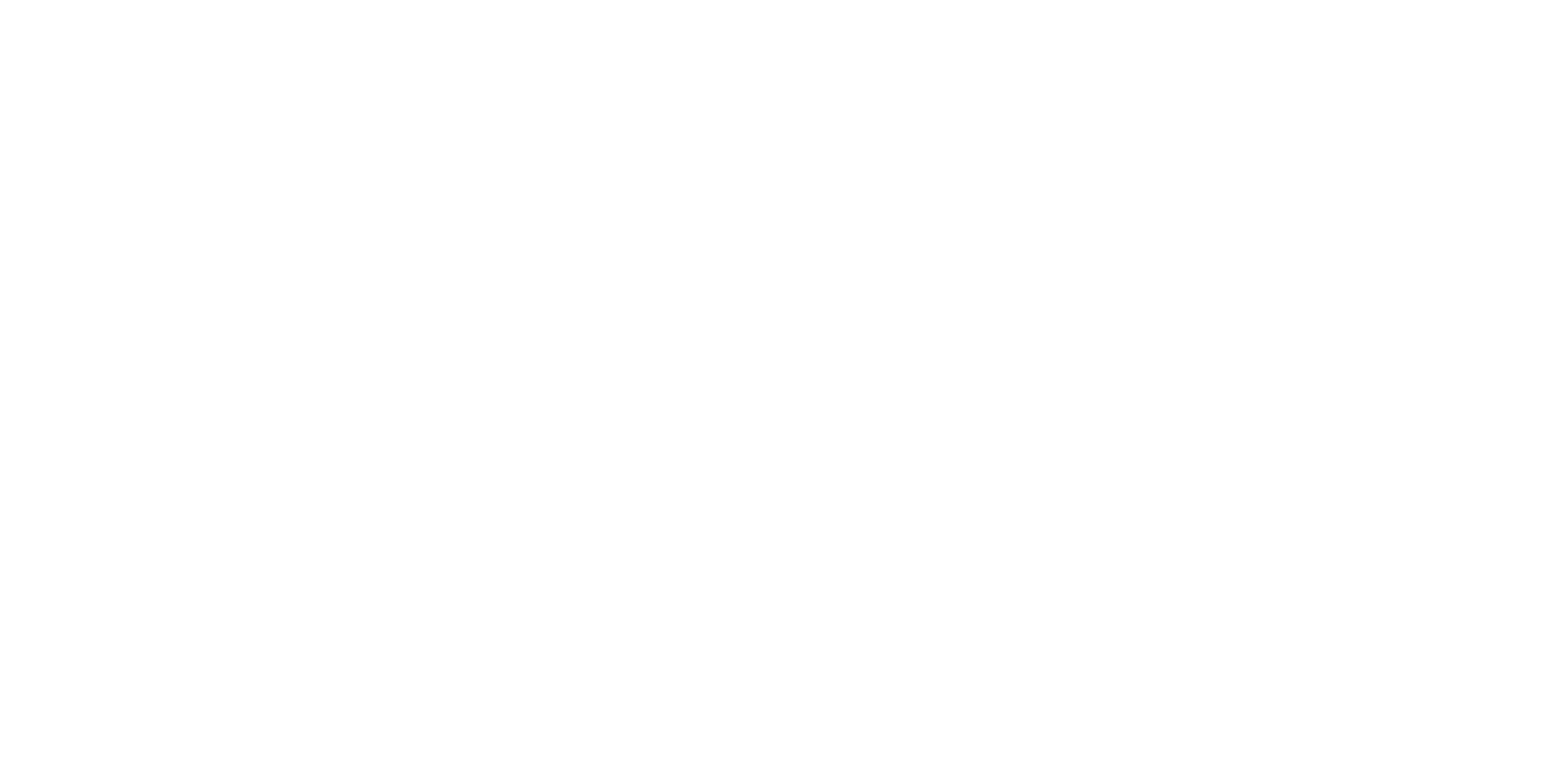 scroll, scrollTop: 0, scrollLeft: 0, axis: both 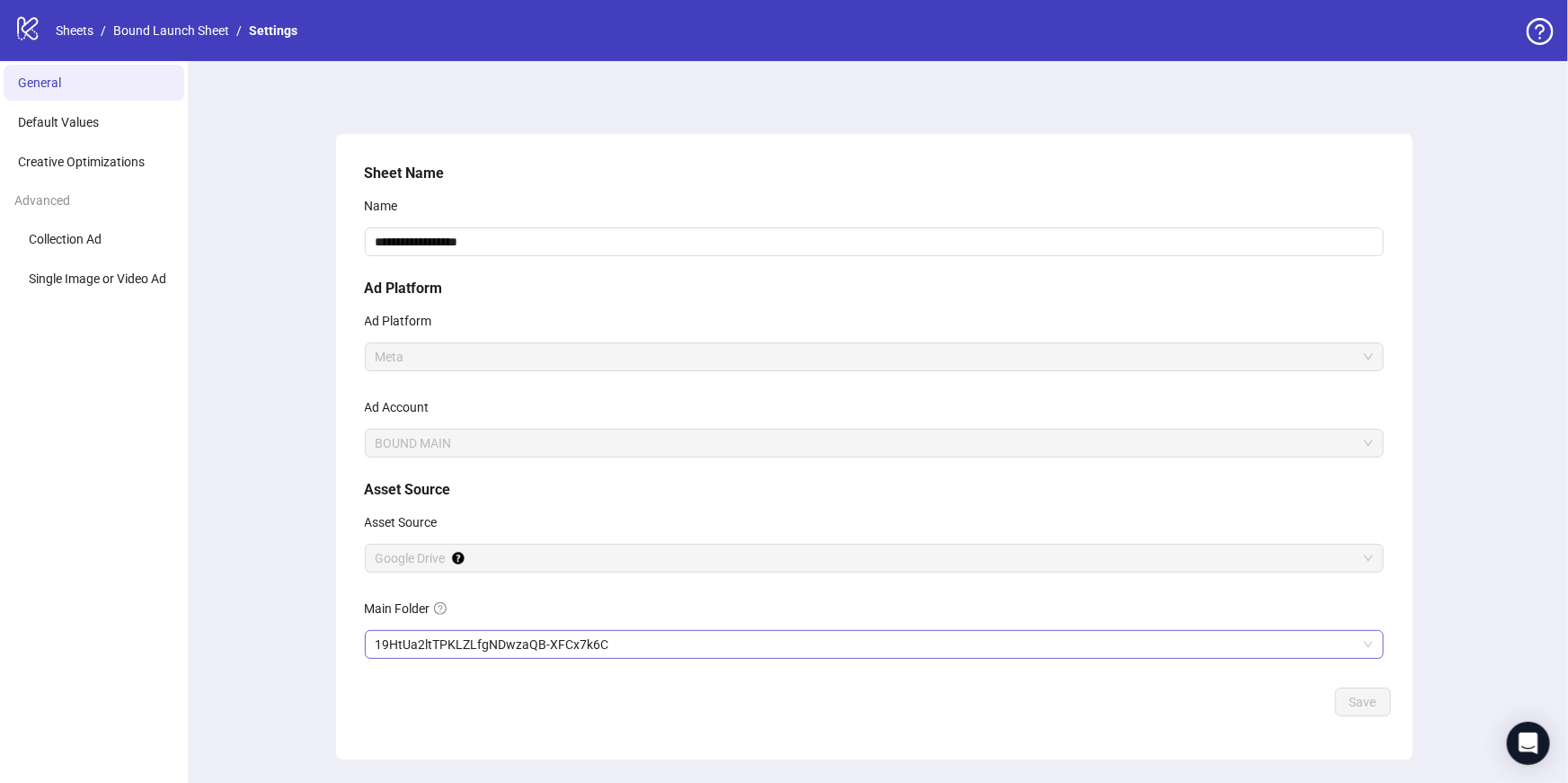 click on "19HtUa2ltTPKLZLfgNDwzaQB-XFCx7k6C" at bounding box center [874, 645] 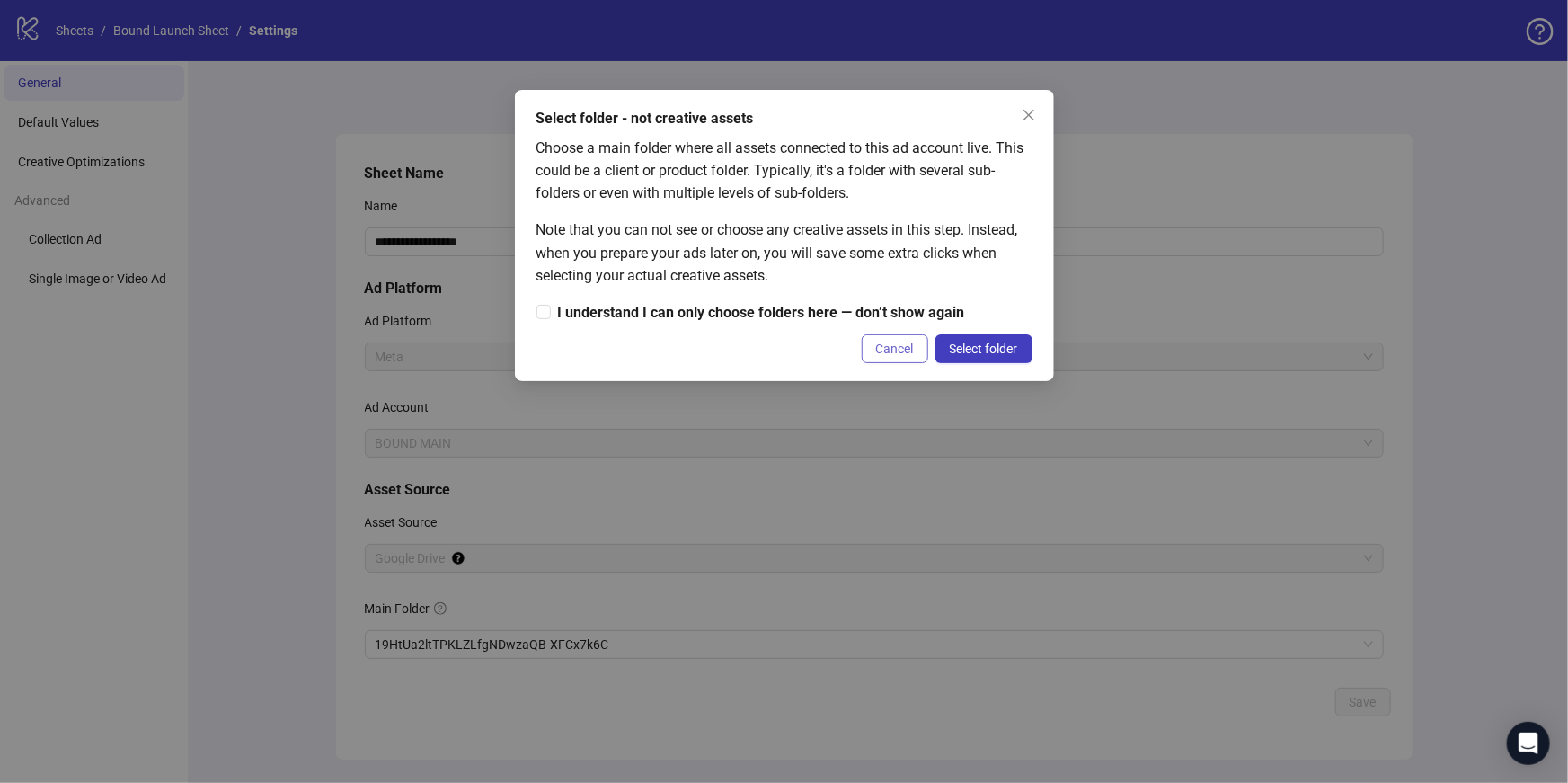 click on "Cancel" at bounding box center (895, 349) 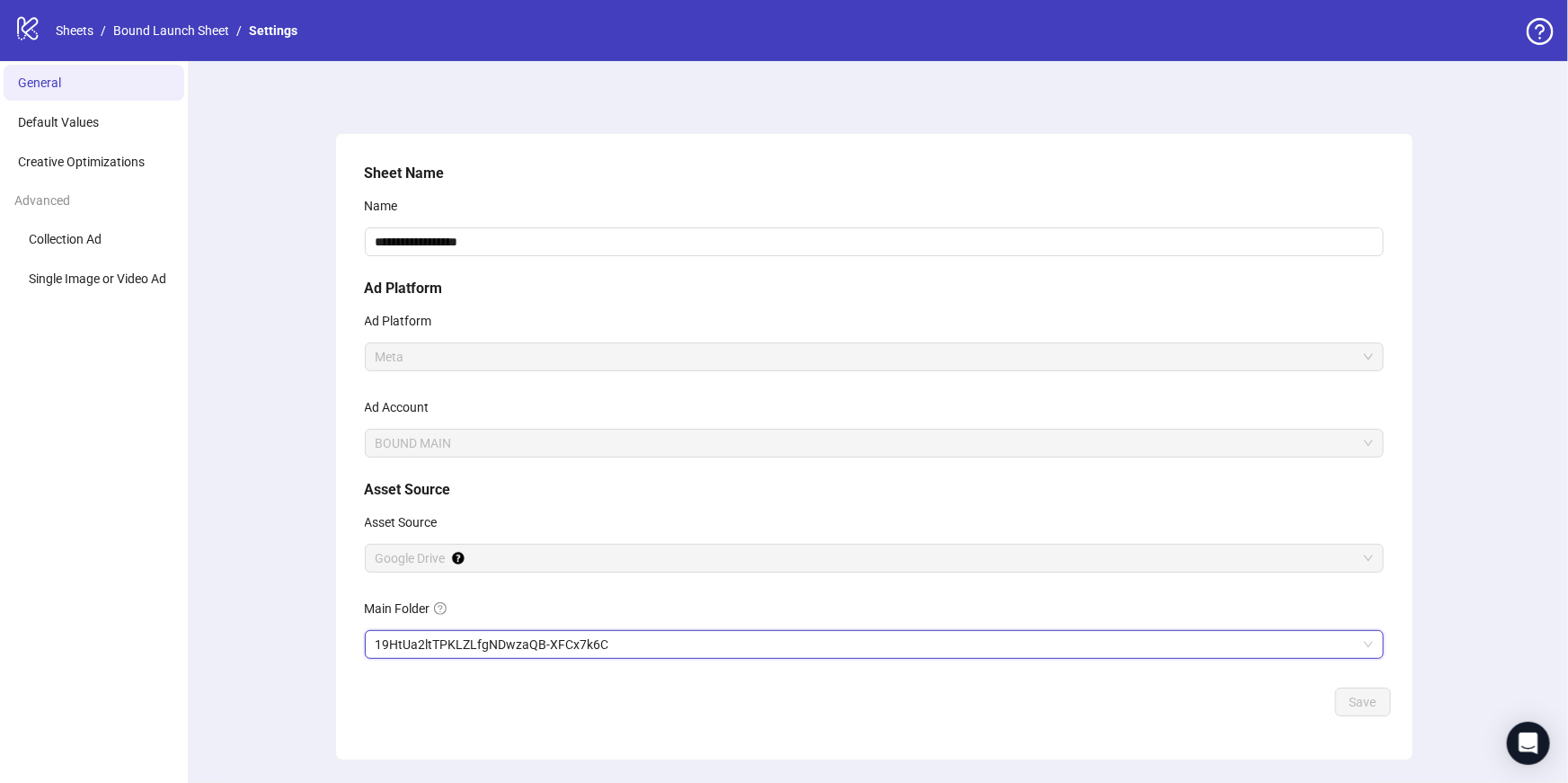 click on "19HtUa2ltTPKLZLfgNDwzaQB-XFCx7k6C" at bounding box center (874, 645) 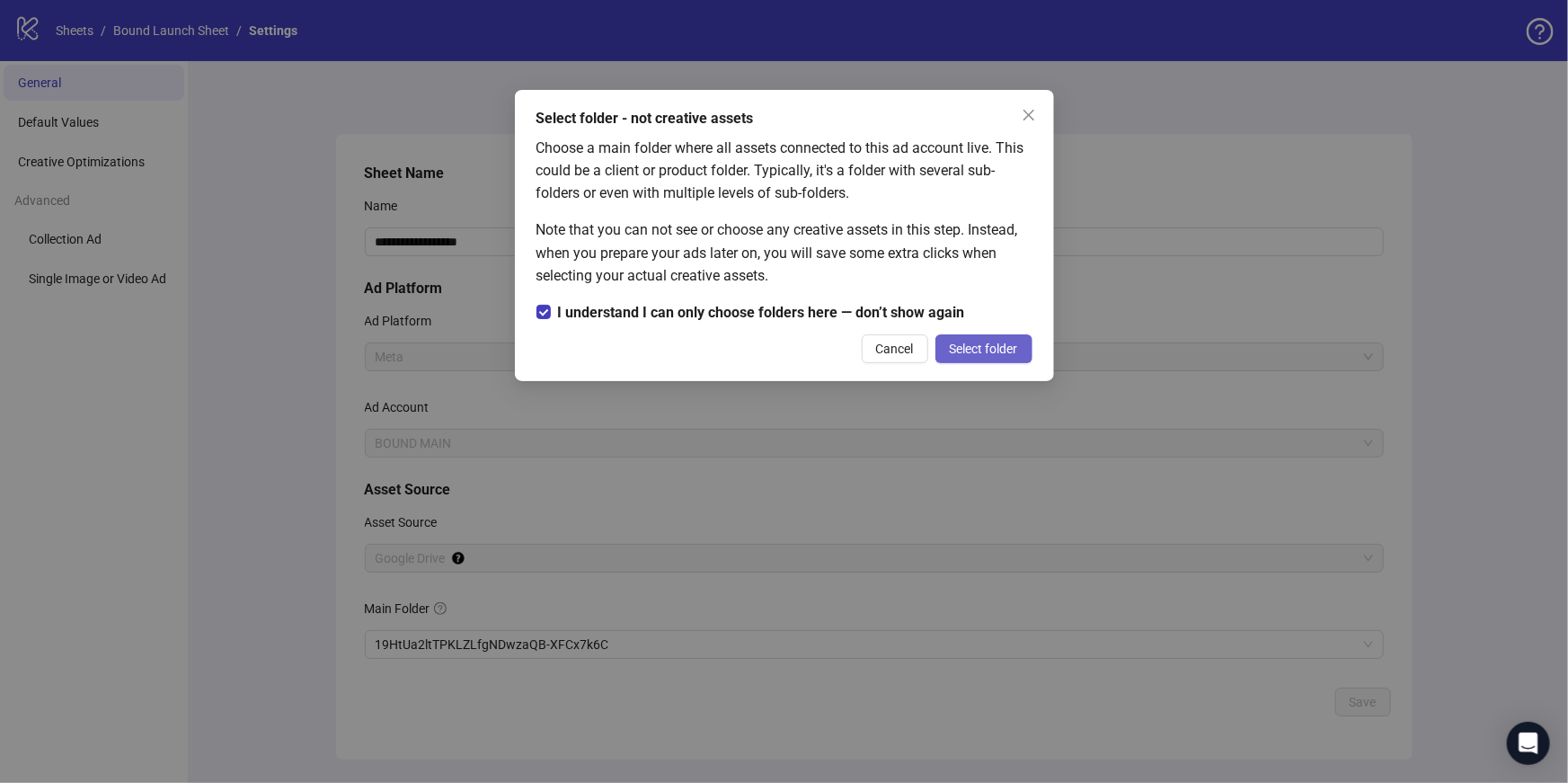 click on "Select folder" at bounding box center (984, 349) 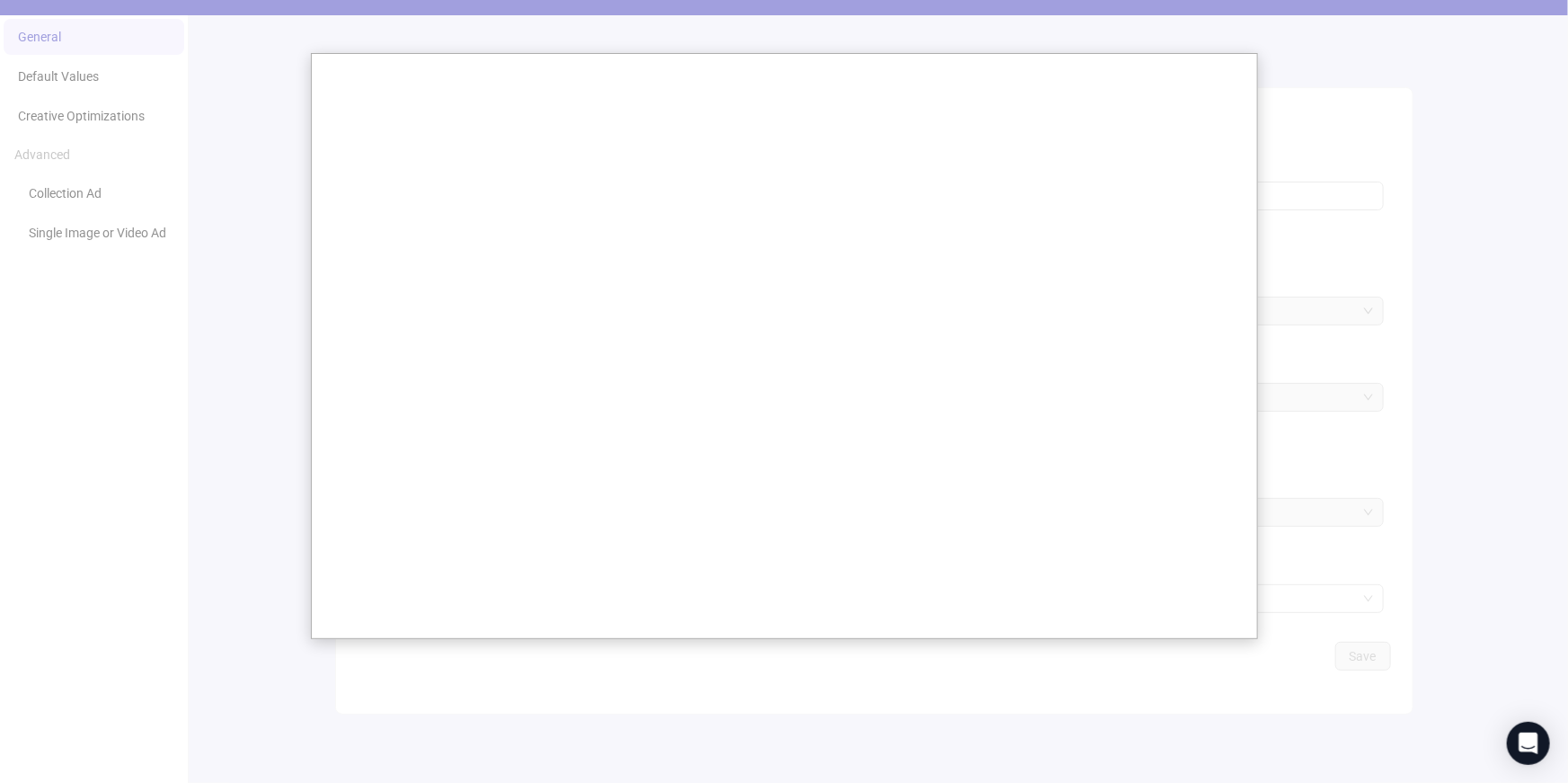 scroll, scrollTop: 49, scrollLeft: 0, axis: vertical 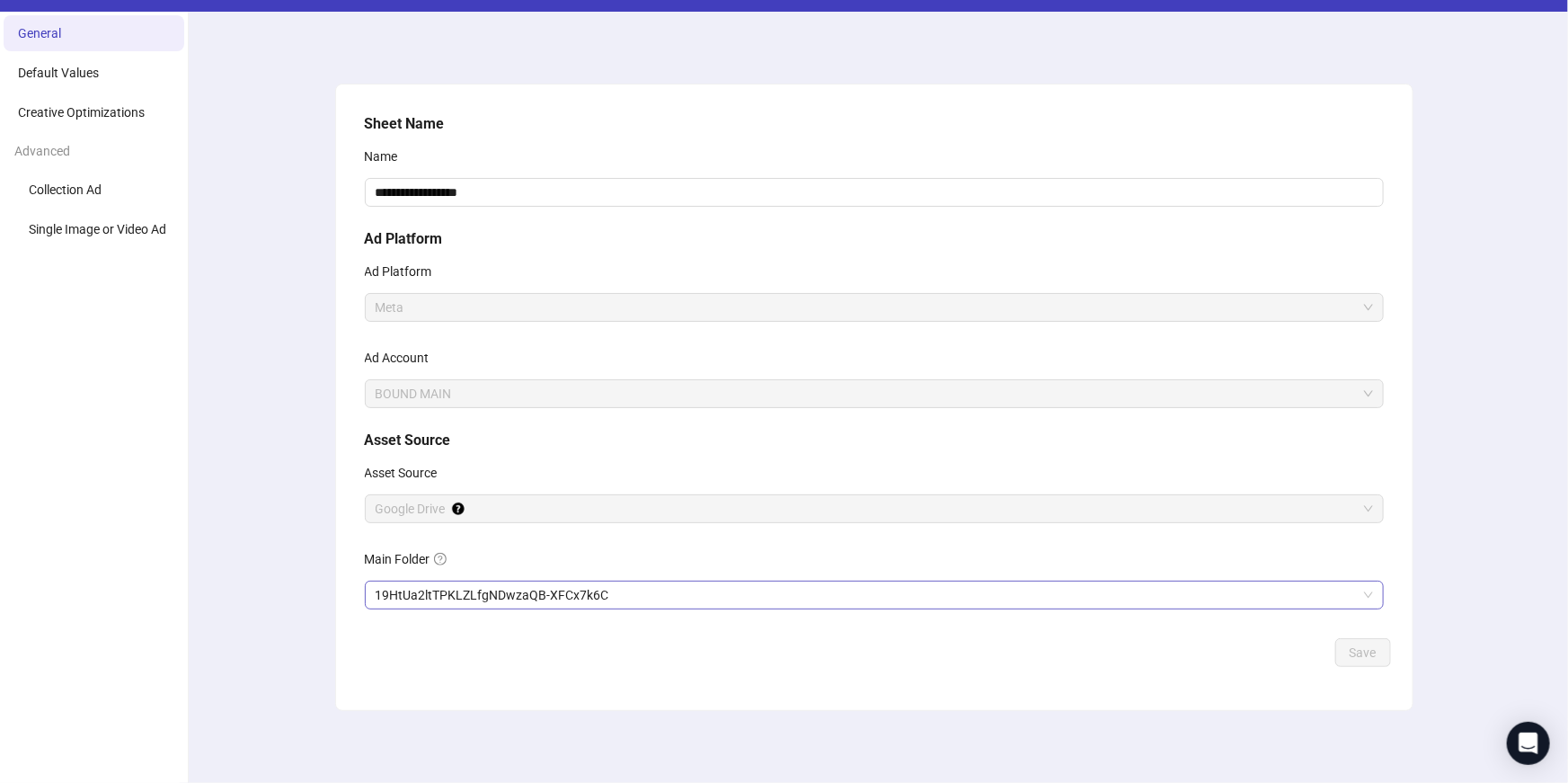 click on "19HtUa2ltTPKLZLfgNDwzaQB-XFCx7k6C" at bounding box center [874, 595] 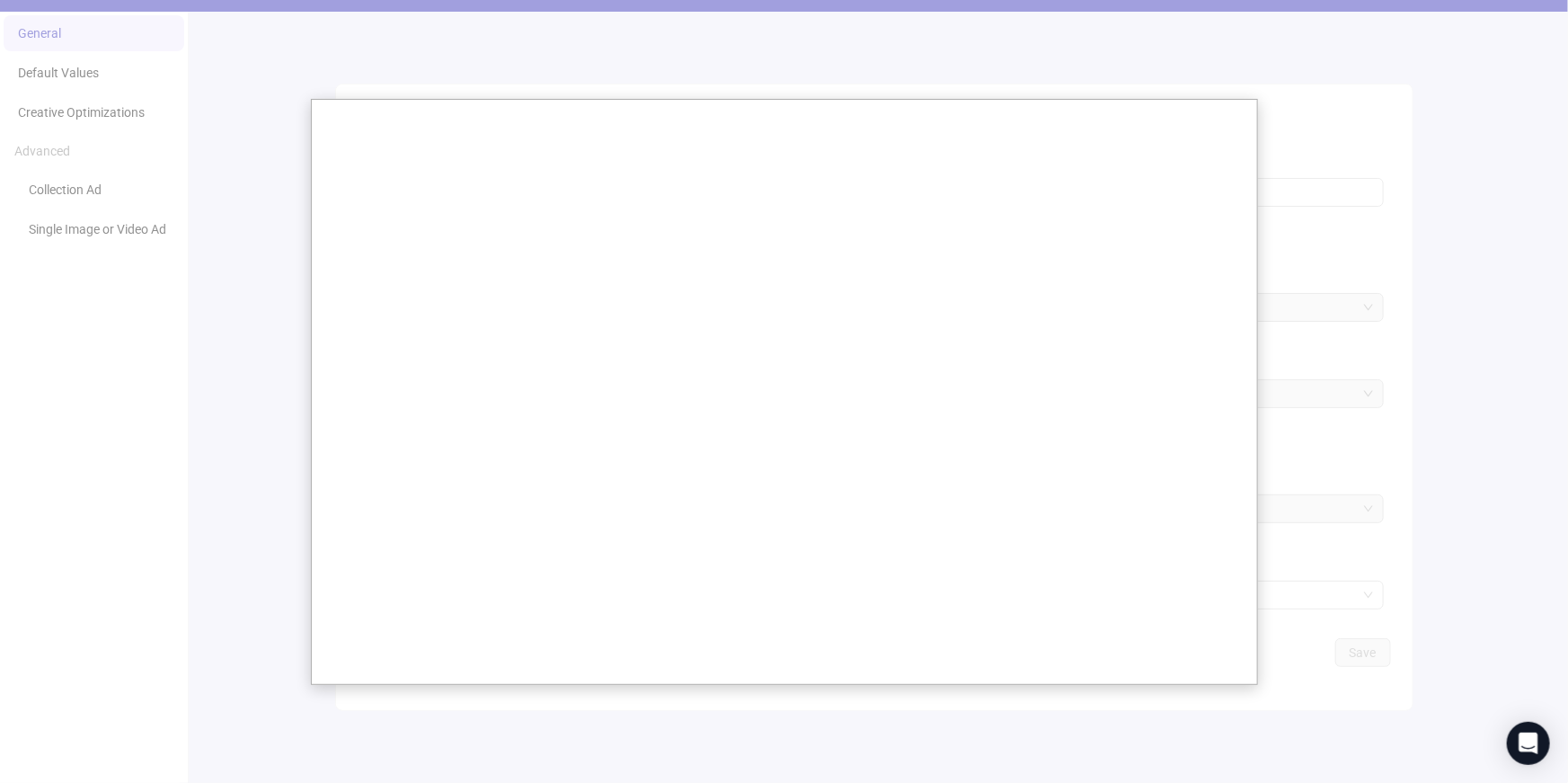 scroll, scrollTop: 0, scrollLeft: 0, axis: both 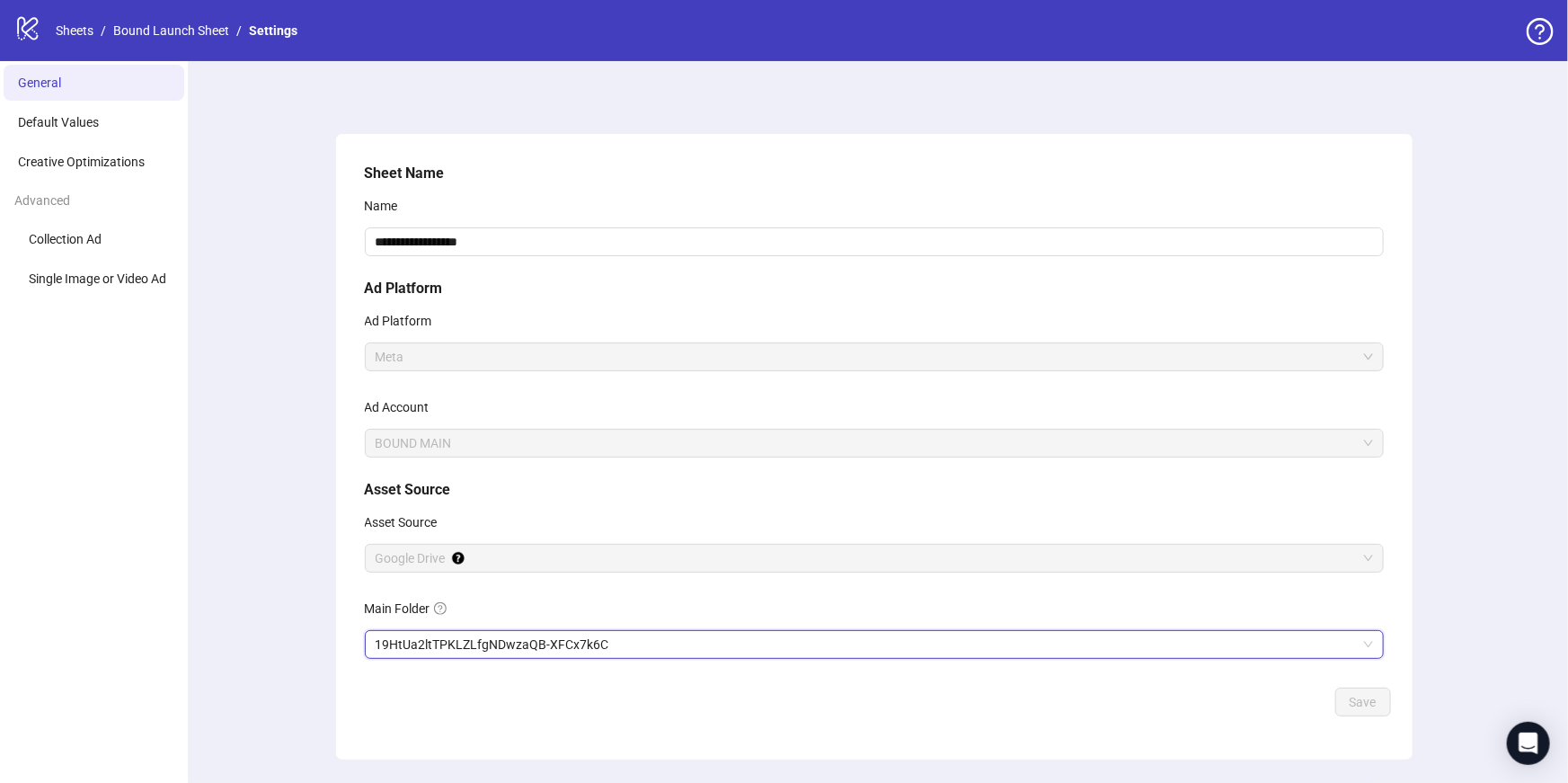 click on "19HtUa2ltTPKLZLfgNDwzaQB-XFCx7k6C" at bounding box center [874, 645] 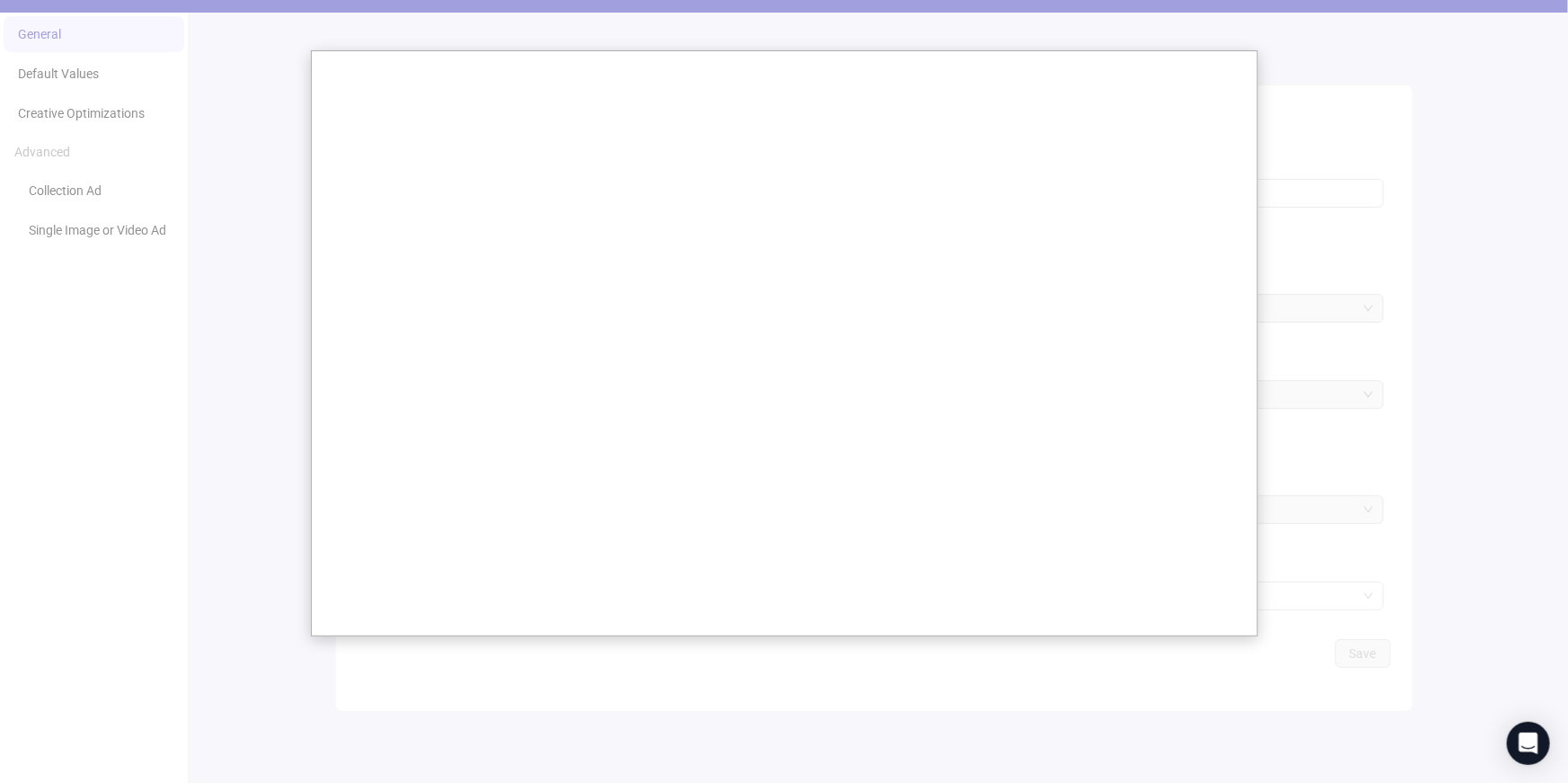 scroll, scrollTop: 49, scrollLeft: 0, axis: vertical 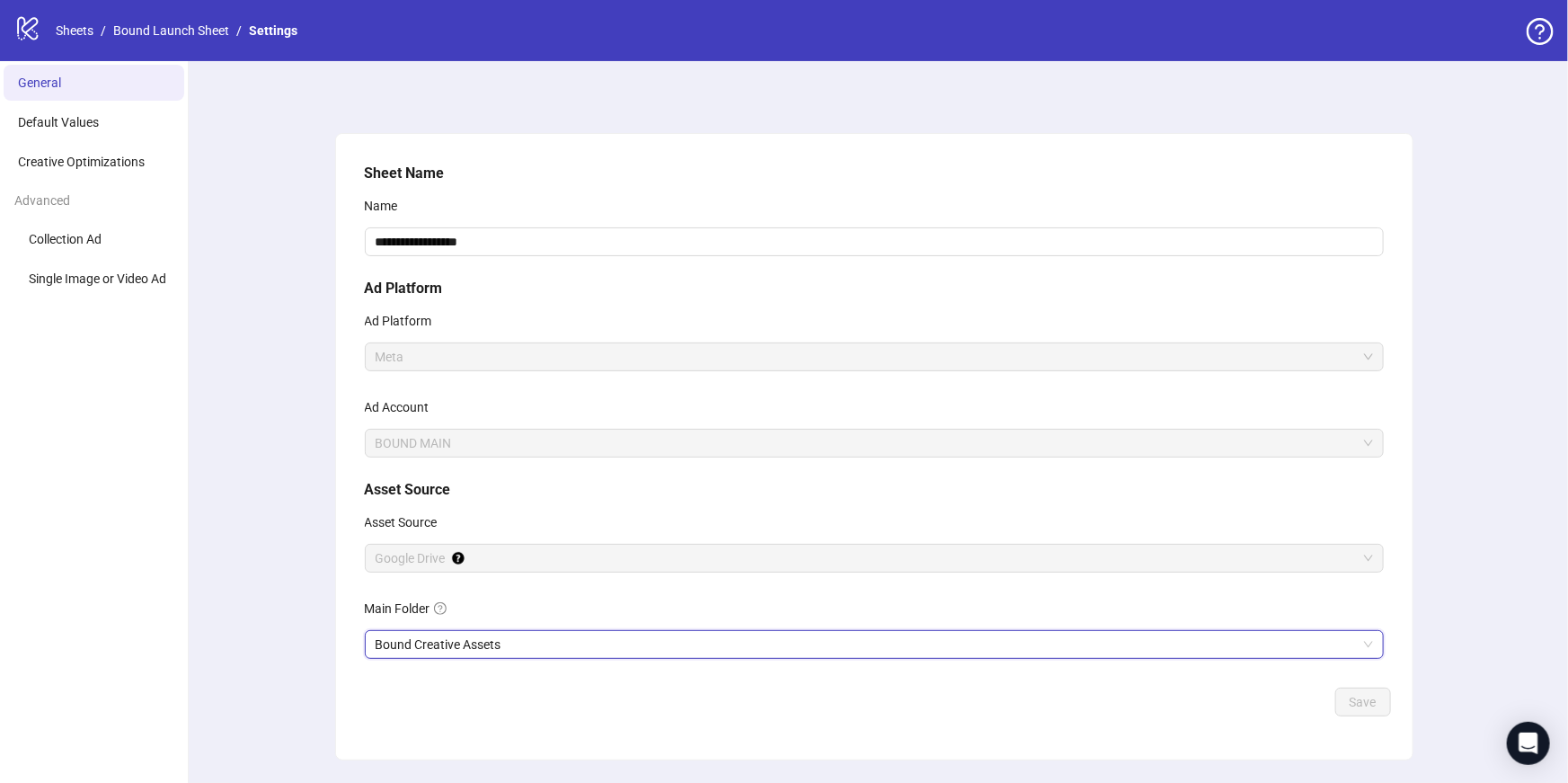 click on "Bound Launch Sheet" at bounding box center [171, 31] 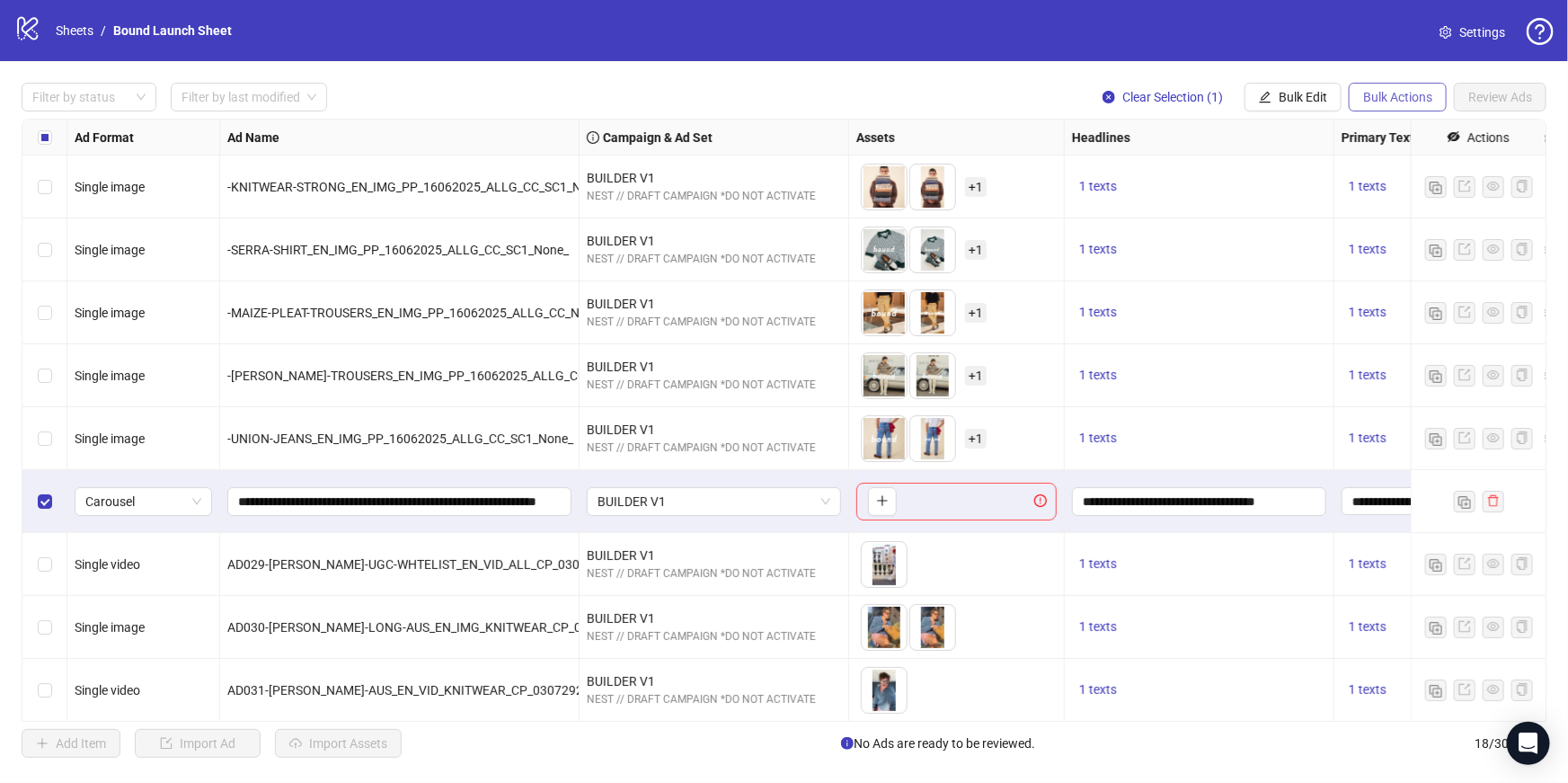 click on "Bulk Actions" at bounding box center (1397, 97) 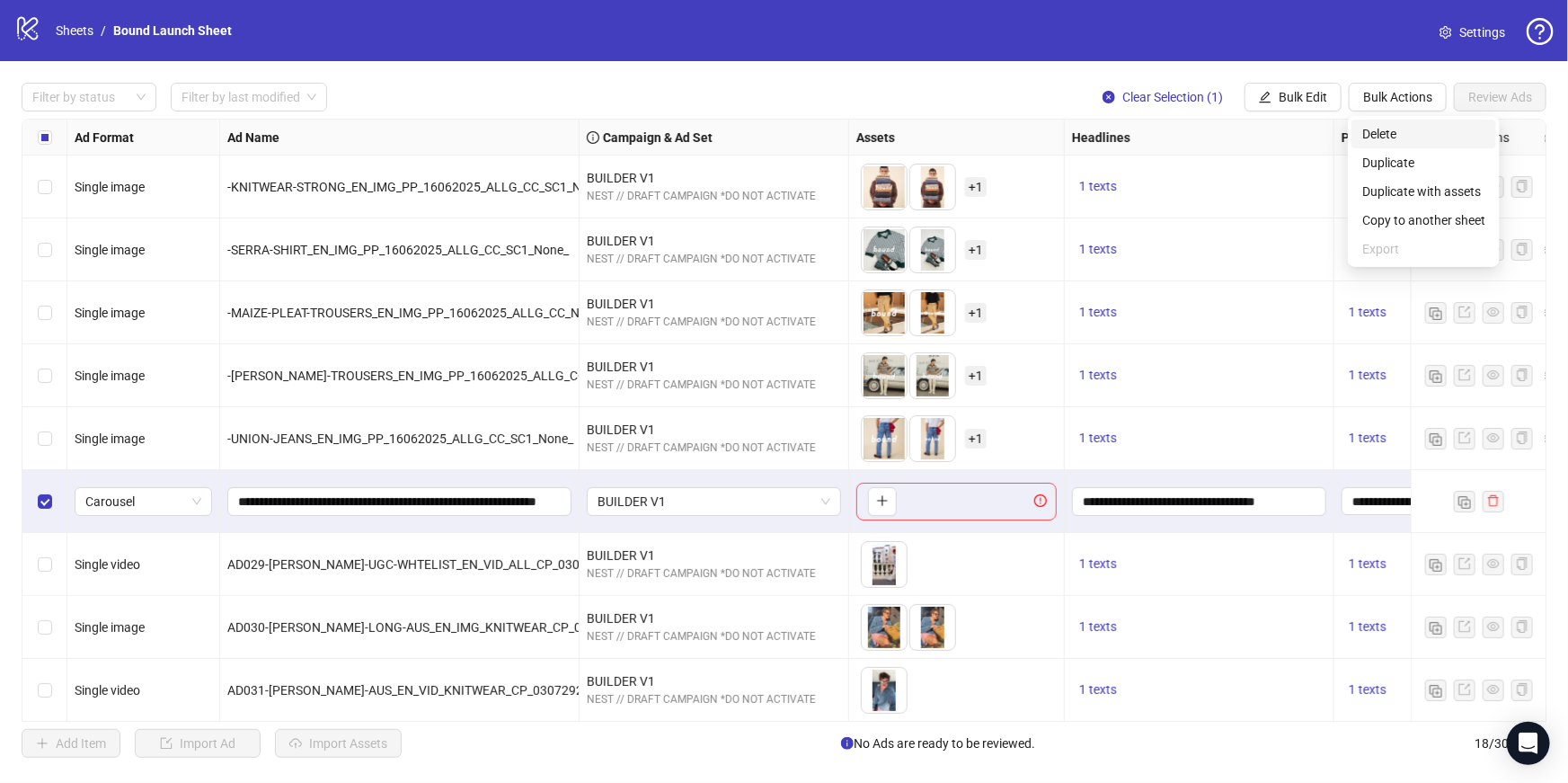 click on "Delete" at bounding box center (1423, 134) 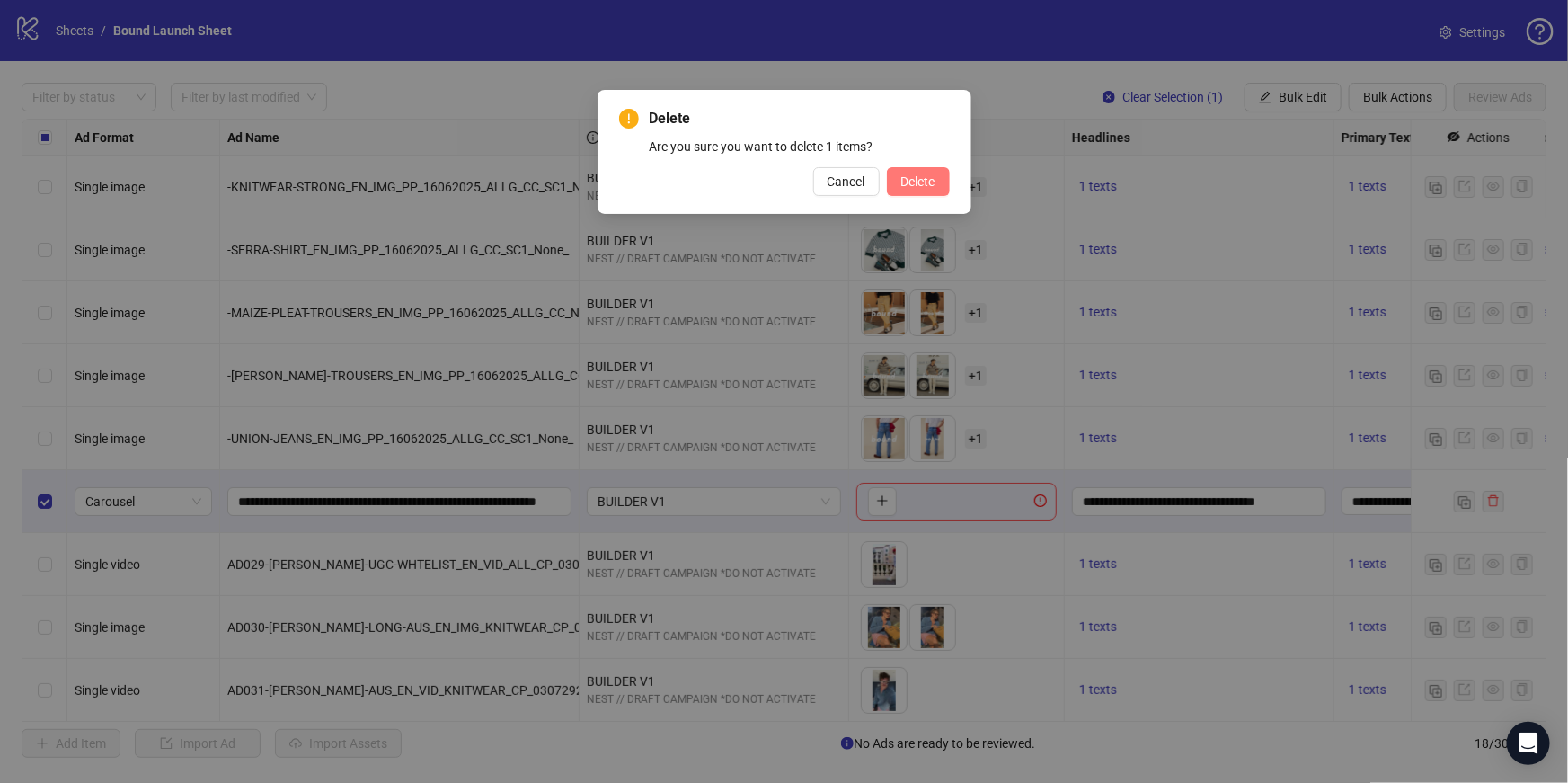 click on "Delete" at bounding box center [918, 182] 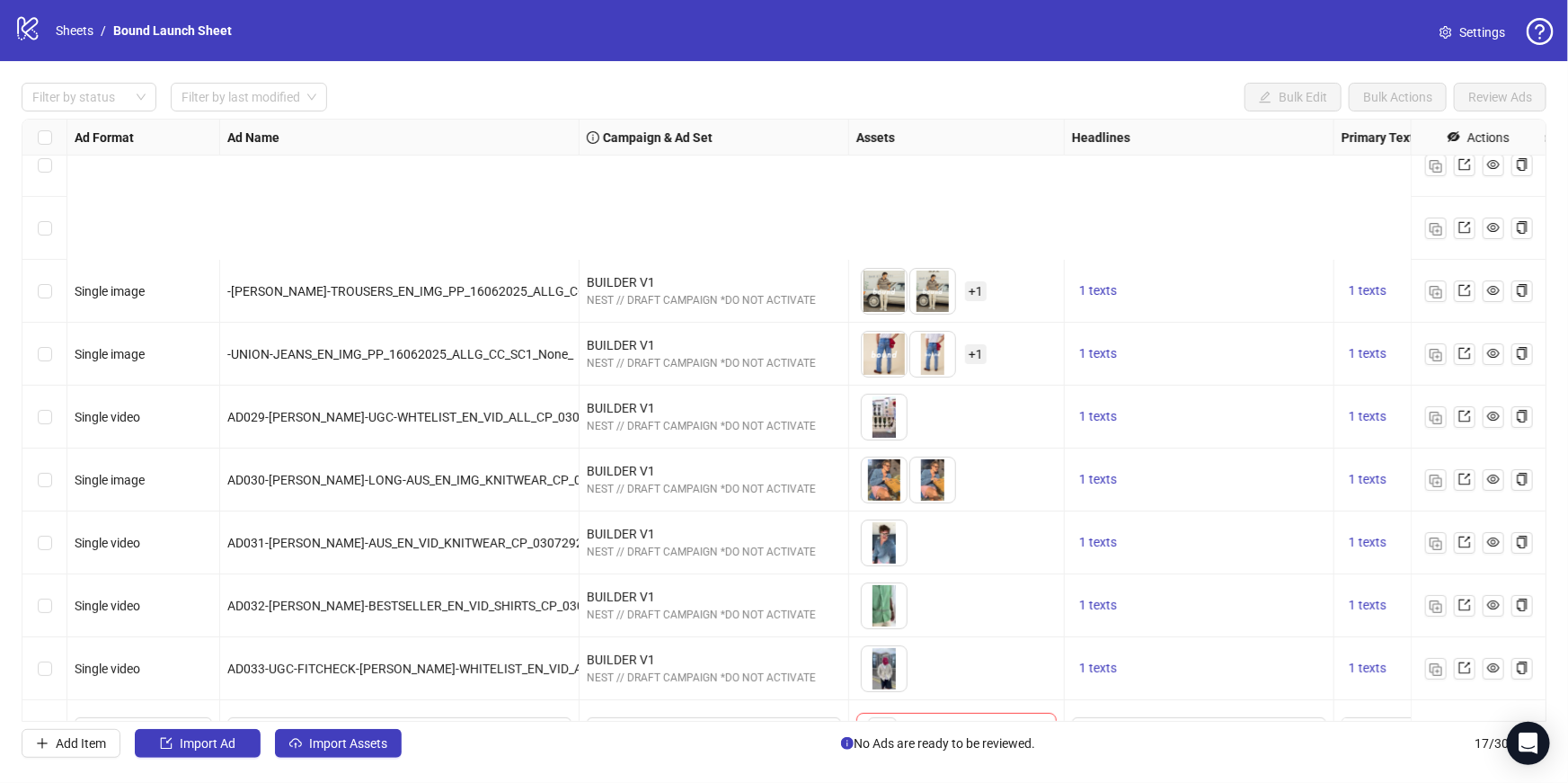 scroll, scrollTop: 503, scrollLeft: 0, axis: vertical 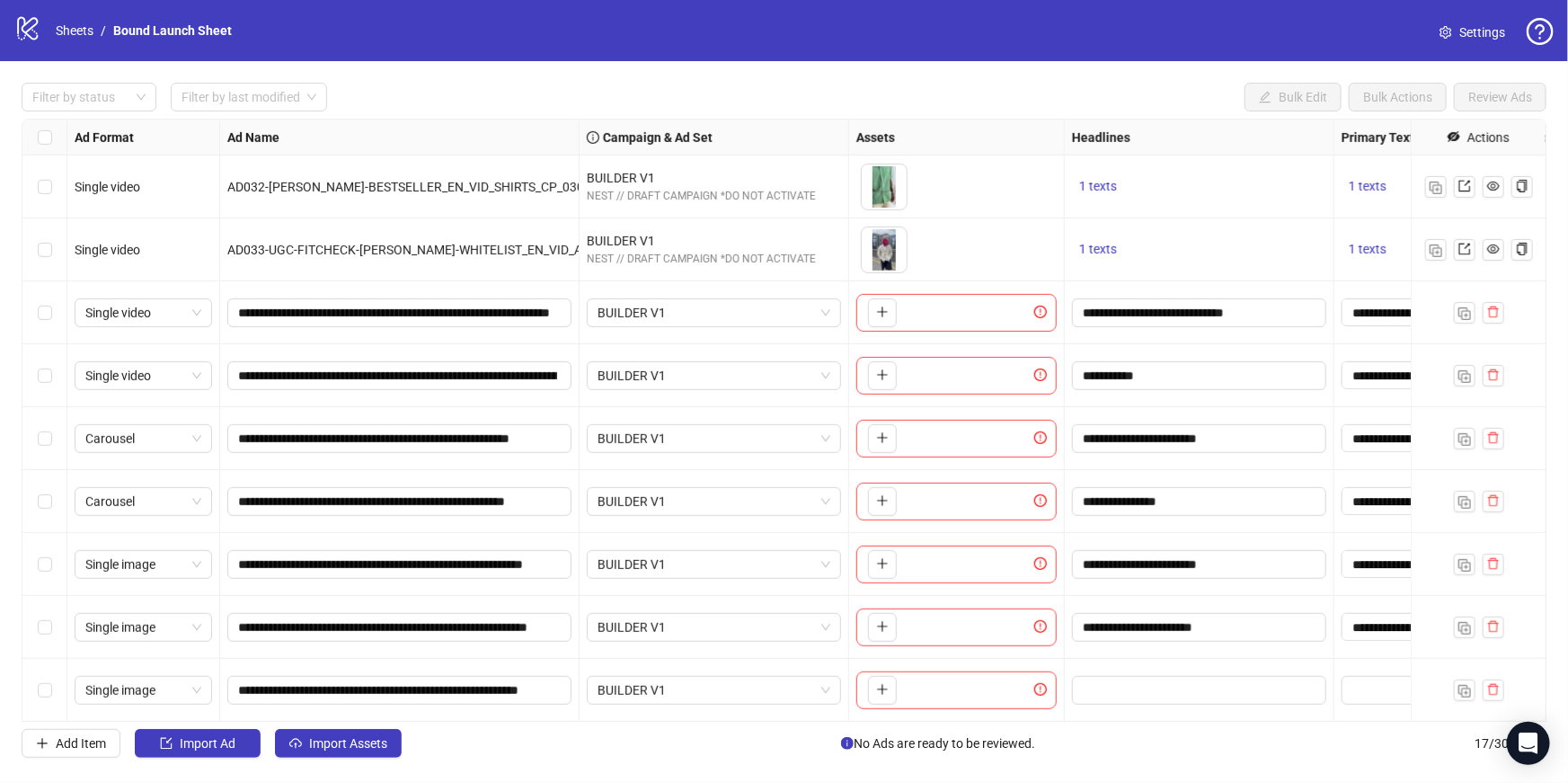 click at bounding box center [45, 313] 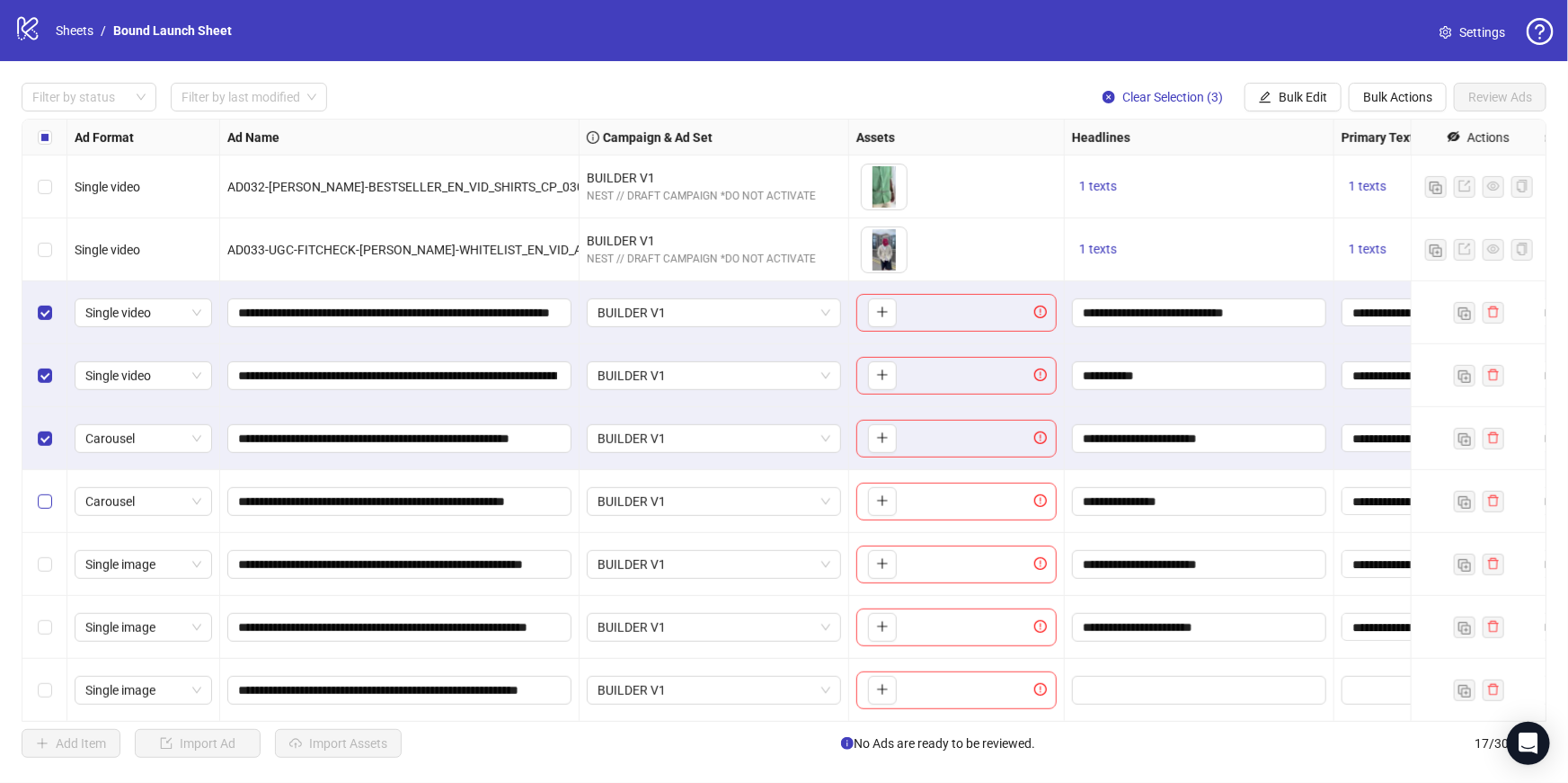click at bounding box center (45, 502) 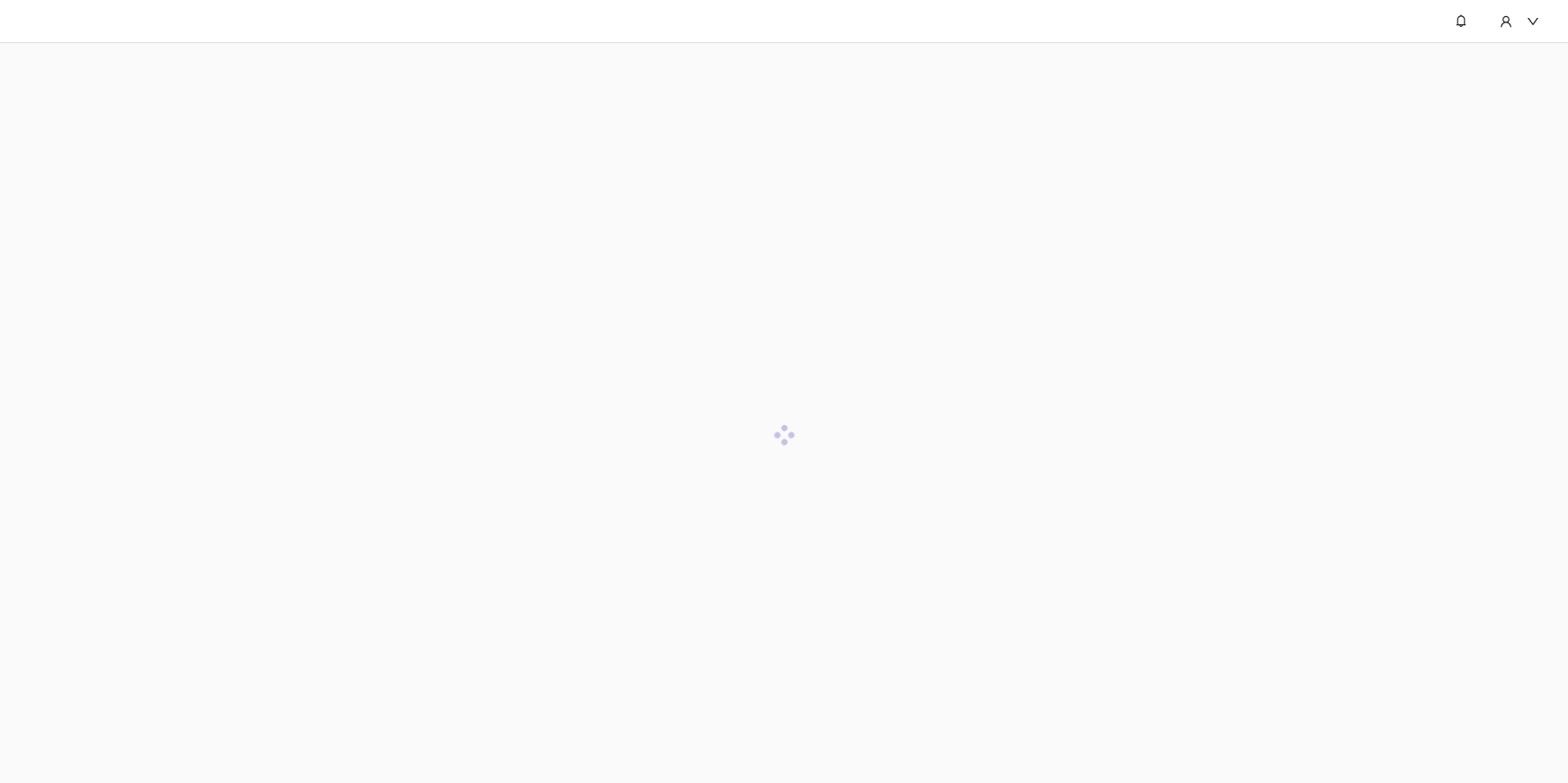 scroll, scrollTop: 0, scrollLeft: 0, axis: both 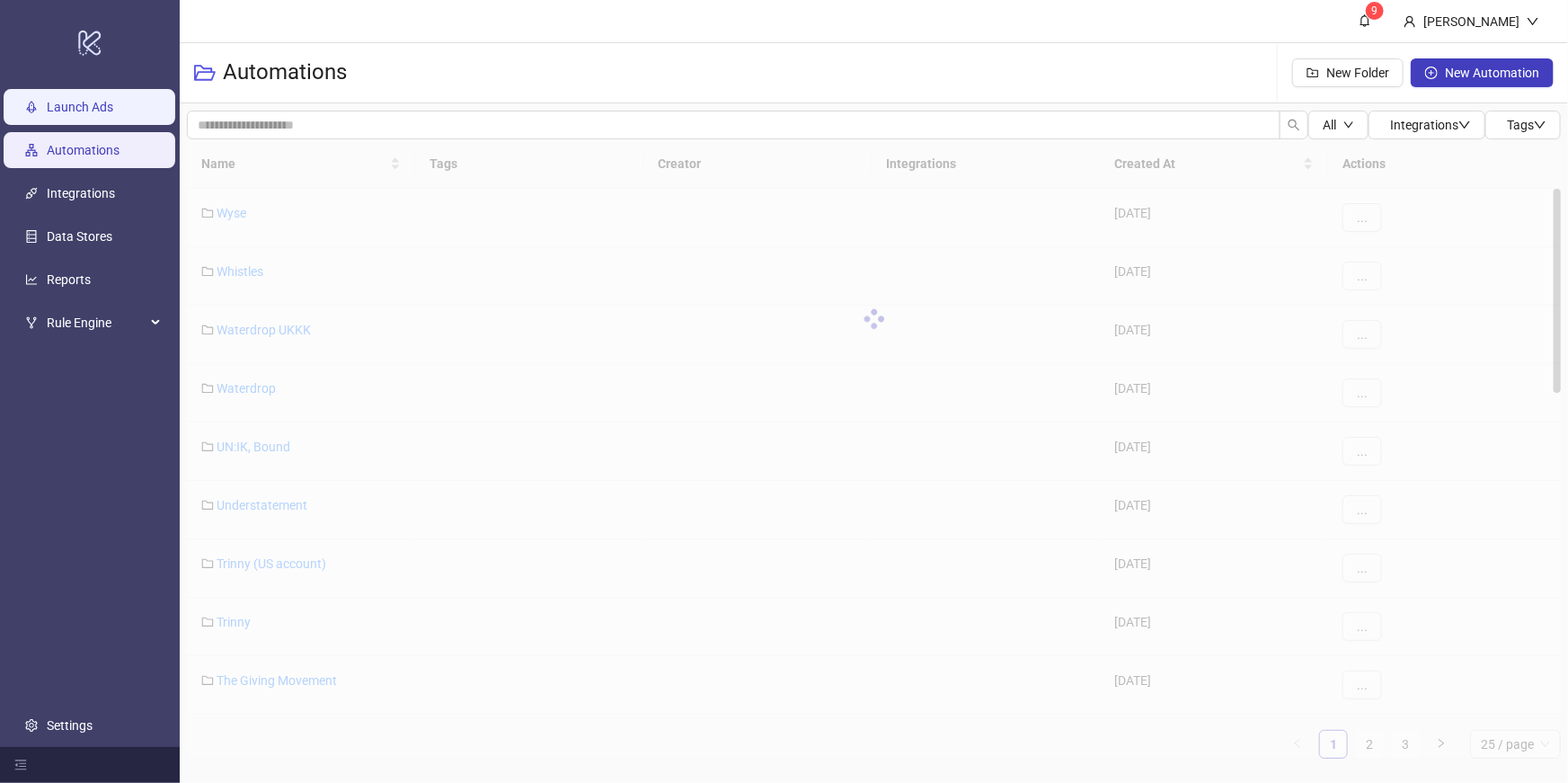 click on "Launch Ads" at bounding box center [80, 107] 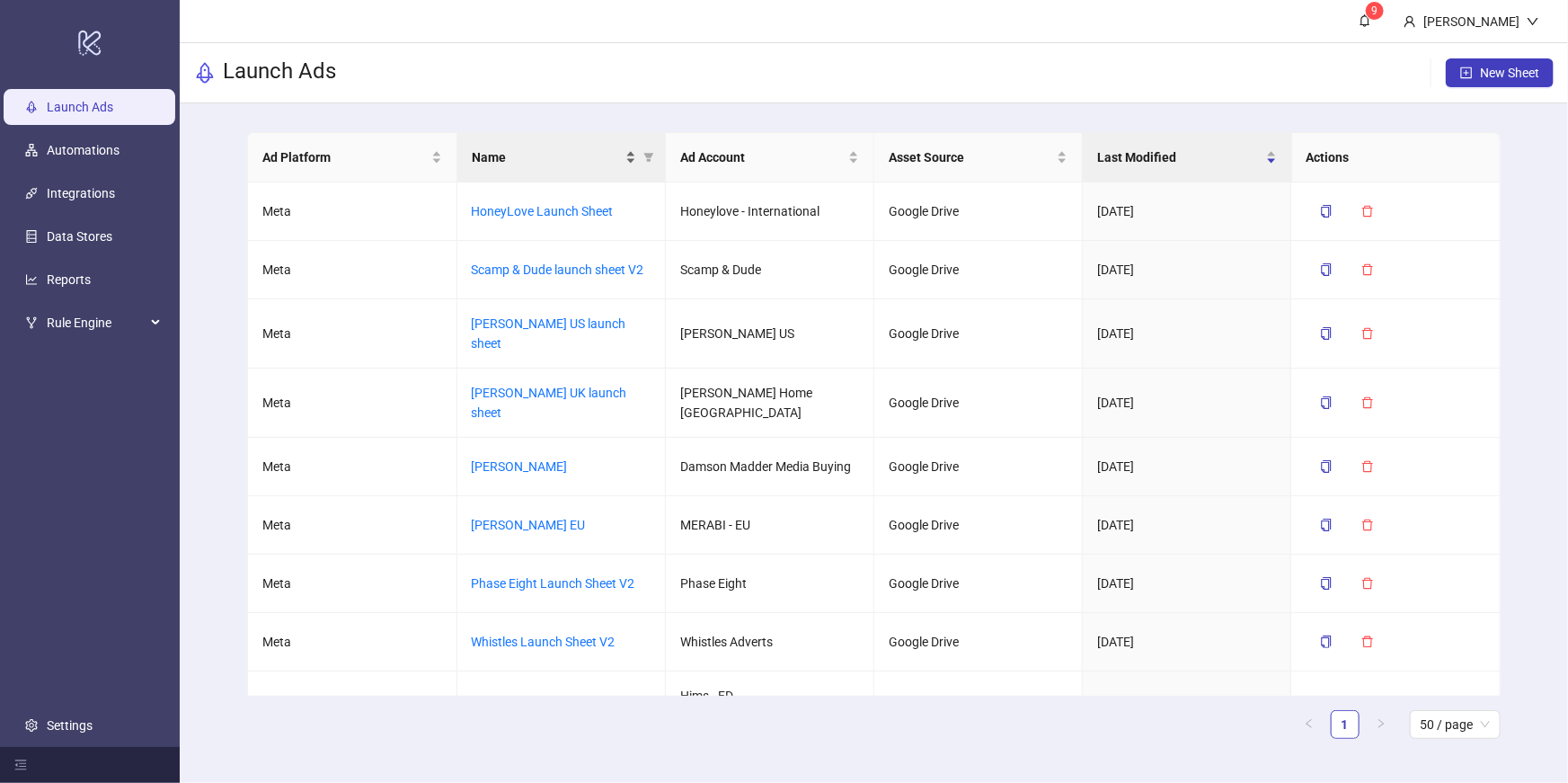 click on "Name" at bounding box center (546, 157) 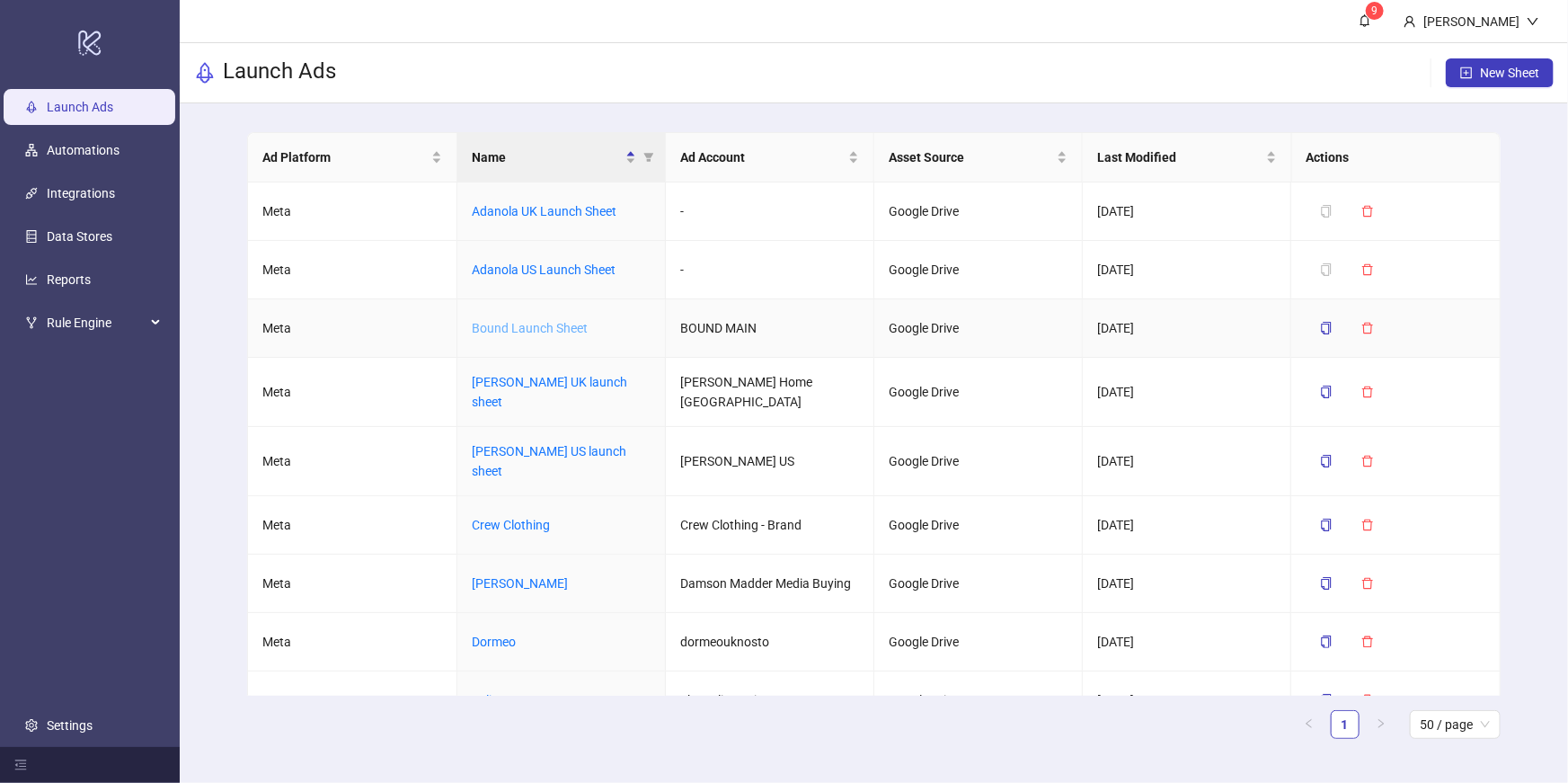 click on "Bound Launch Sheet" at bounding box center [529, 328] 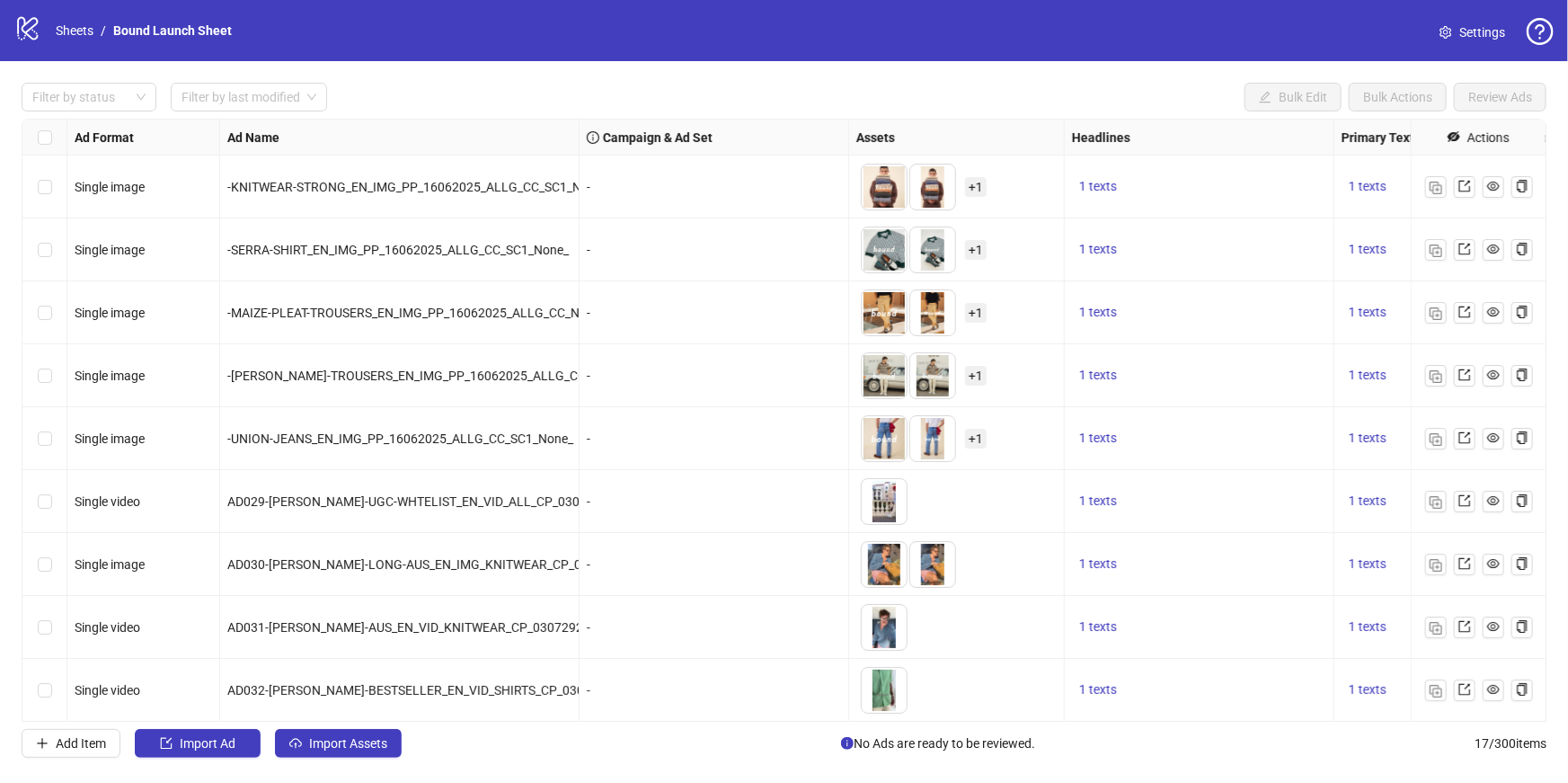 scroll, scrollTop: 503, scrollLeft: 0, axis: vertical 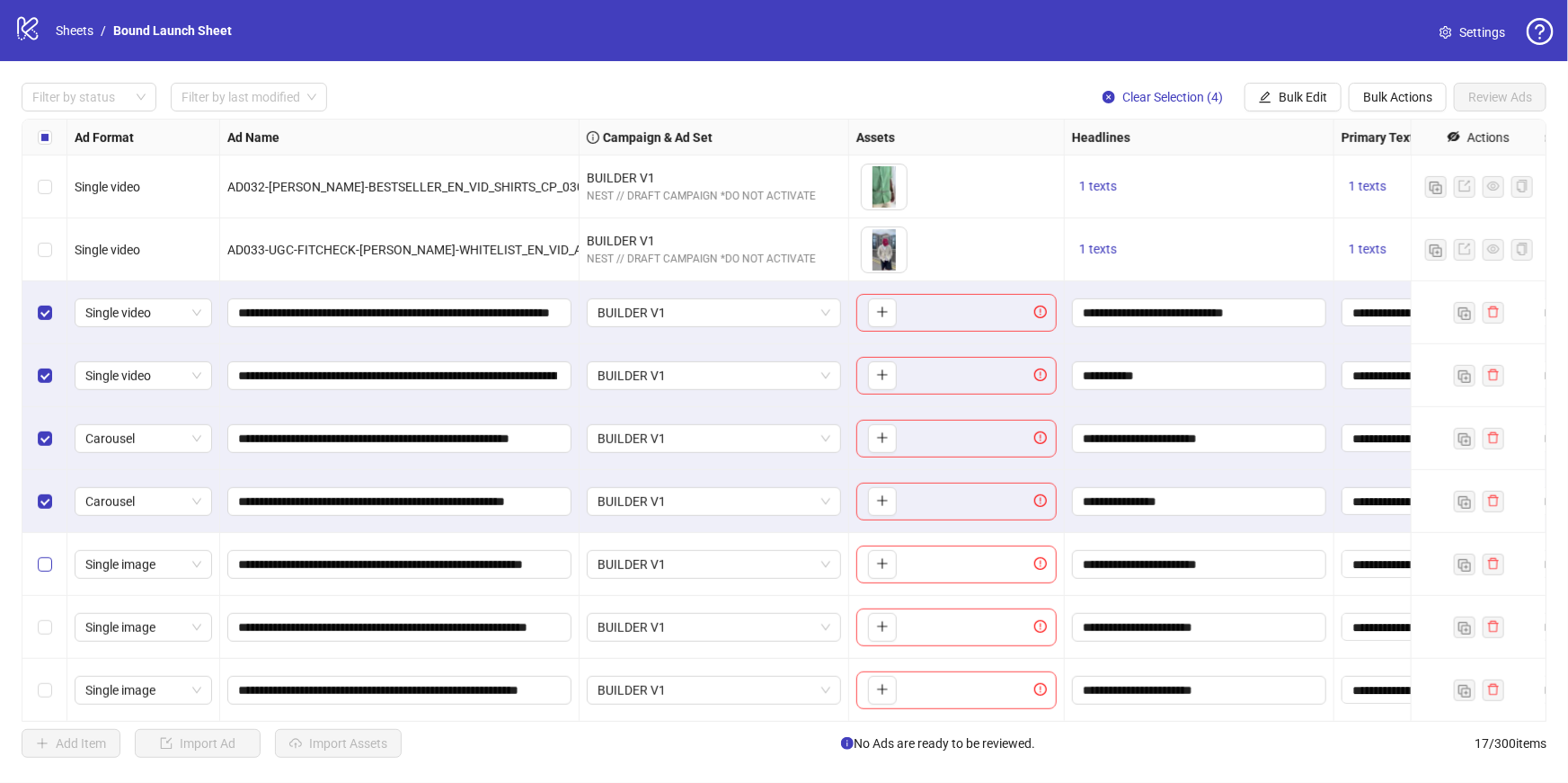 click at bounding box center [45, 565] 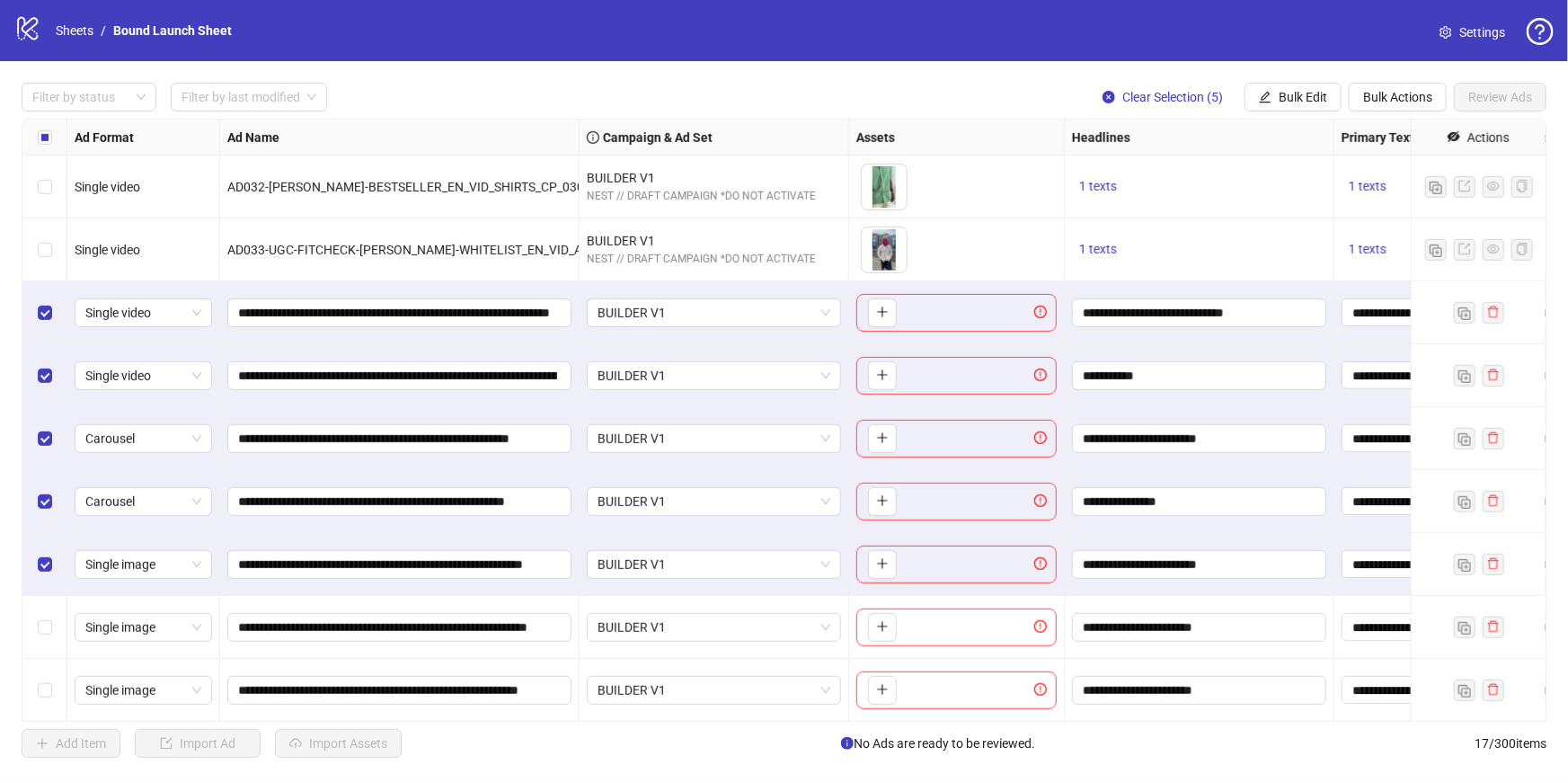 click at bounding box center (45, 627) 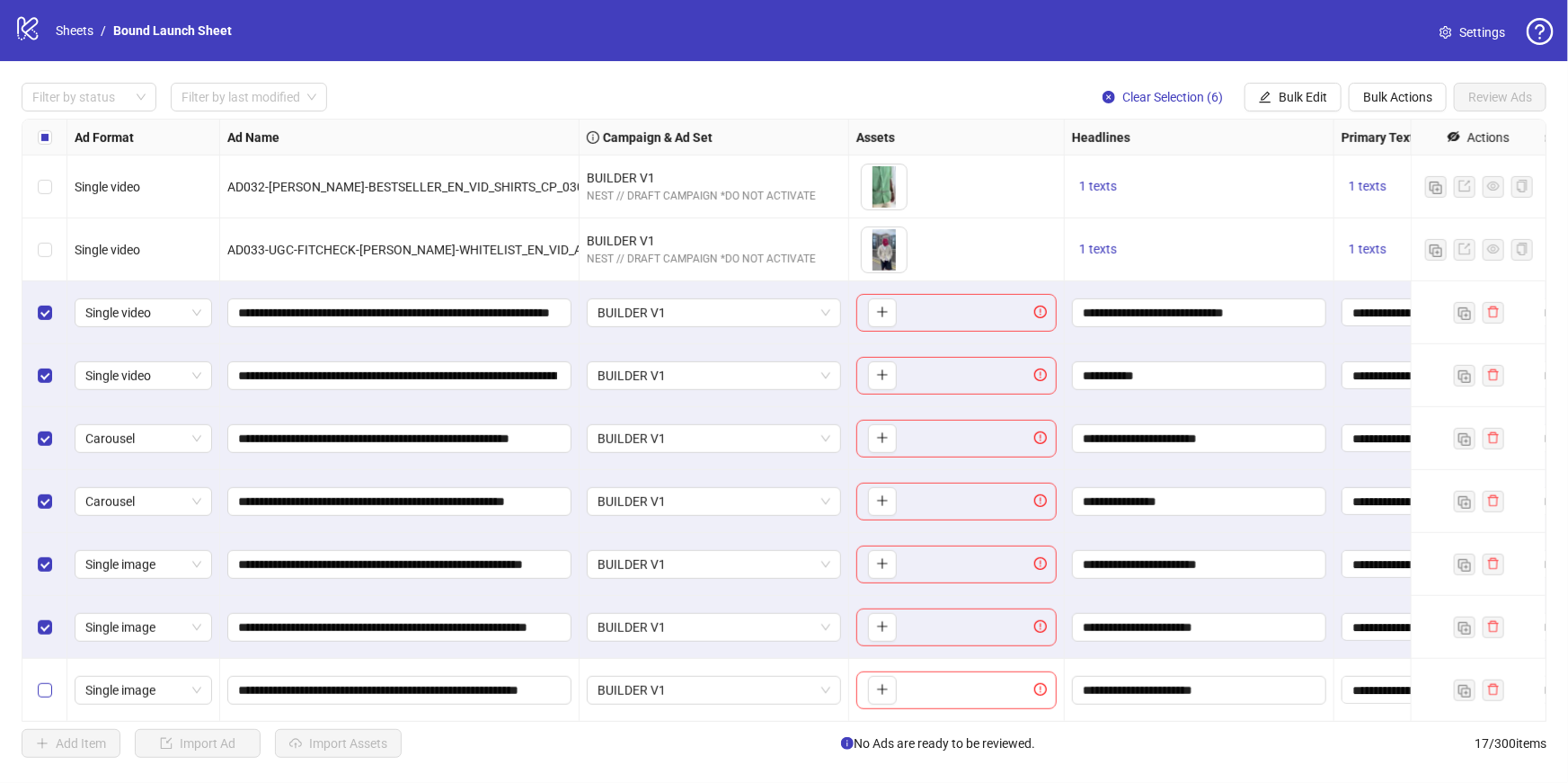 click at bounding box center [45, 690] 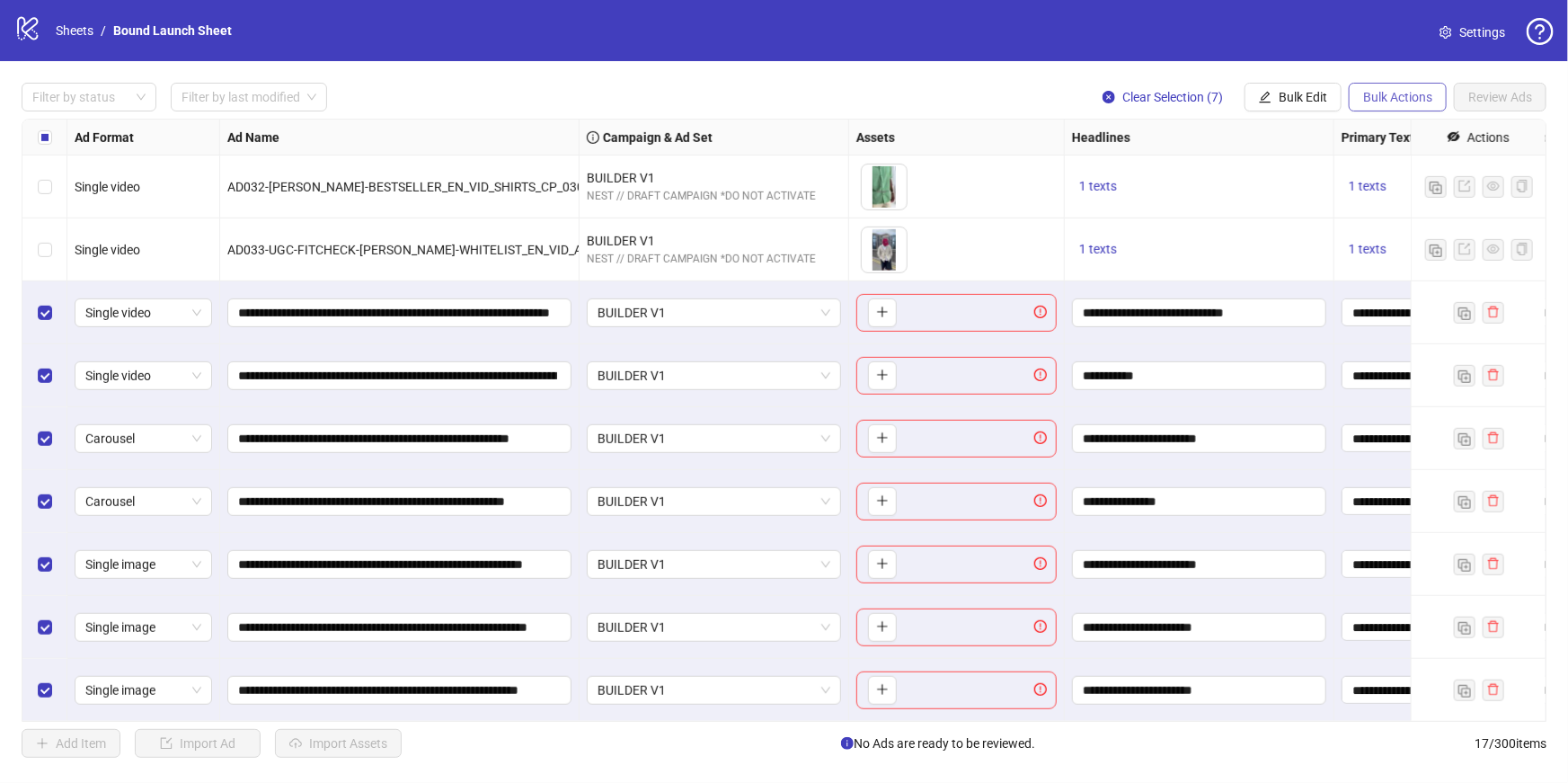 click on "Bulk Actions" at bounding box center [1397, 97] 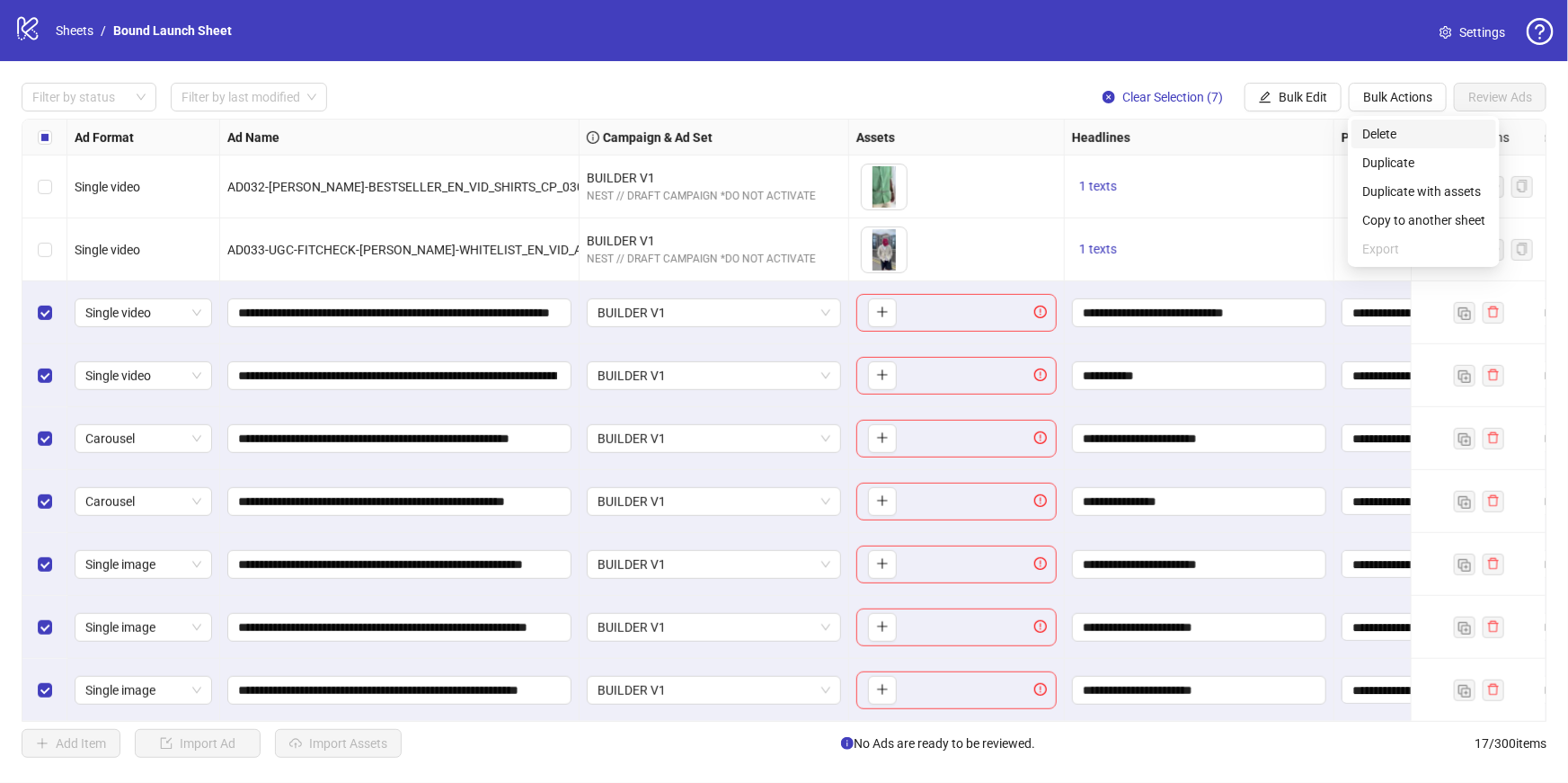 click on "Delete" at bounding box center (1423, 134) 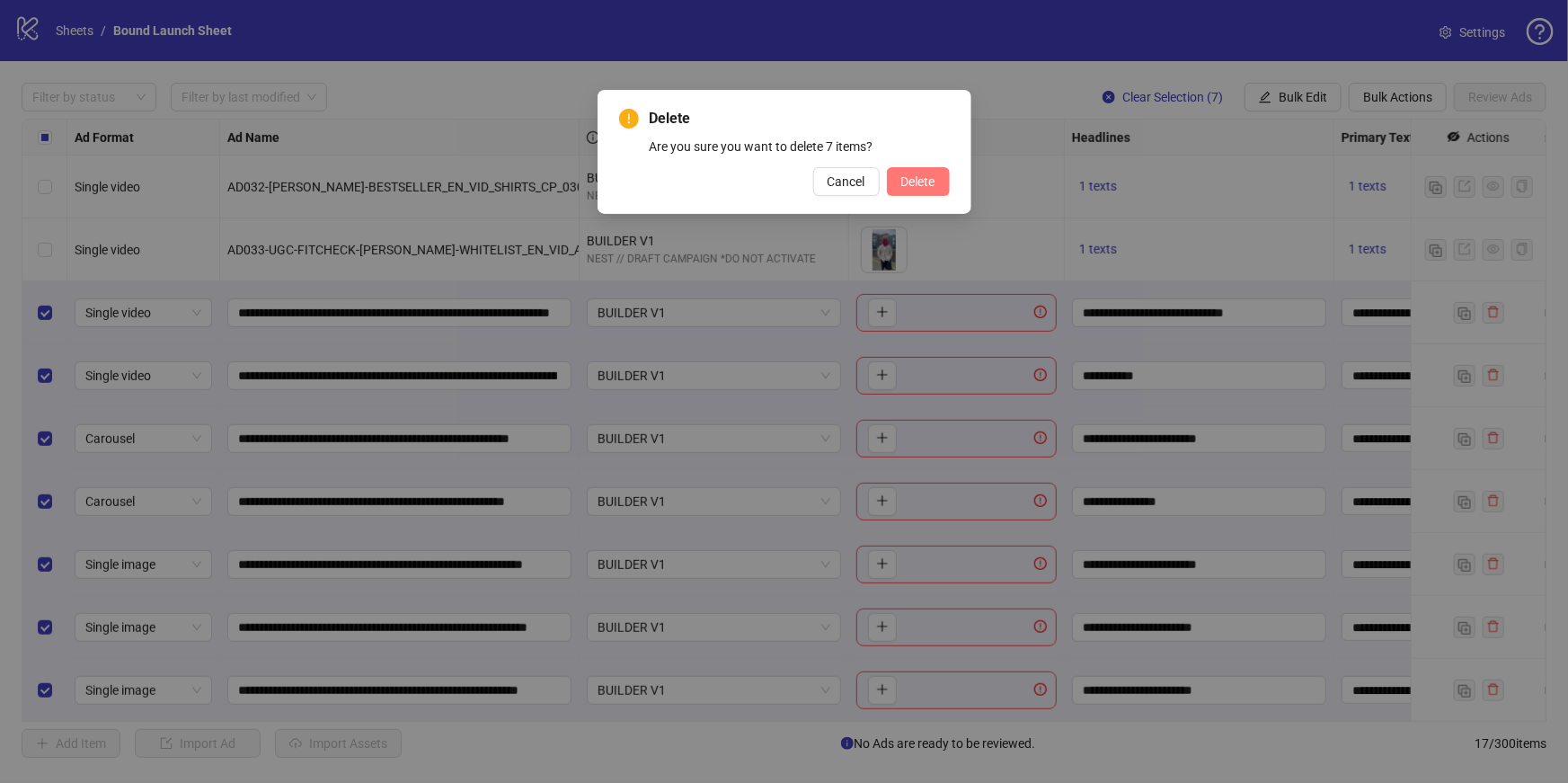 click on "Delete" at bounding box center [918, 182] 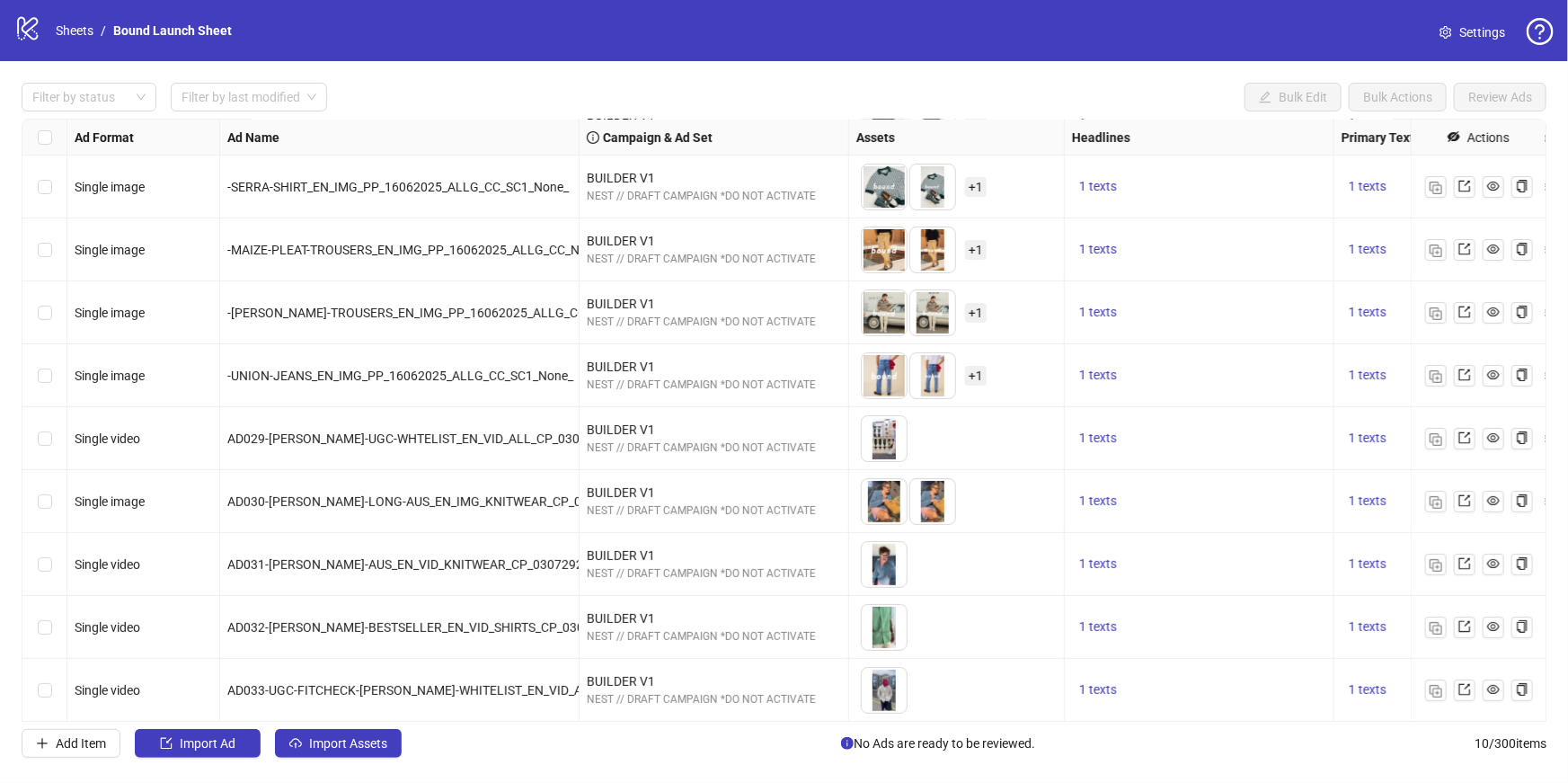 scroll, scrollTop: 63, scrollLeft: 0, axis: vertical 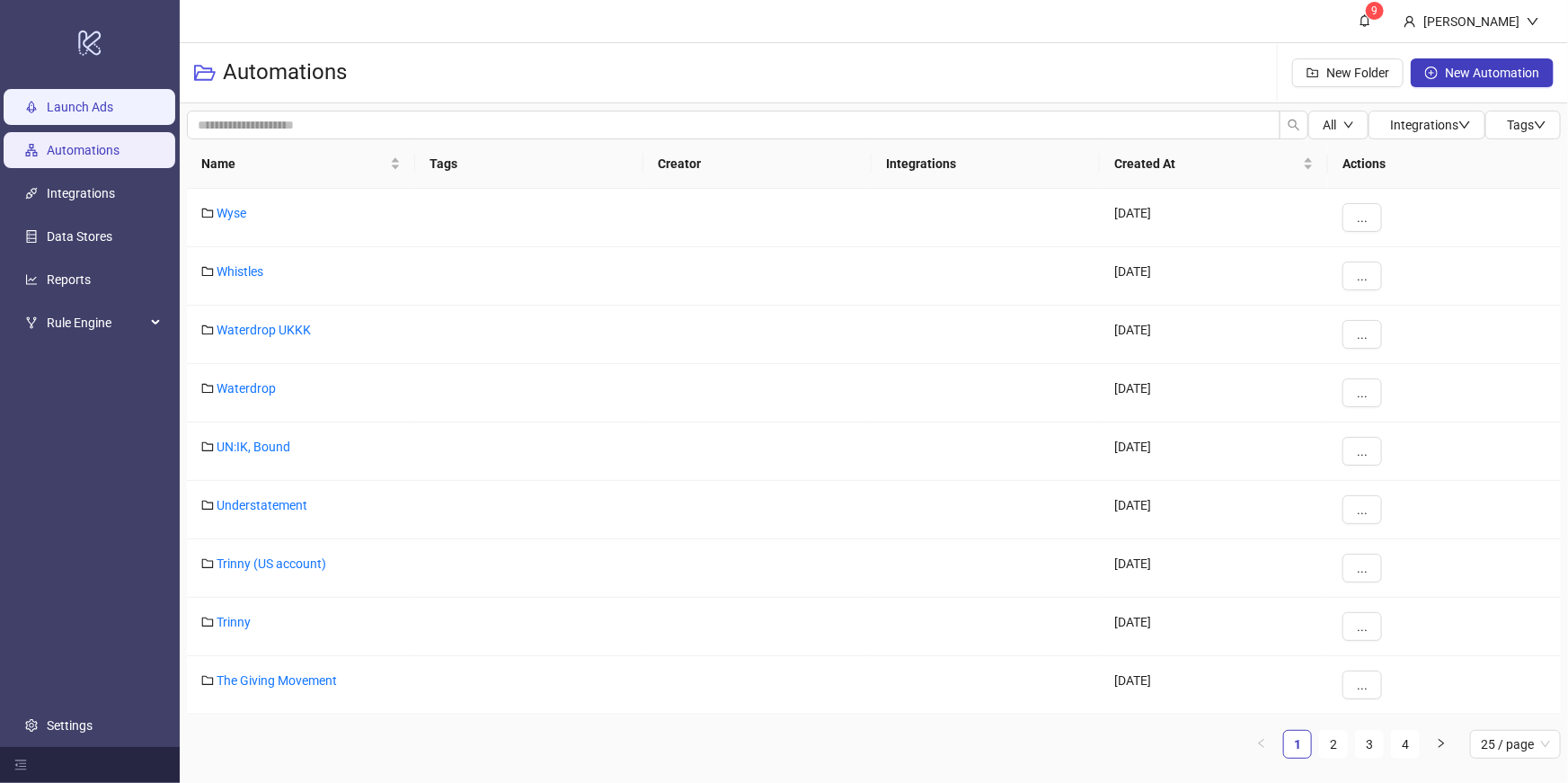 click on "Launch Ads" at bounding box center (80, 107) 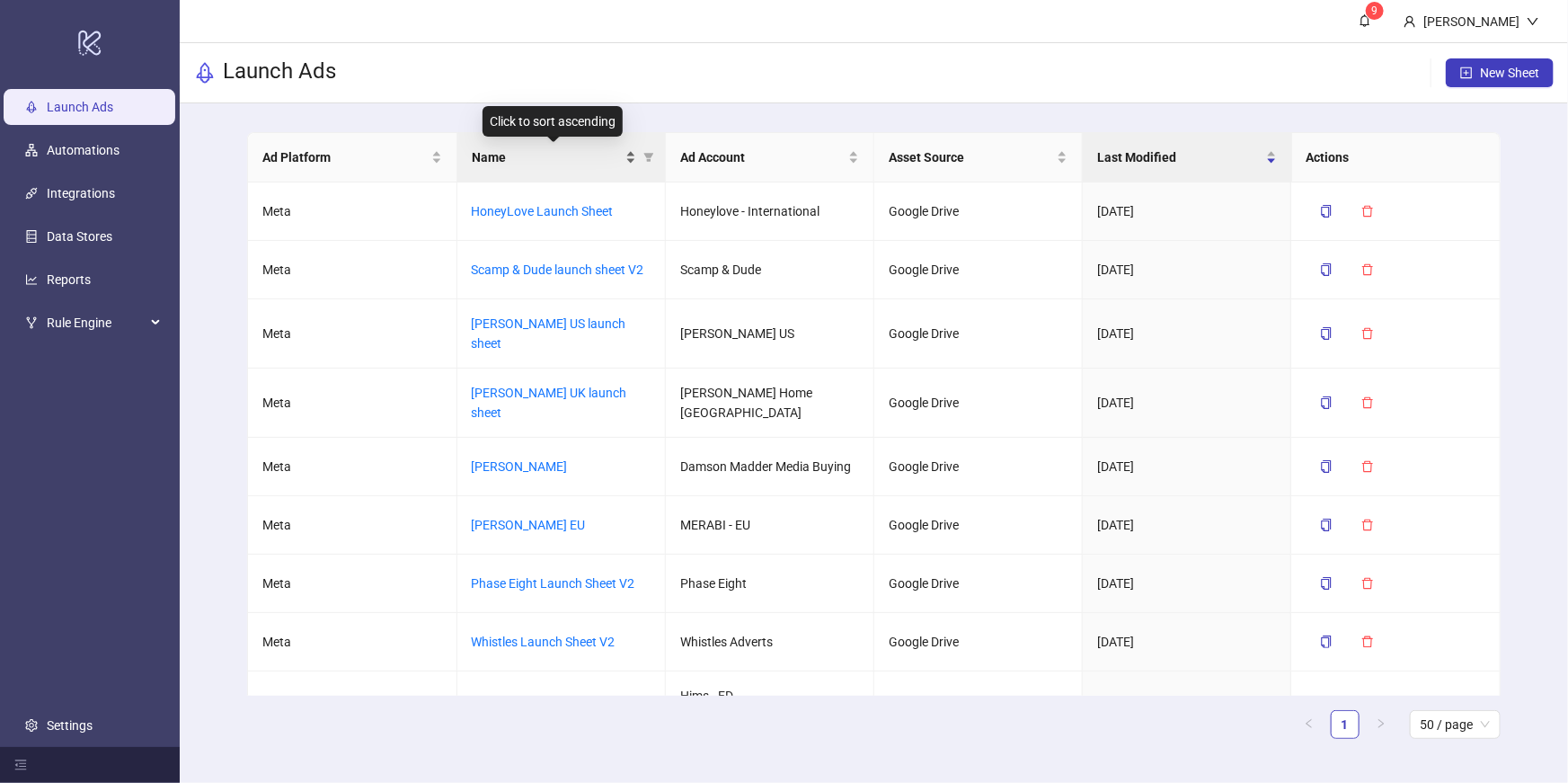 click on "Name" at bounding box center [546, 157] 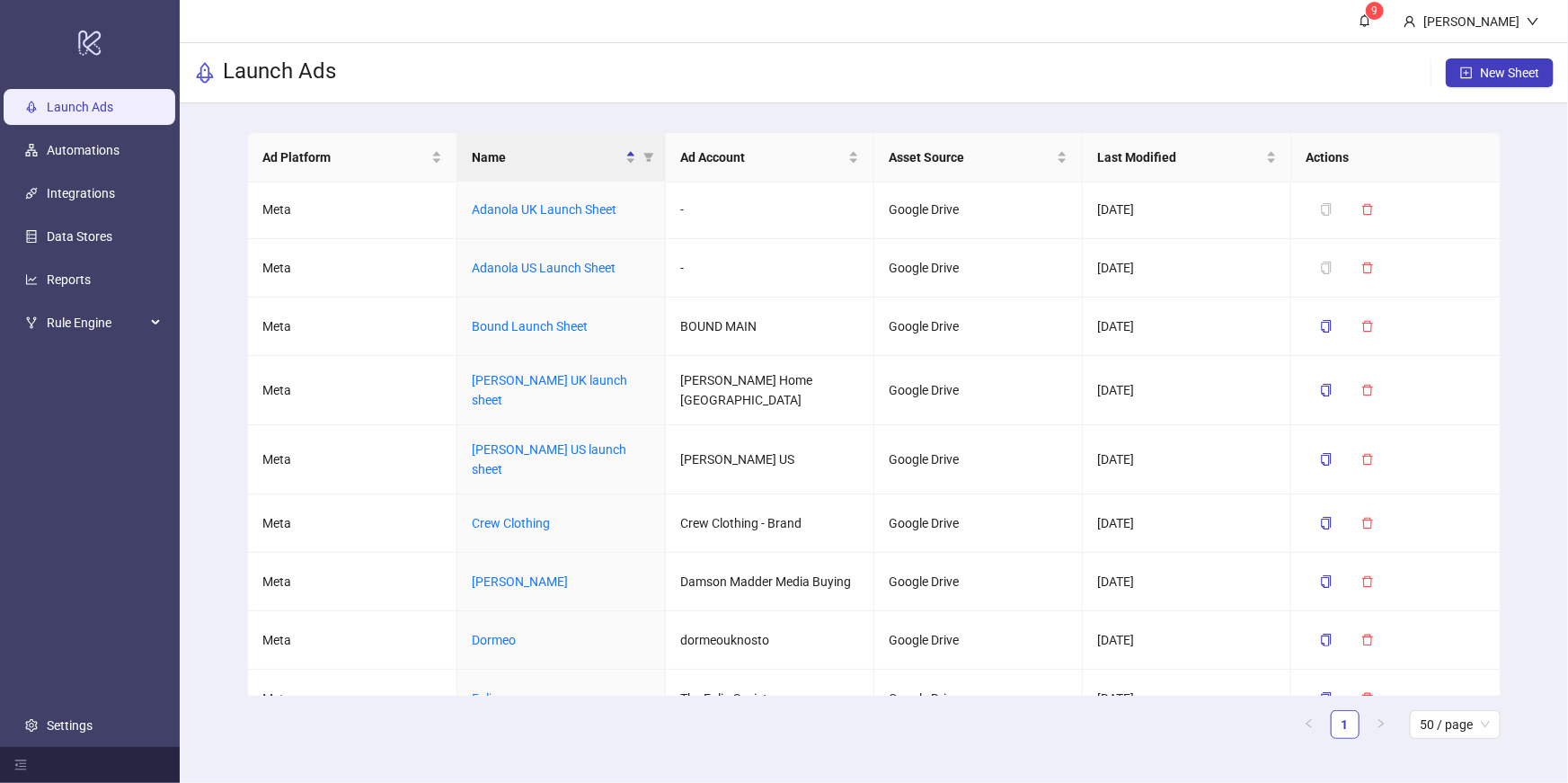 scroll, scrollTop: 0, scrollLeft: 0, axis: both 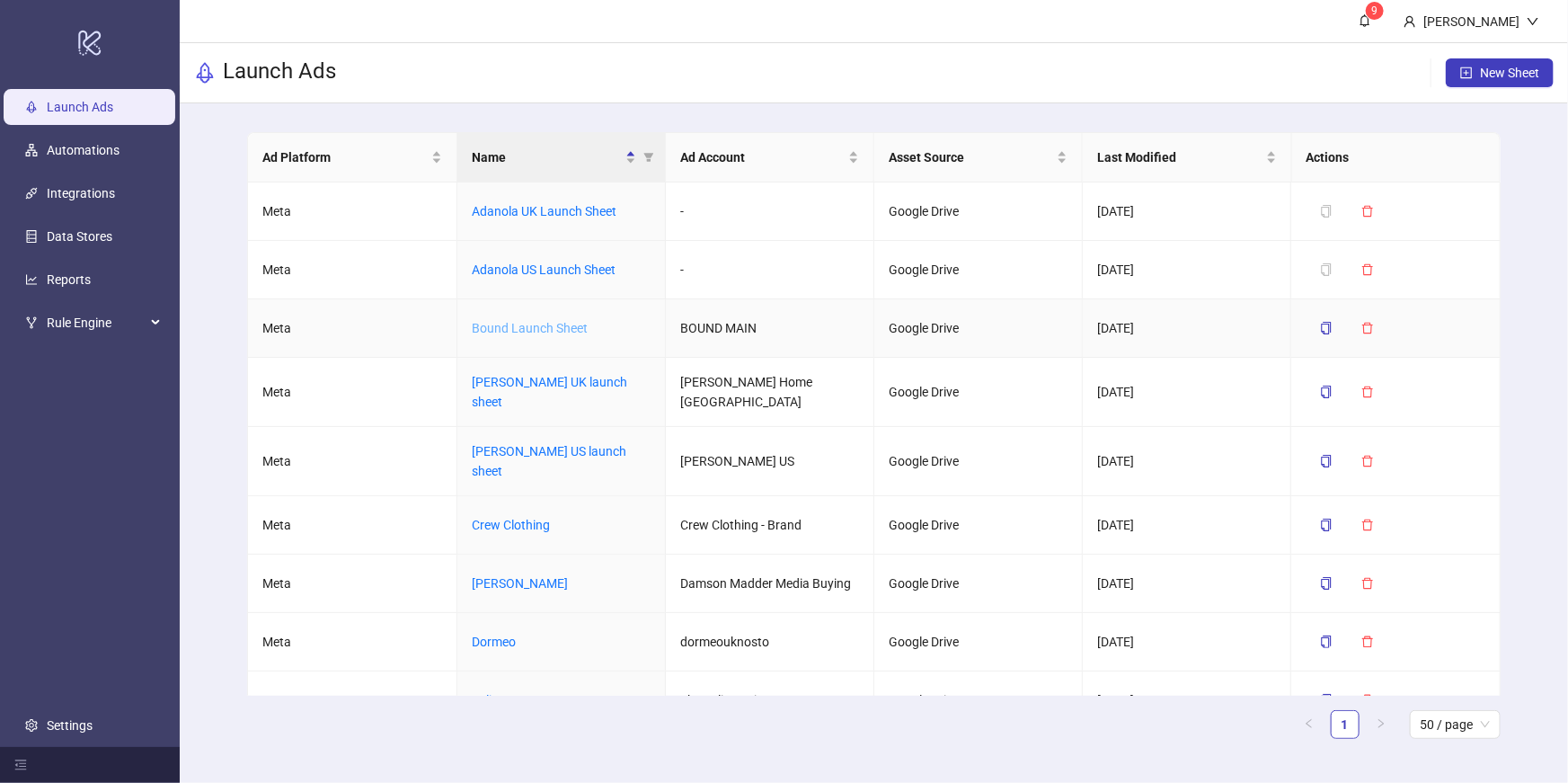 click on "Bound Launch Sheet" at bounding box center [529, 328] 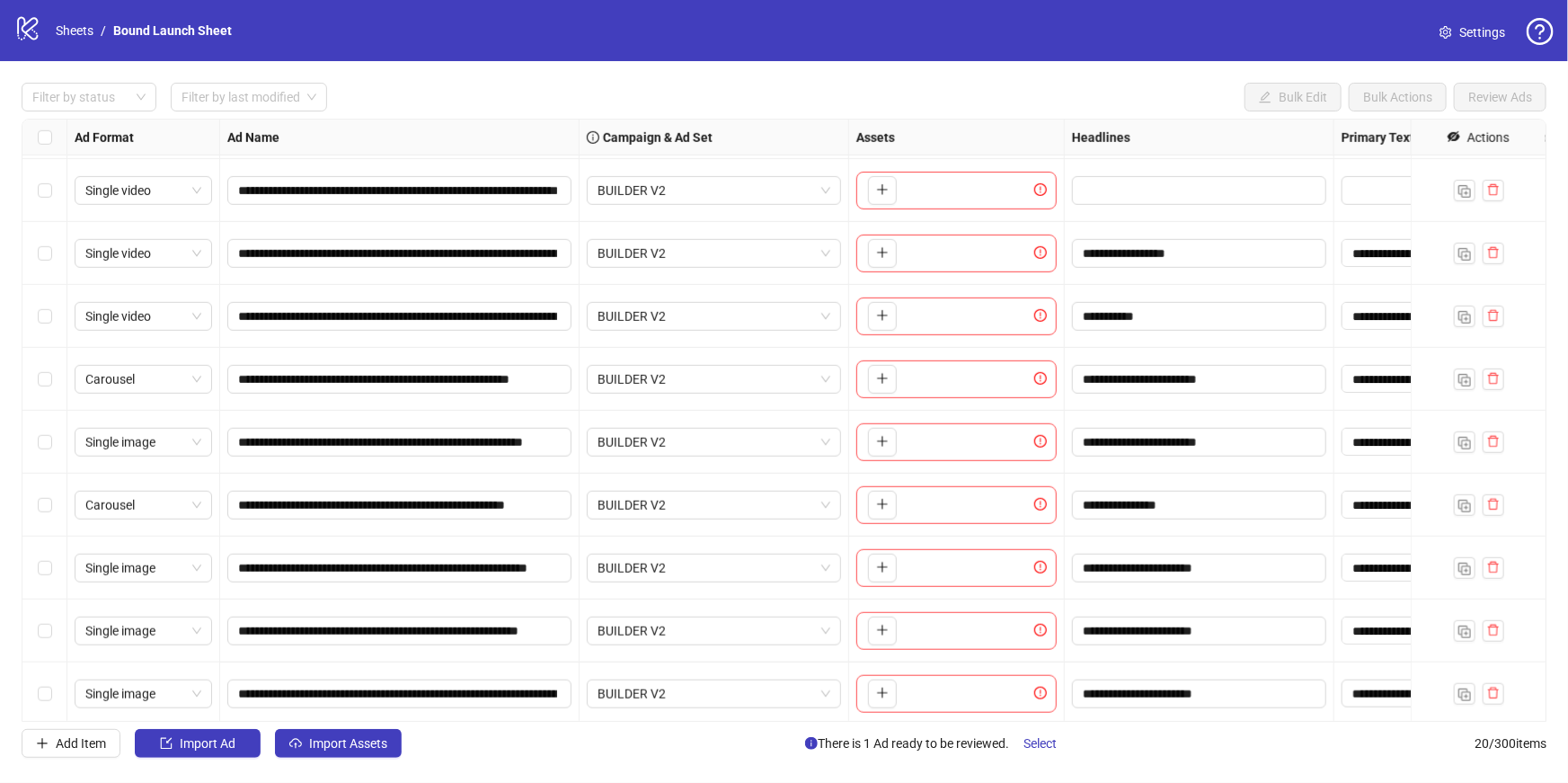 scroll, scrollTop: 692, scrollLeft: 0, axis: vertical 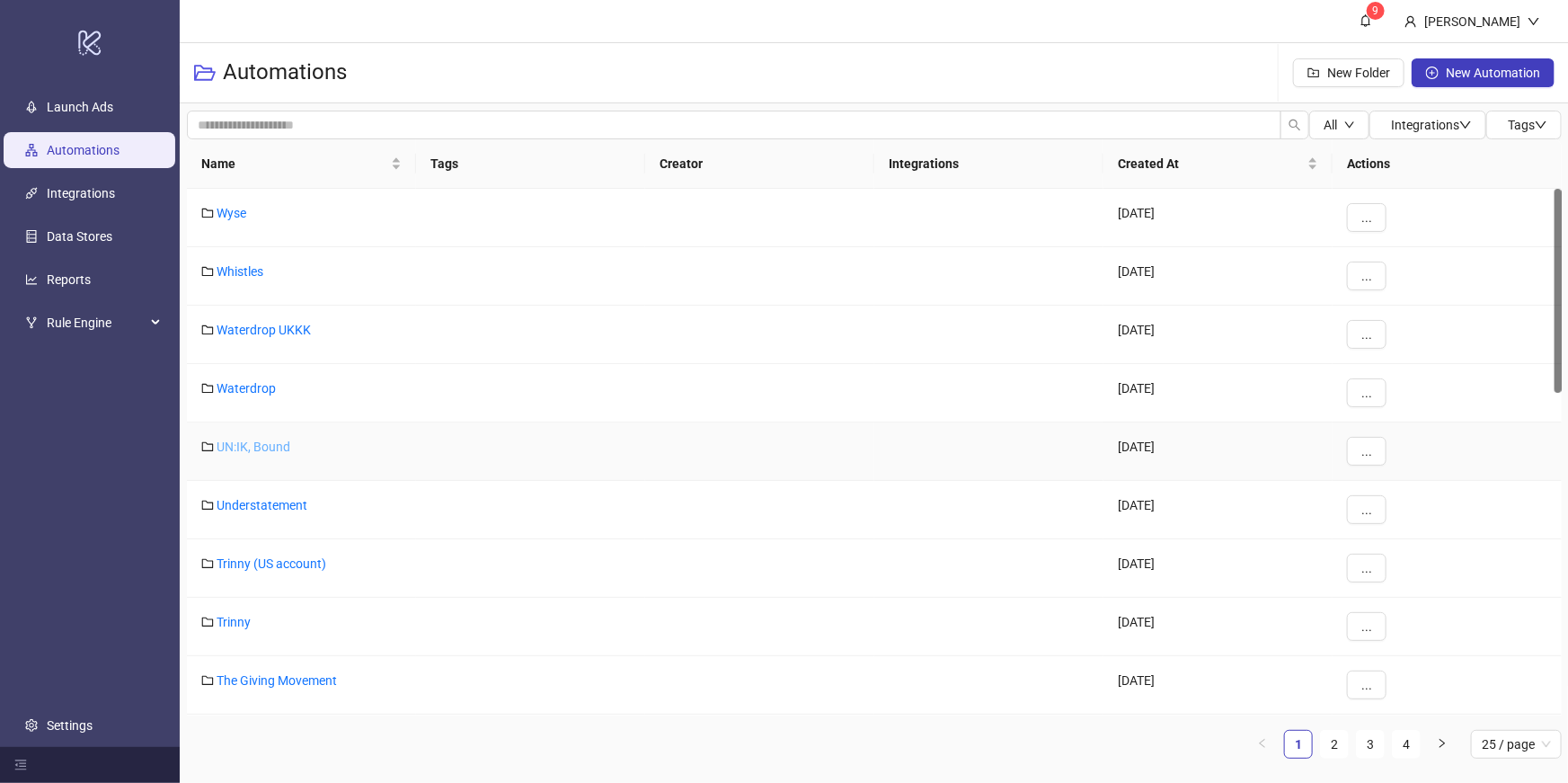 click on "UN:IK, Bound" at bounding box center [253, 447] 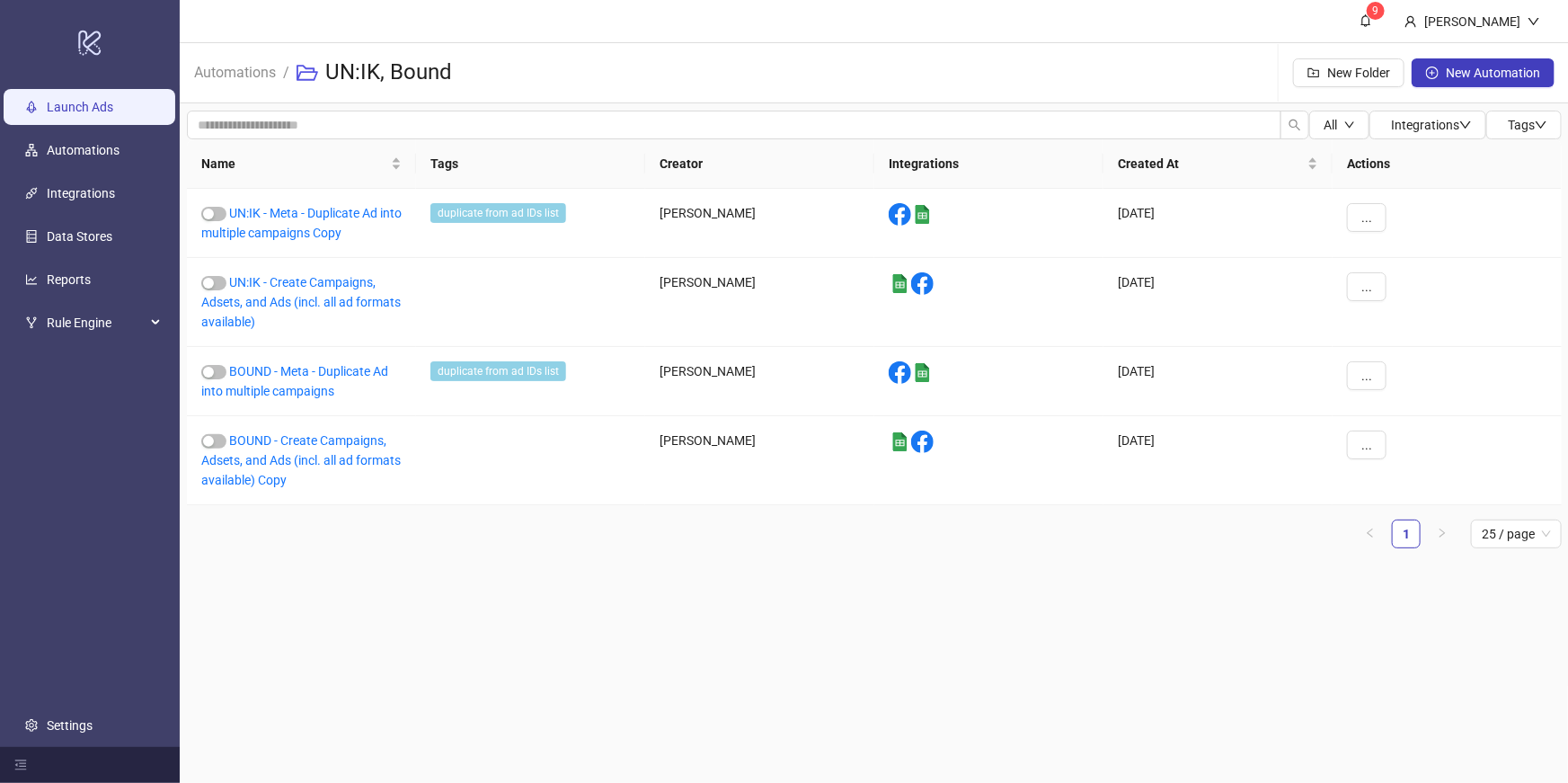 click on "Launch Ads" at bounding box center (80, 107) 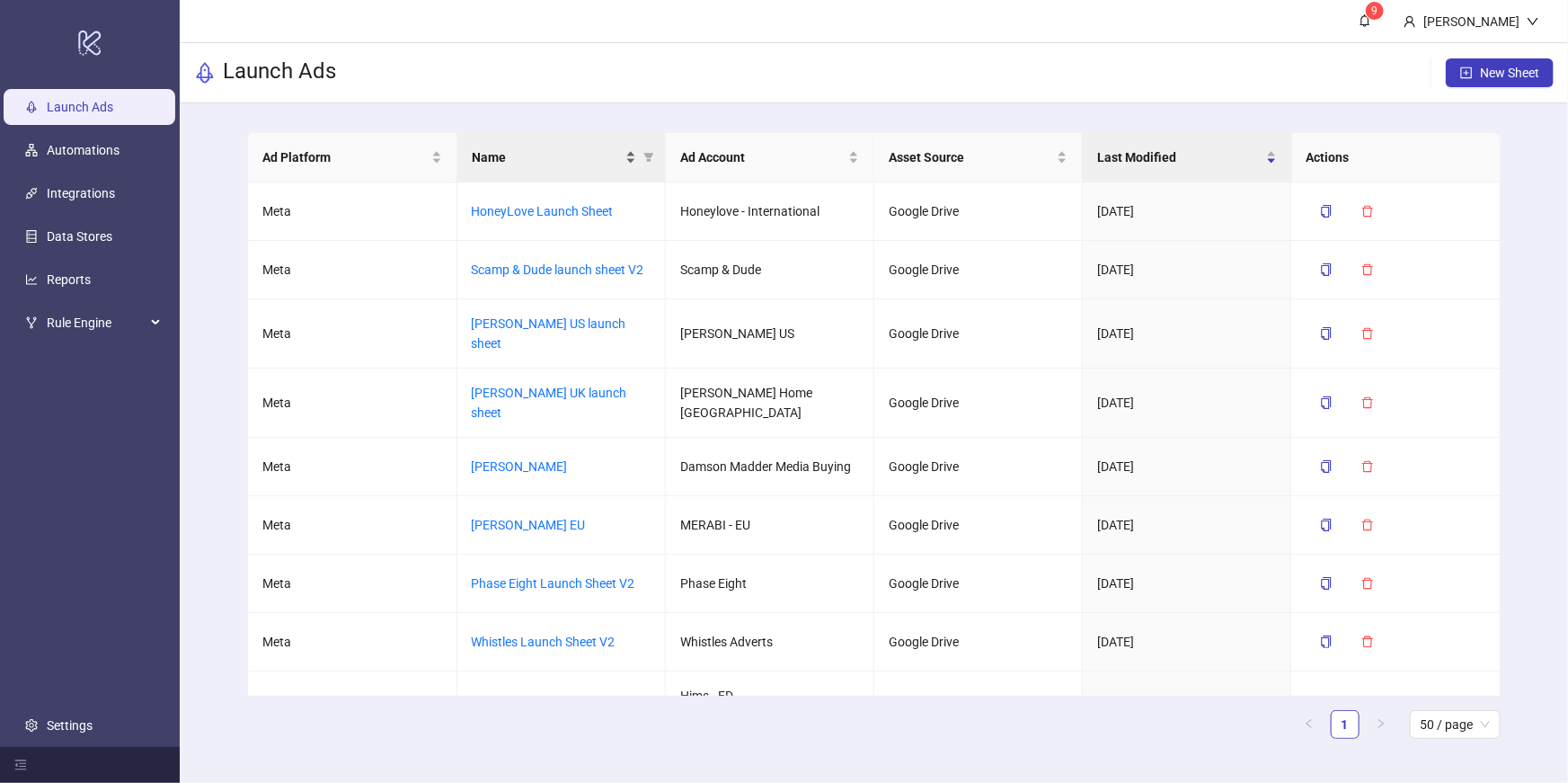 click on "Name" at bounding box center (546, 157) 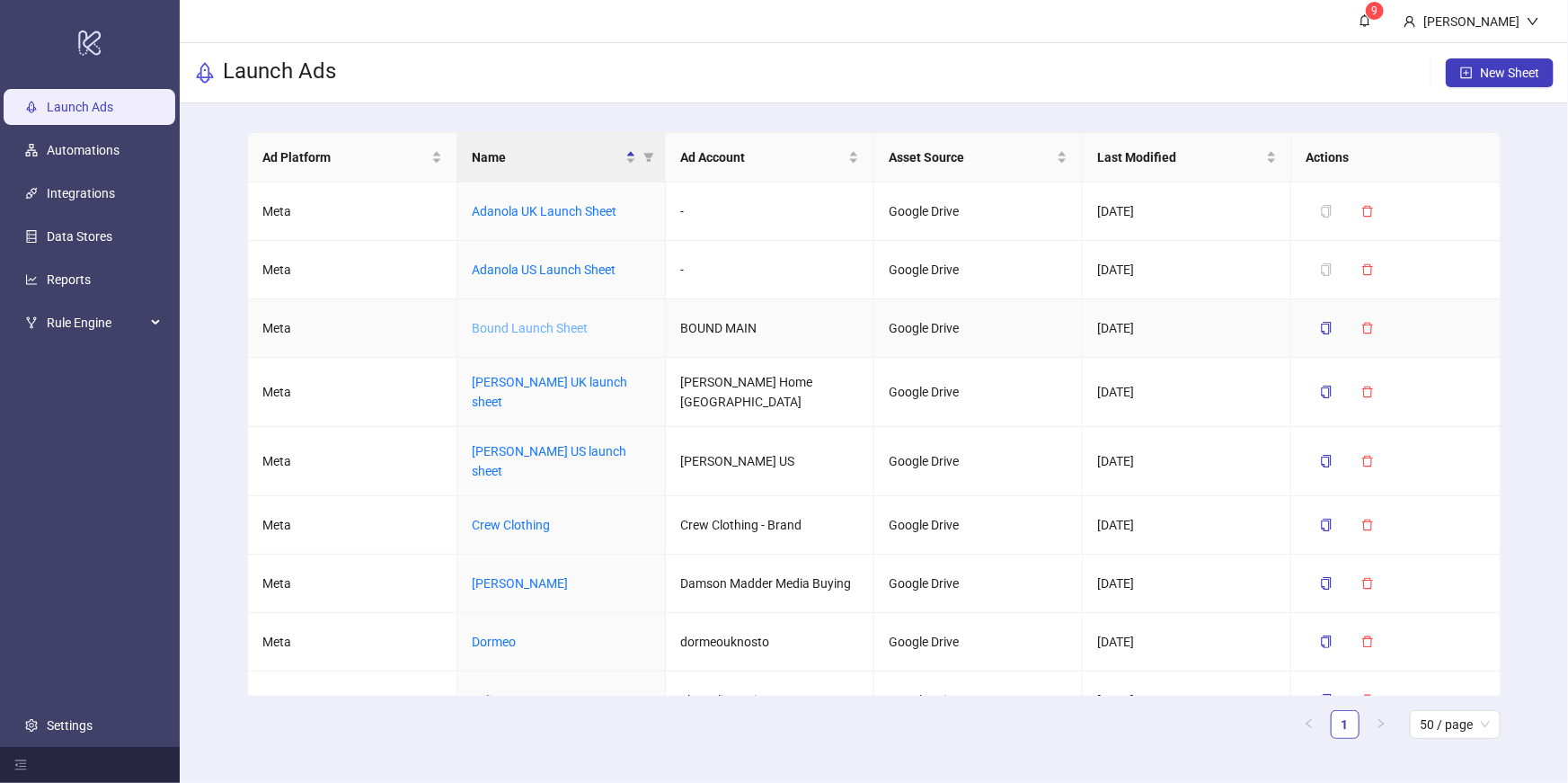 click on "Bound Launch Sheet" at bounding box center (529, 328) 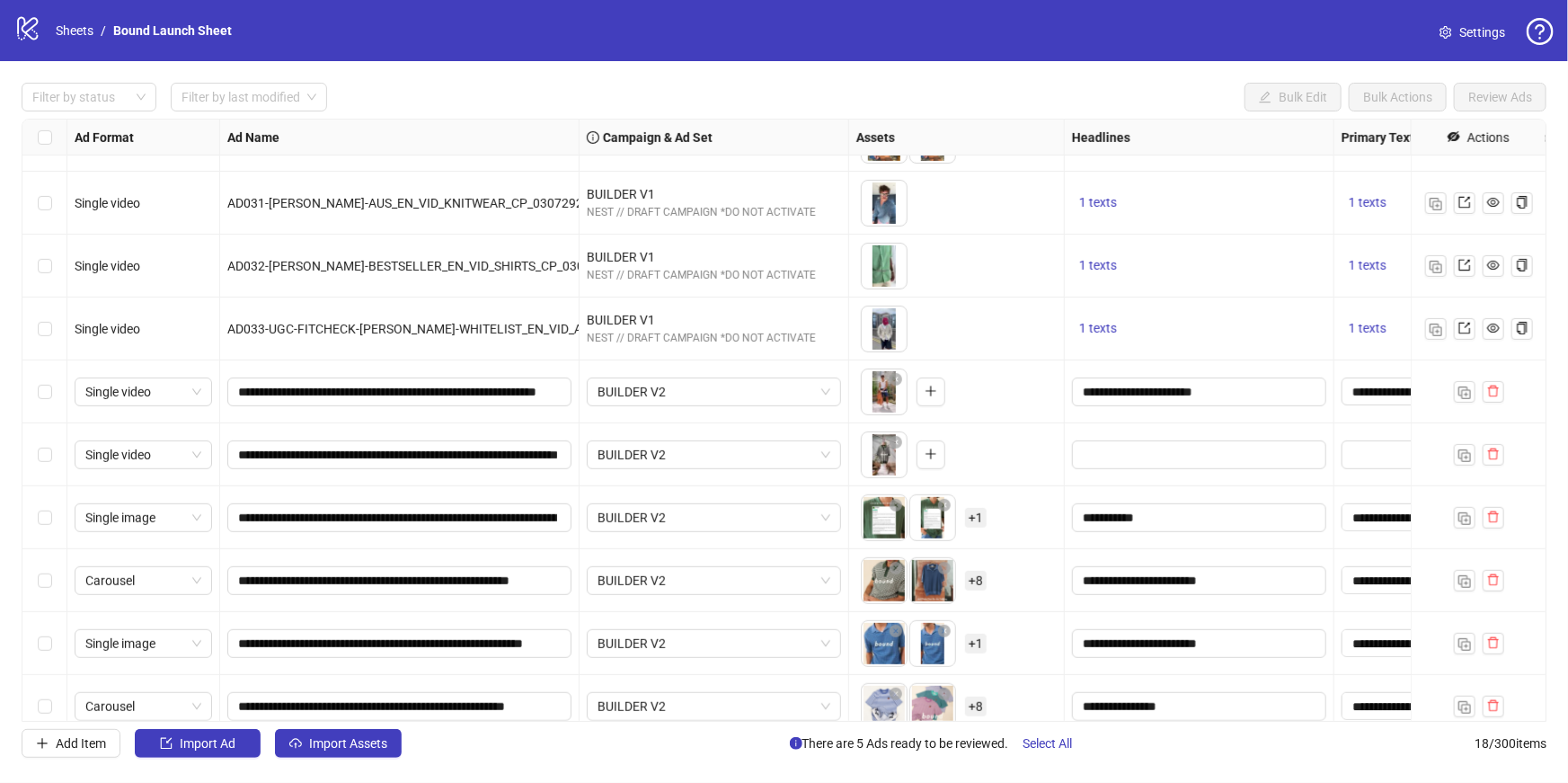 scroll, scrollTop: 566, scrollLeft: 0, axis: vertical 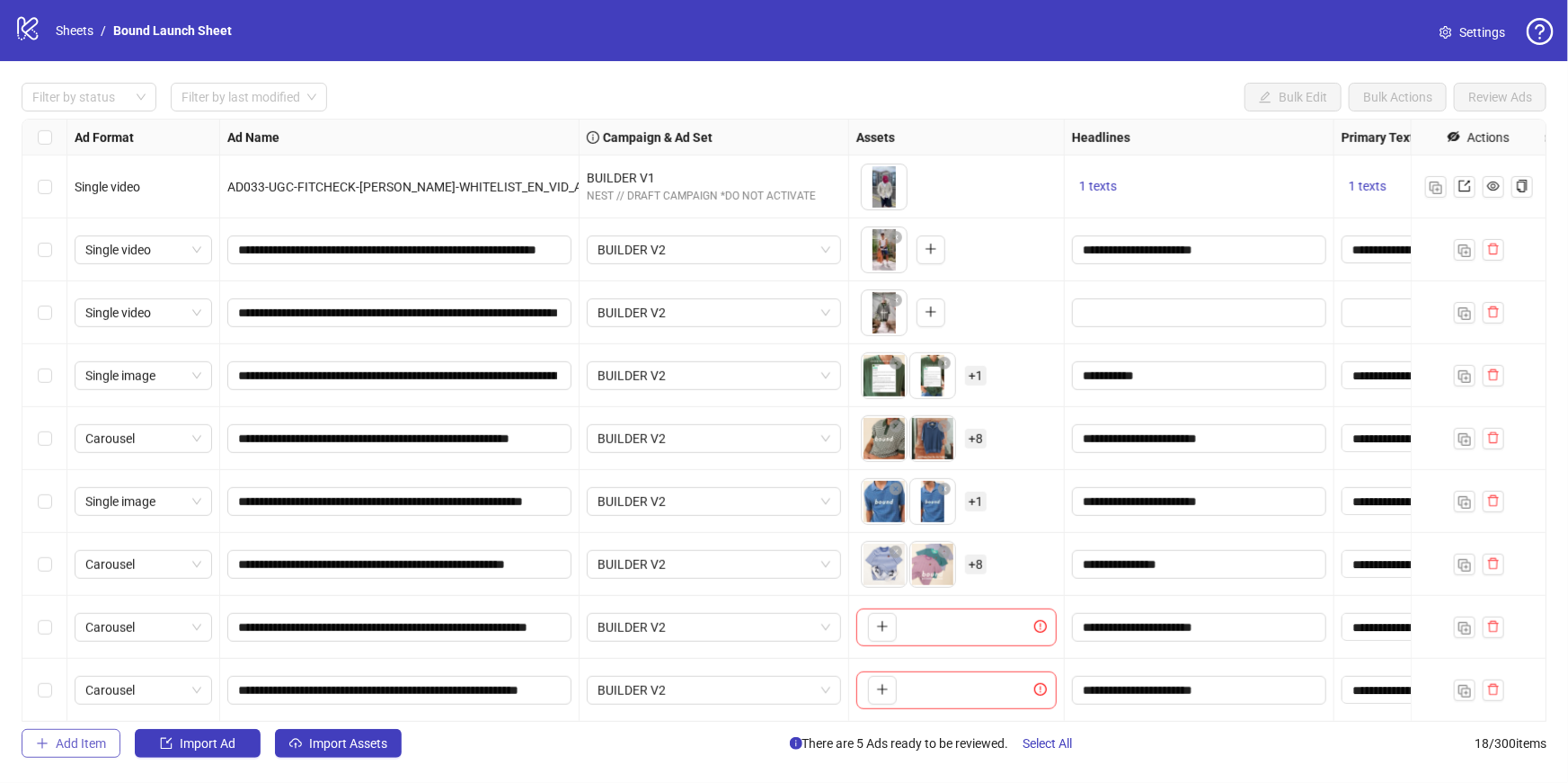 click on "Add Item" at bounding box center [81, 743] 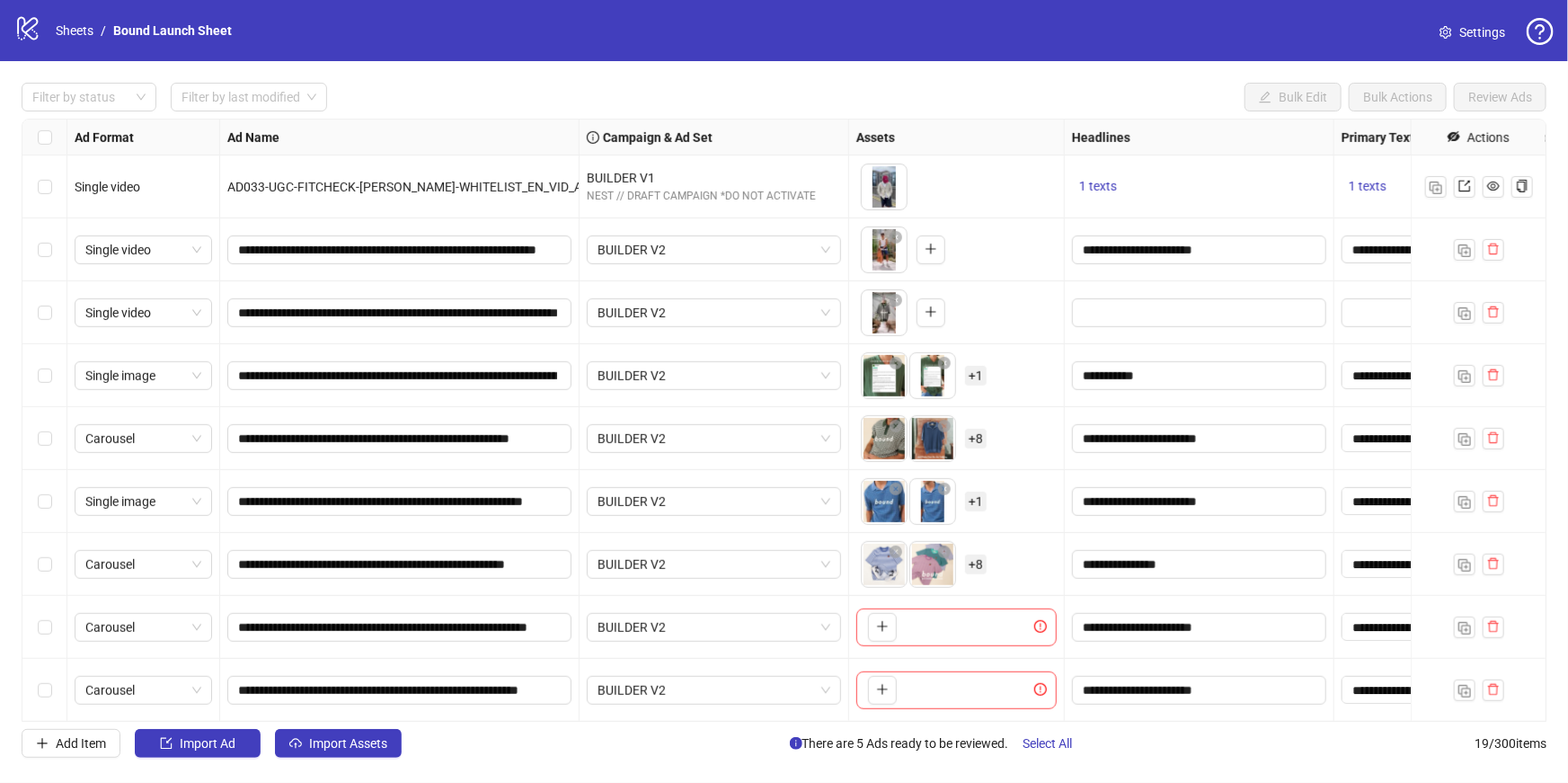 scroll, scrollTop: 629, scrollLeft: 0, axis: vertical 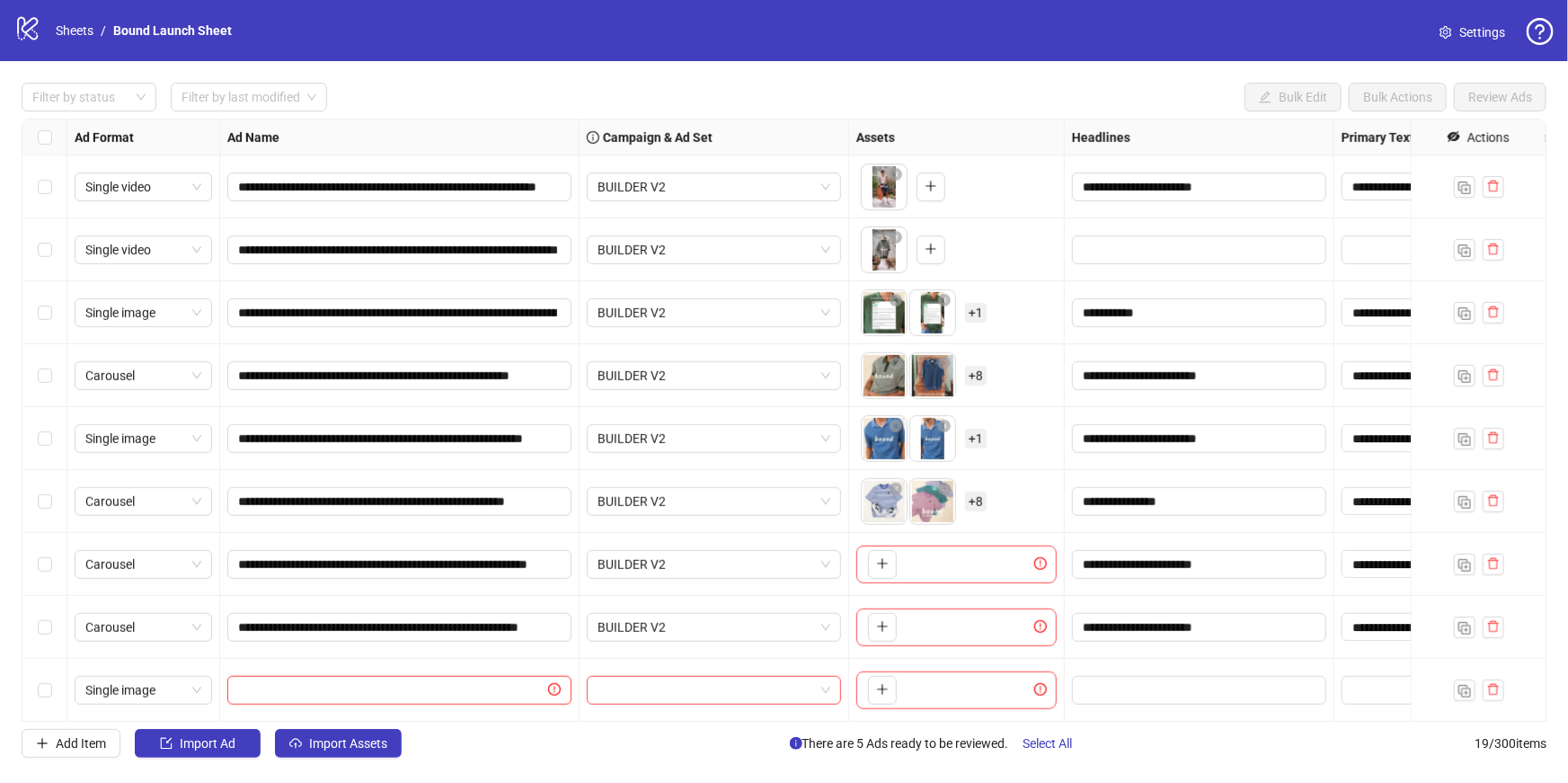 click at bounding box center [391, 690] 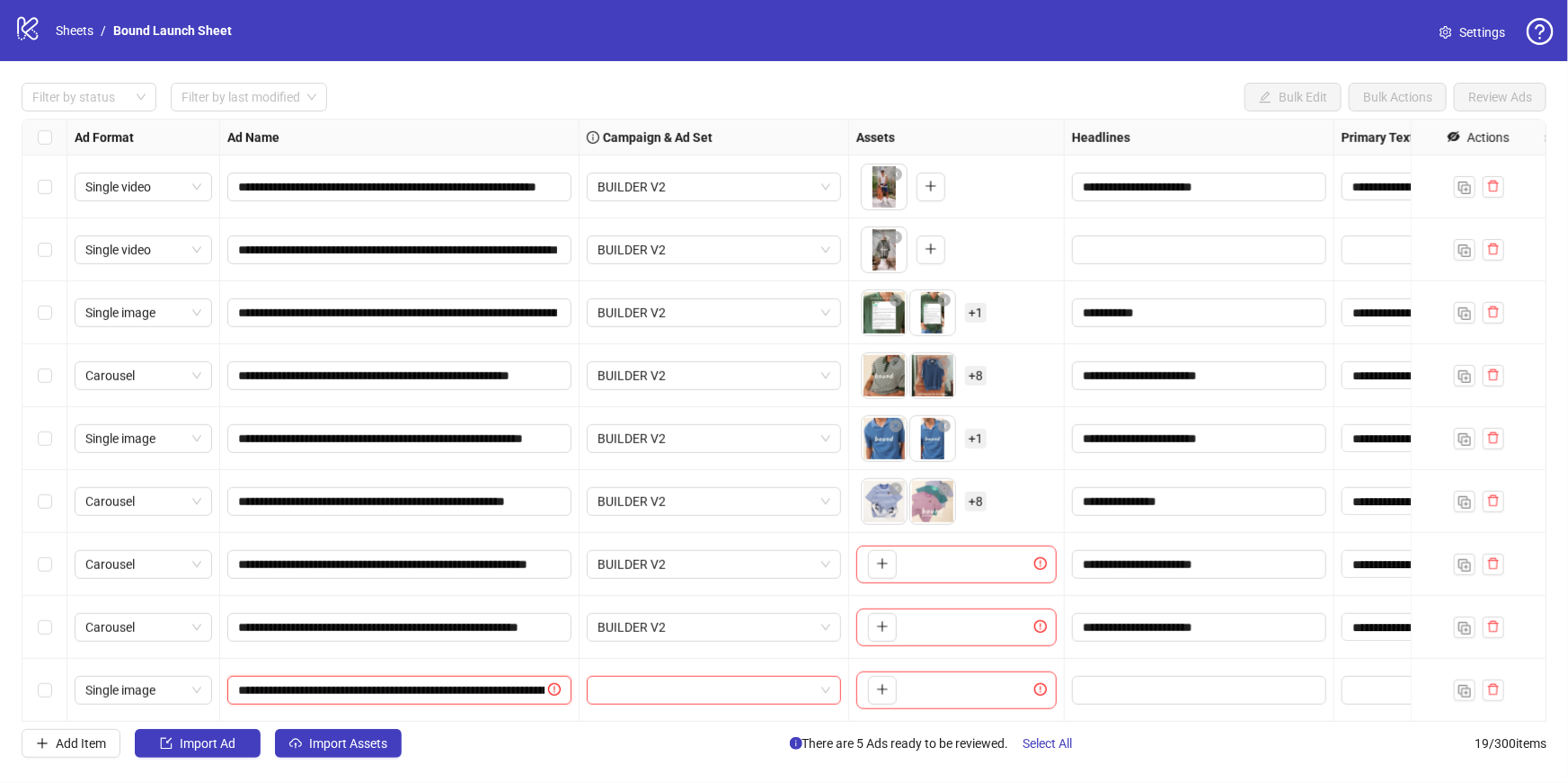 scroll, scrollTop: 0, scrollLeft: 252, axis: horizontal 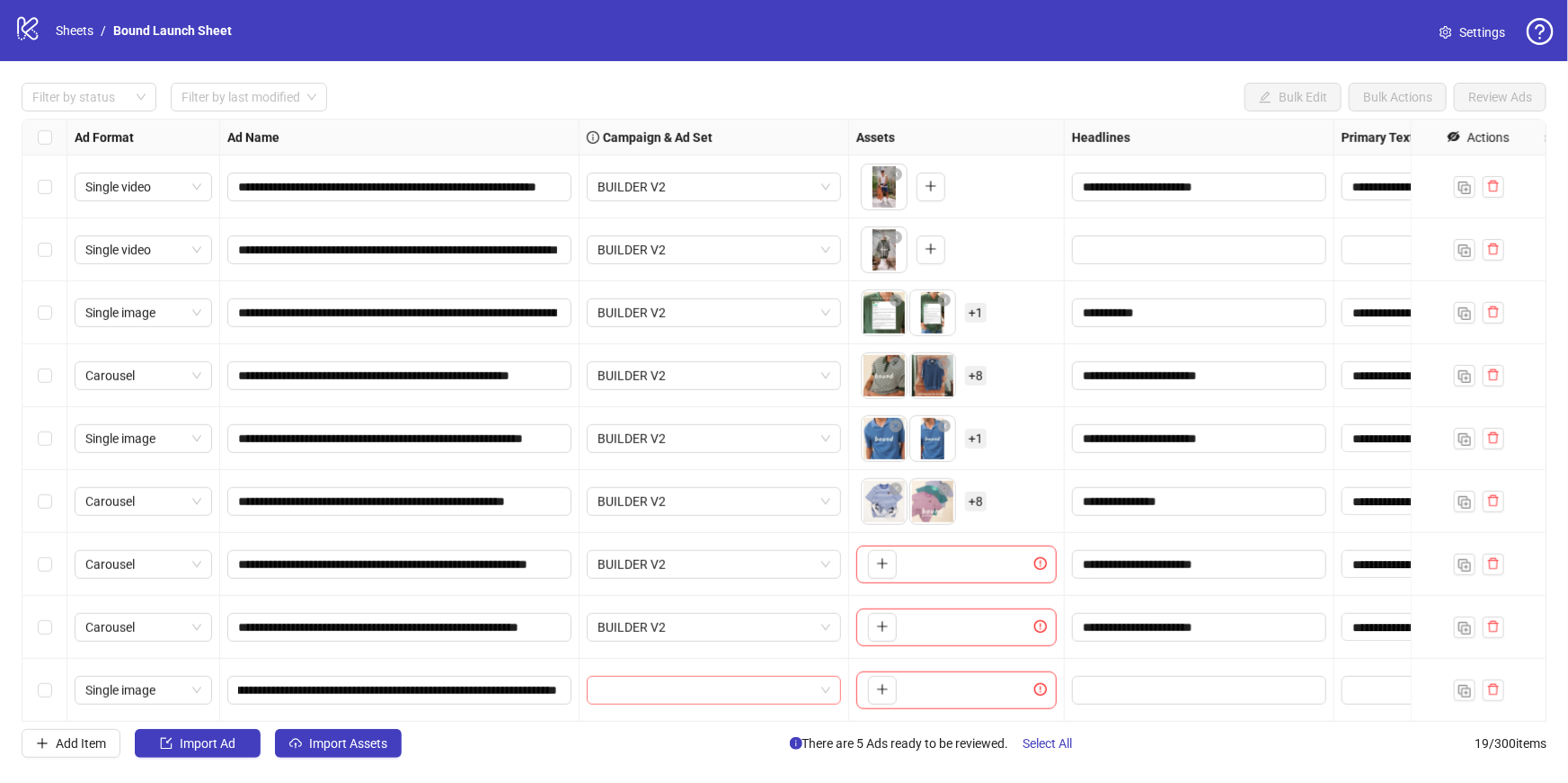 click at bounding box center (705, 690) 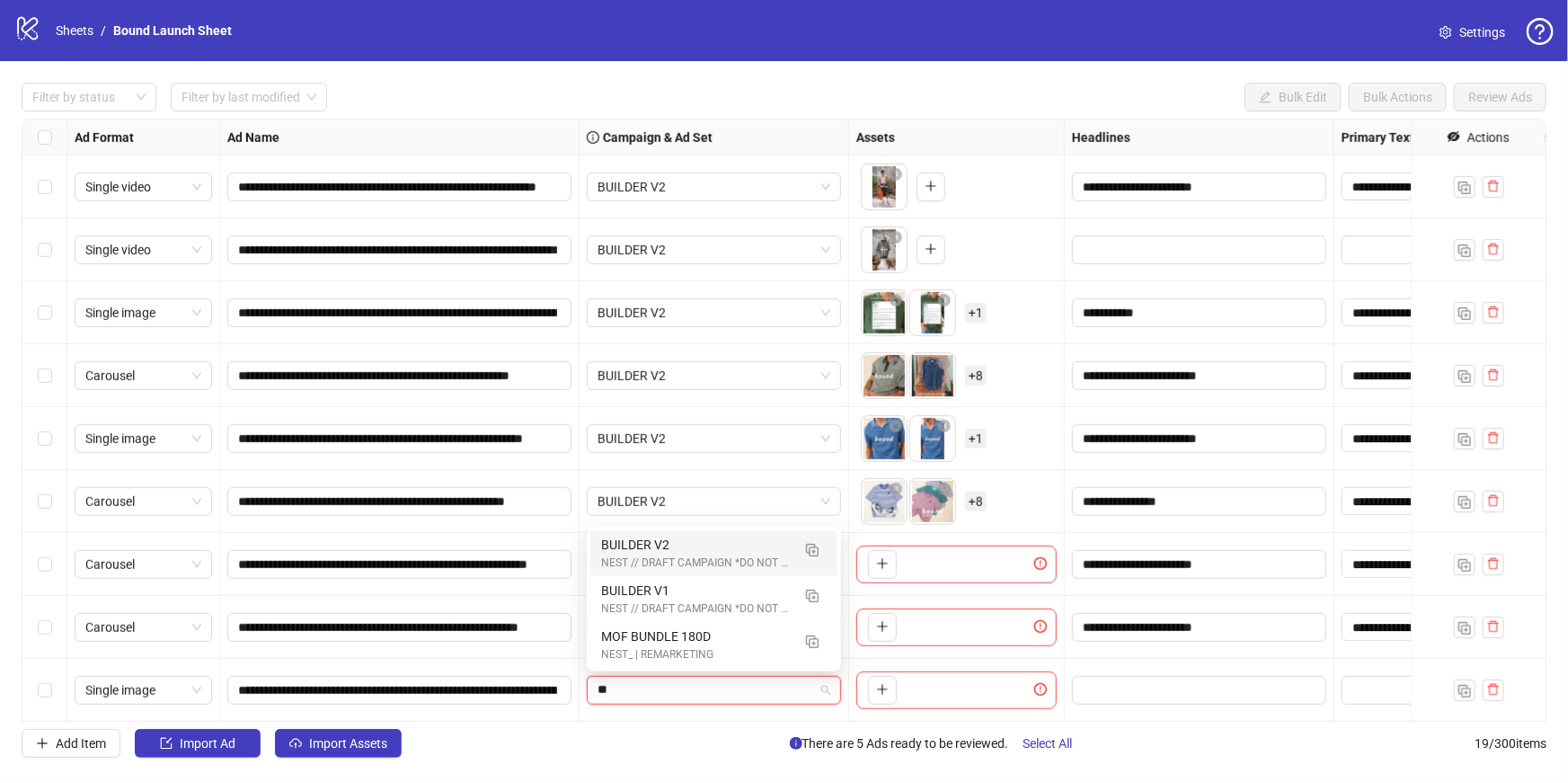 type on "***" 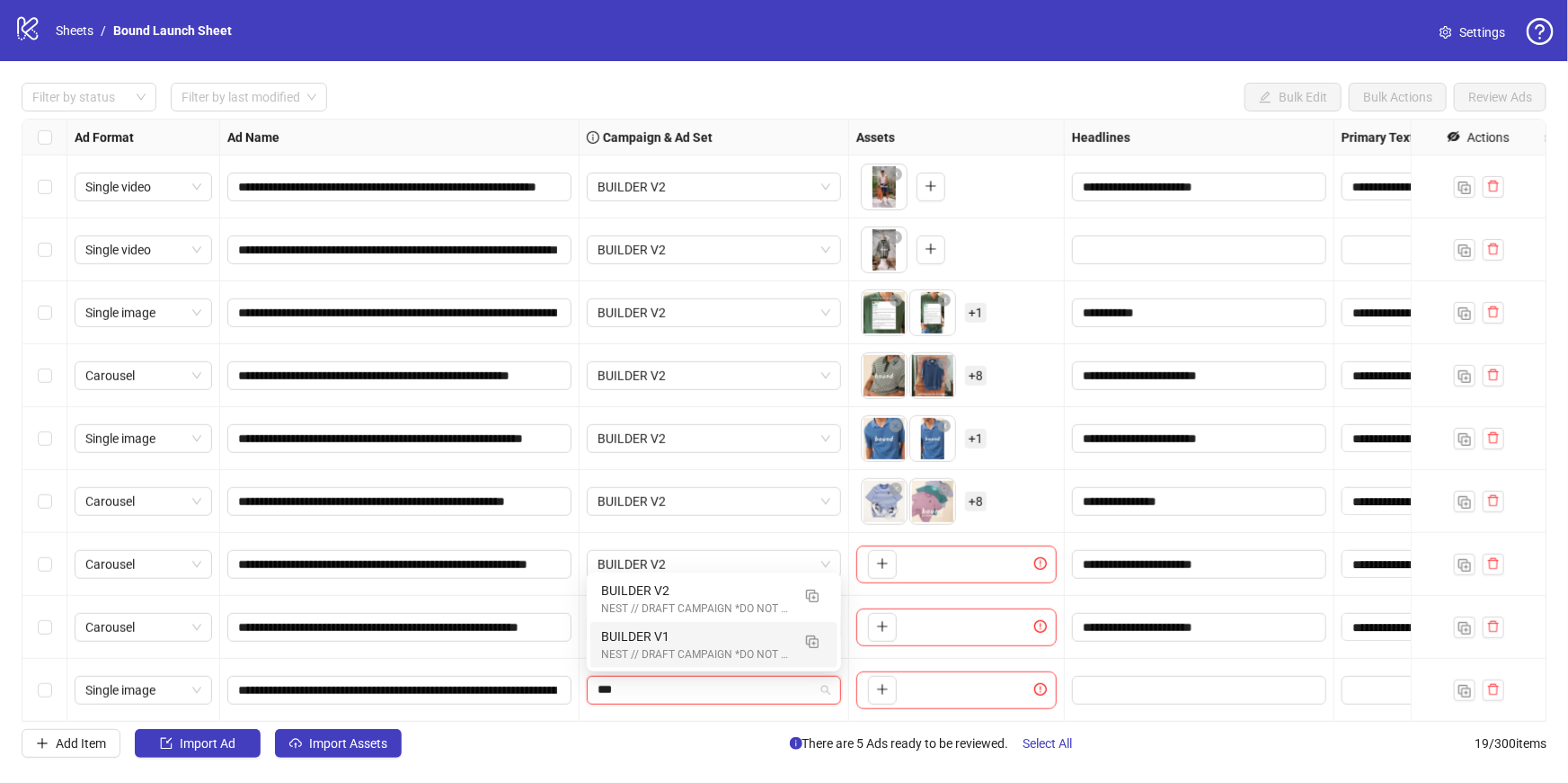 click on "NEST // DRAFT CAMPAIGN  *DO NOT ACTIVATE" at bounding box center [695, 654] 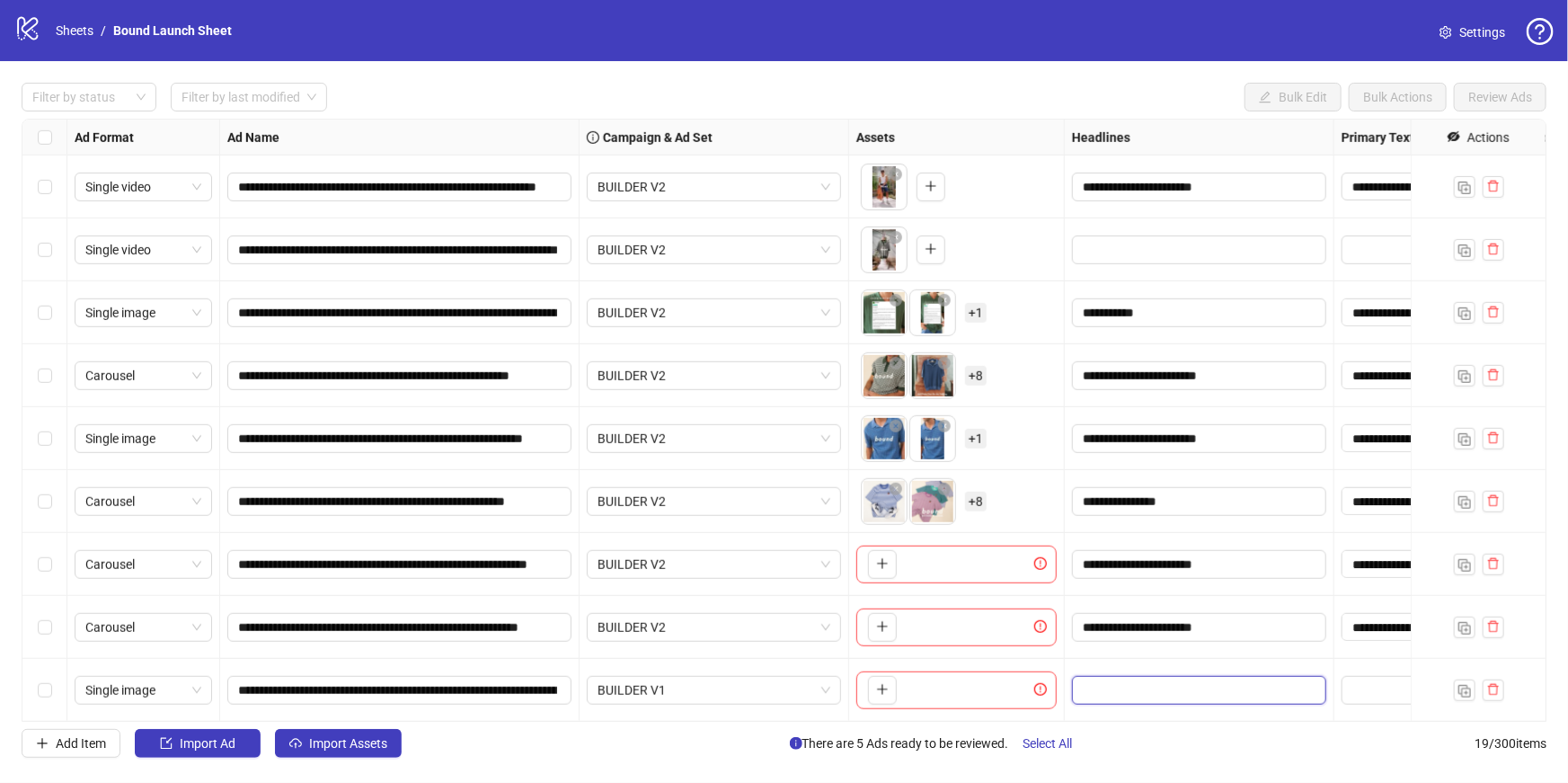 click at bounding box center (1197, 690) 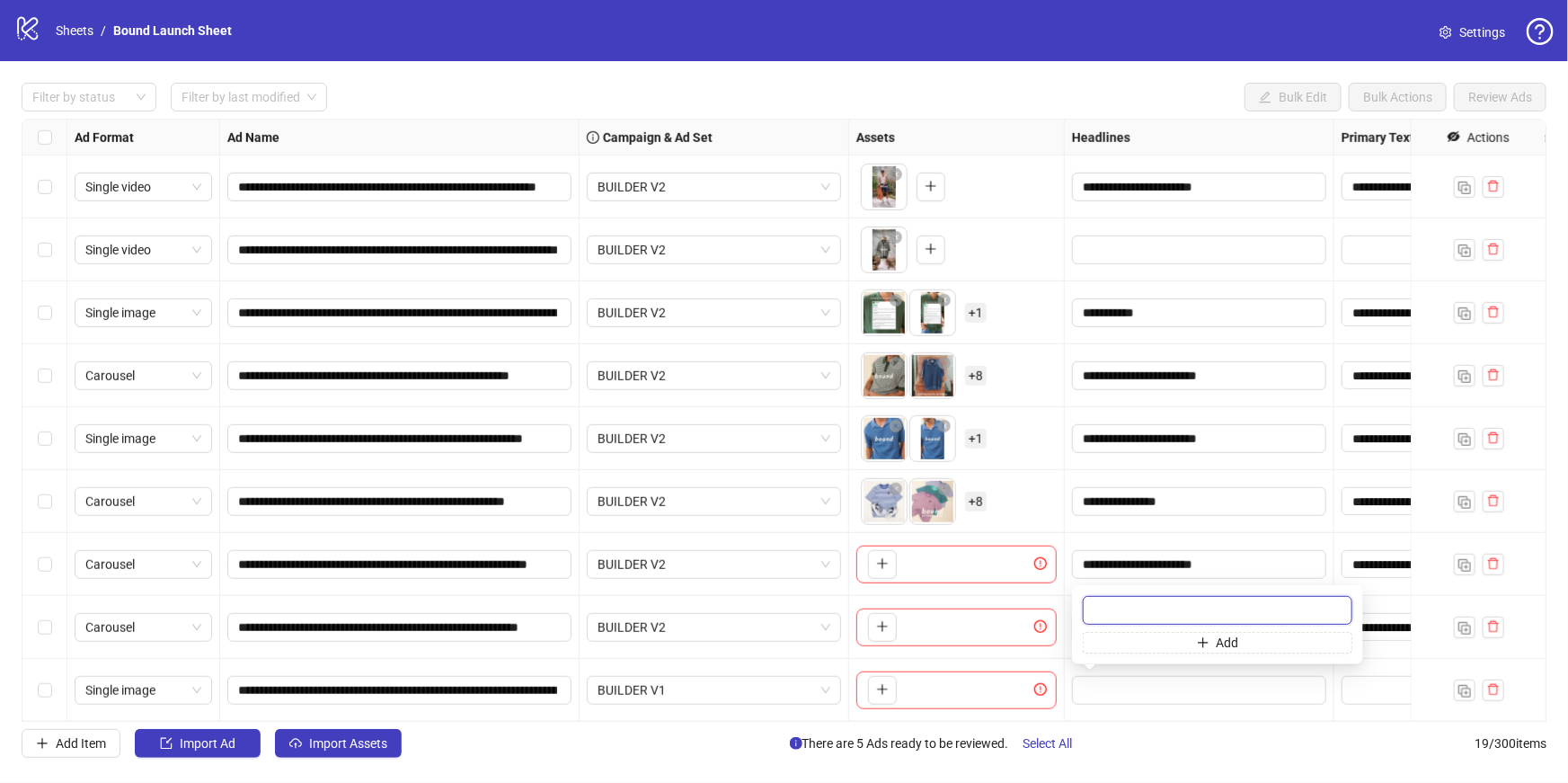 paste on "**********" 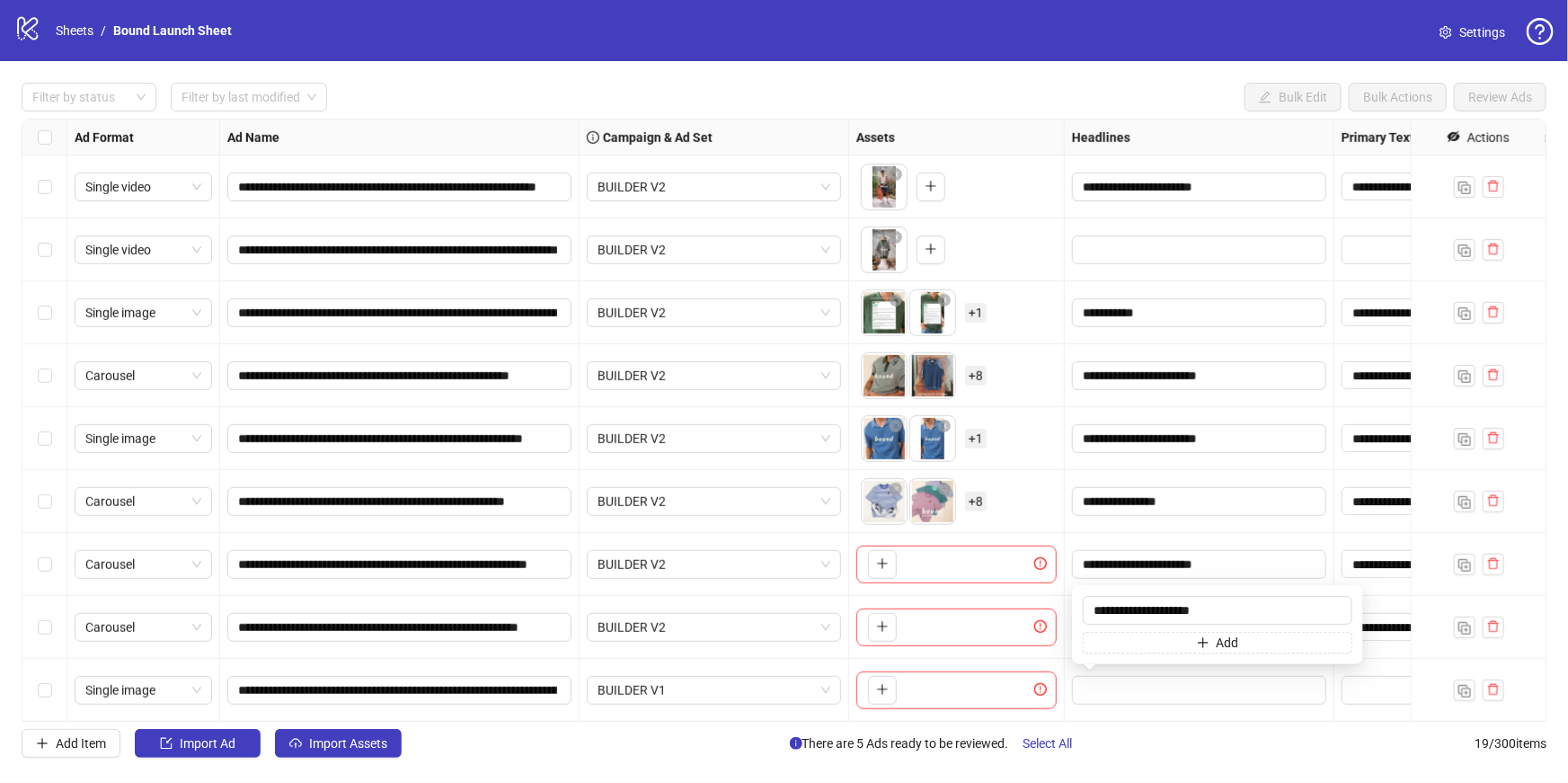 click on "**********" at bounding box center [1200, 565] 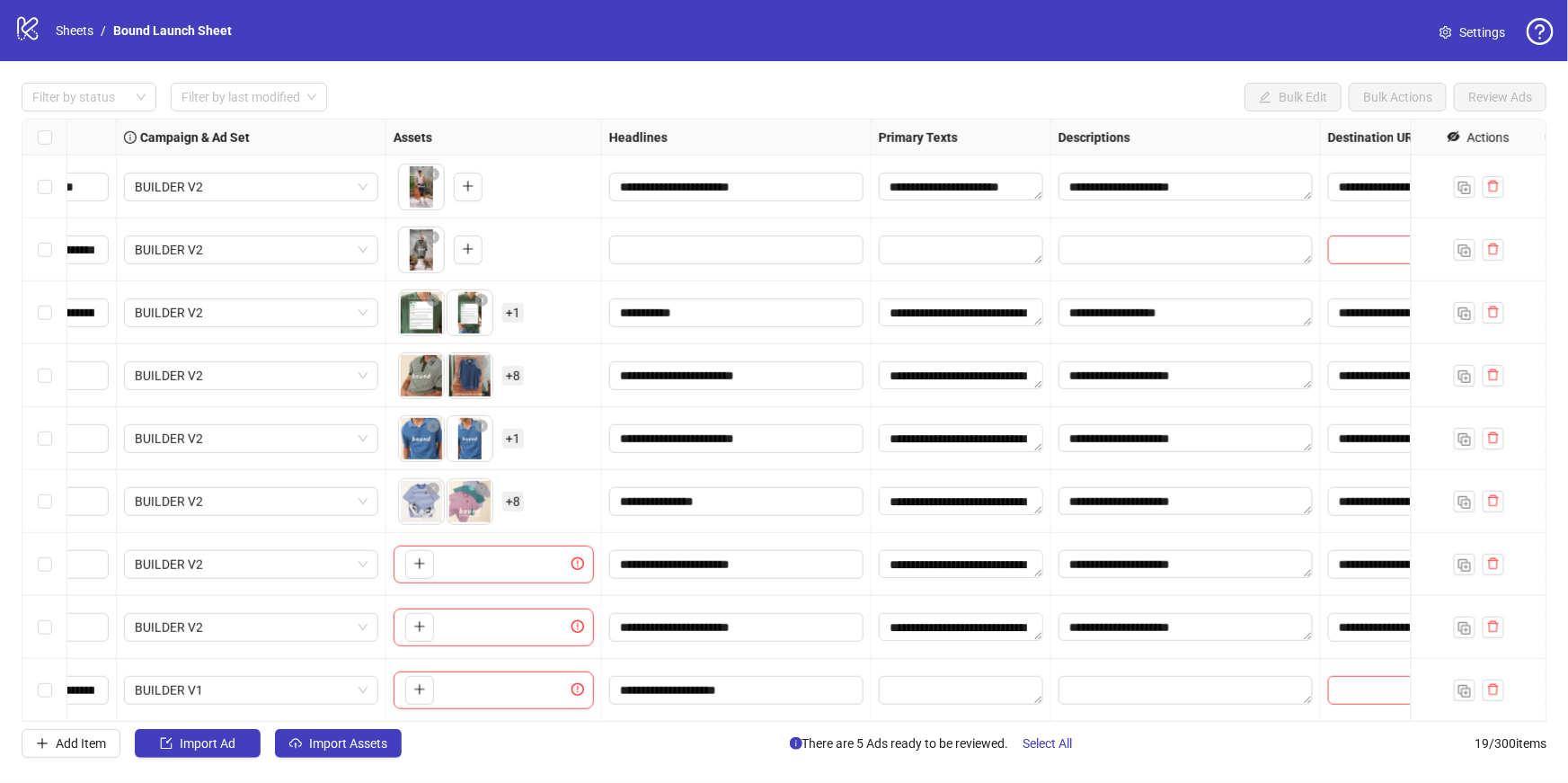 scroll, scrollTop: 629, scrollLeft: 480, axis: both 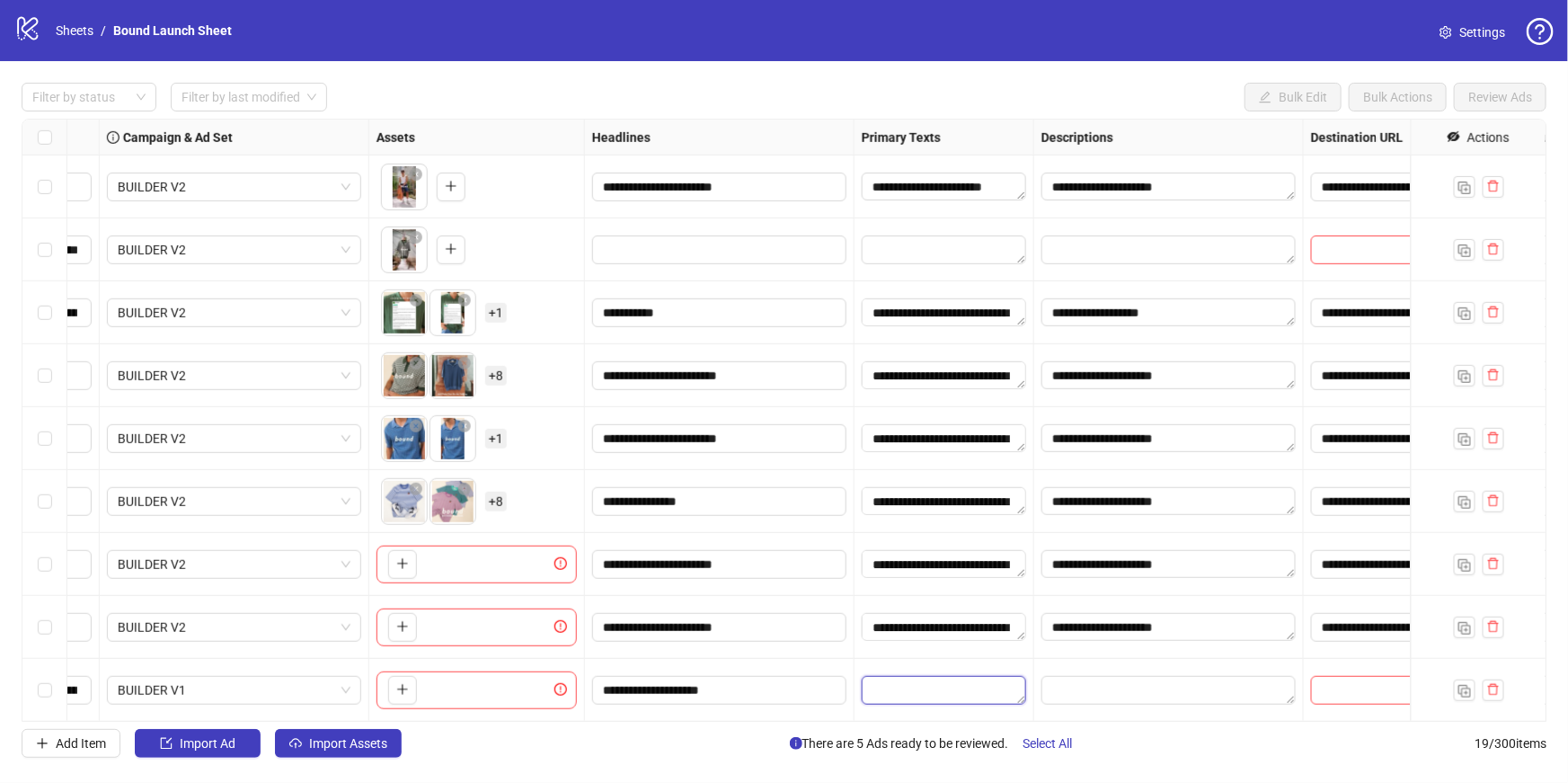 click at bounding box center [943, 690] 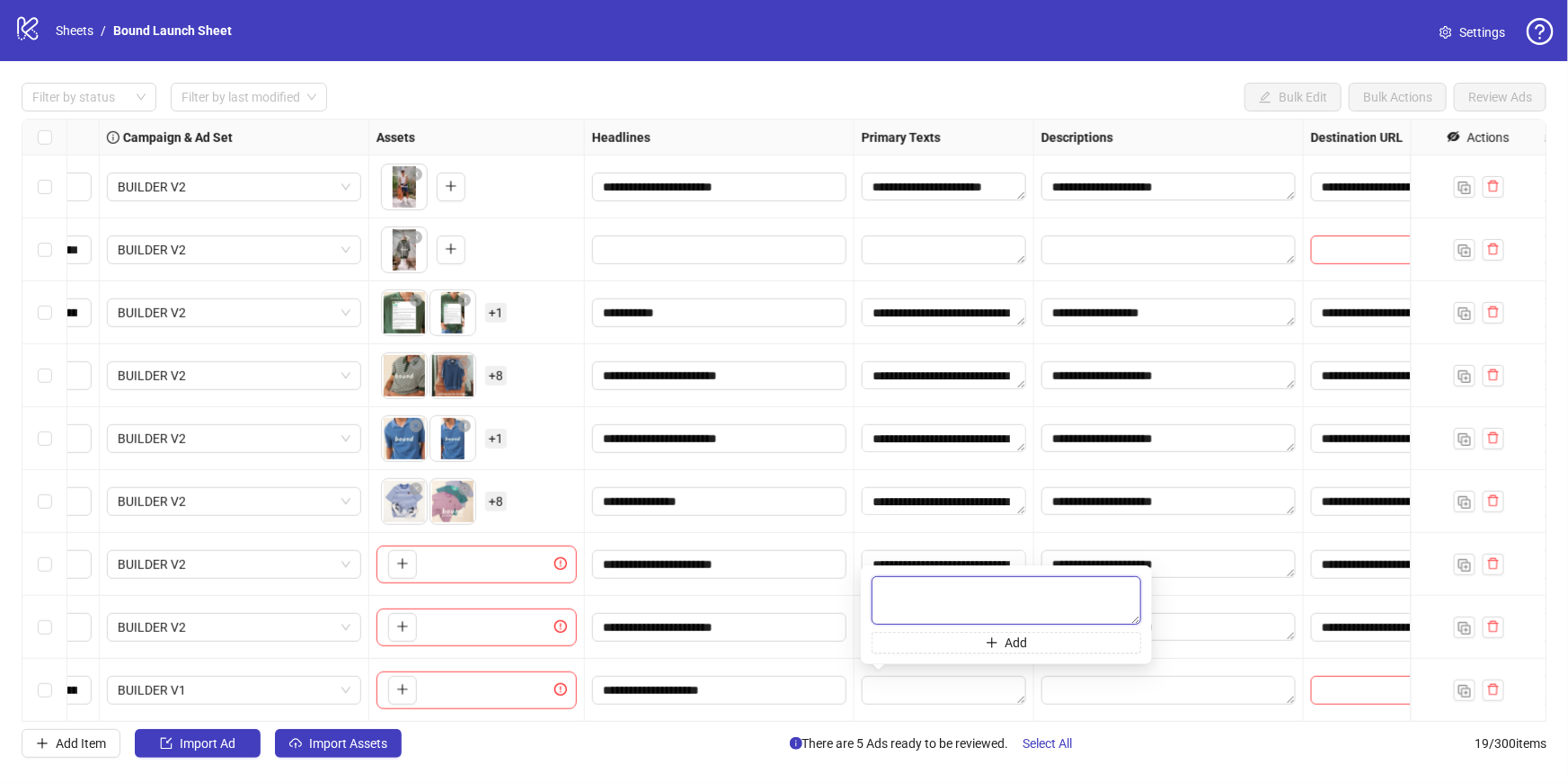 paste on "**********" 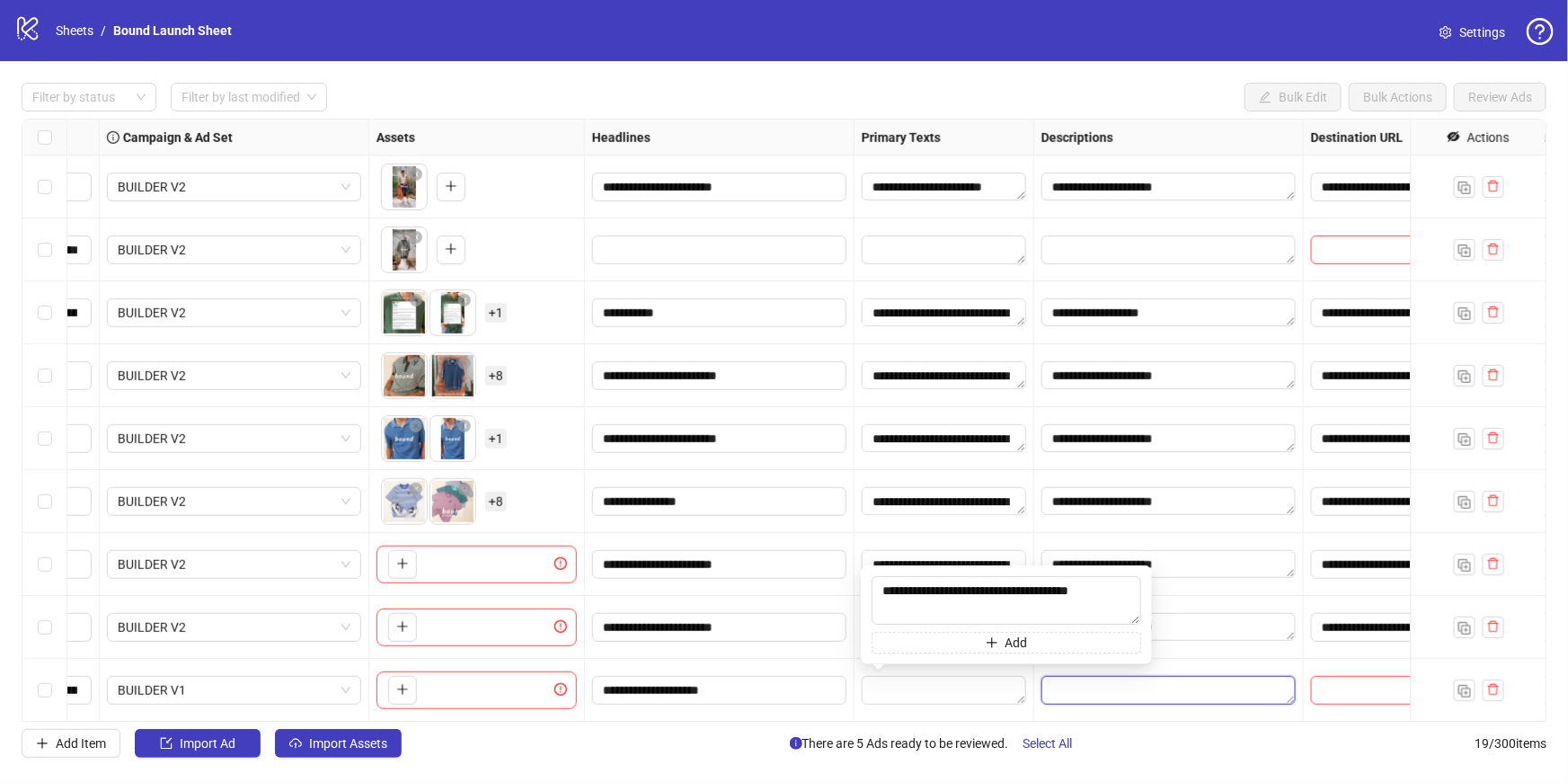 click at bounding box center [1168, 690] 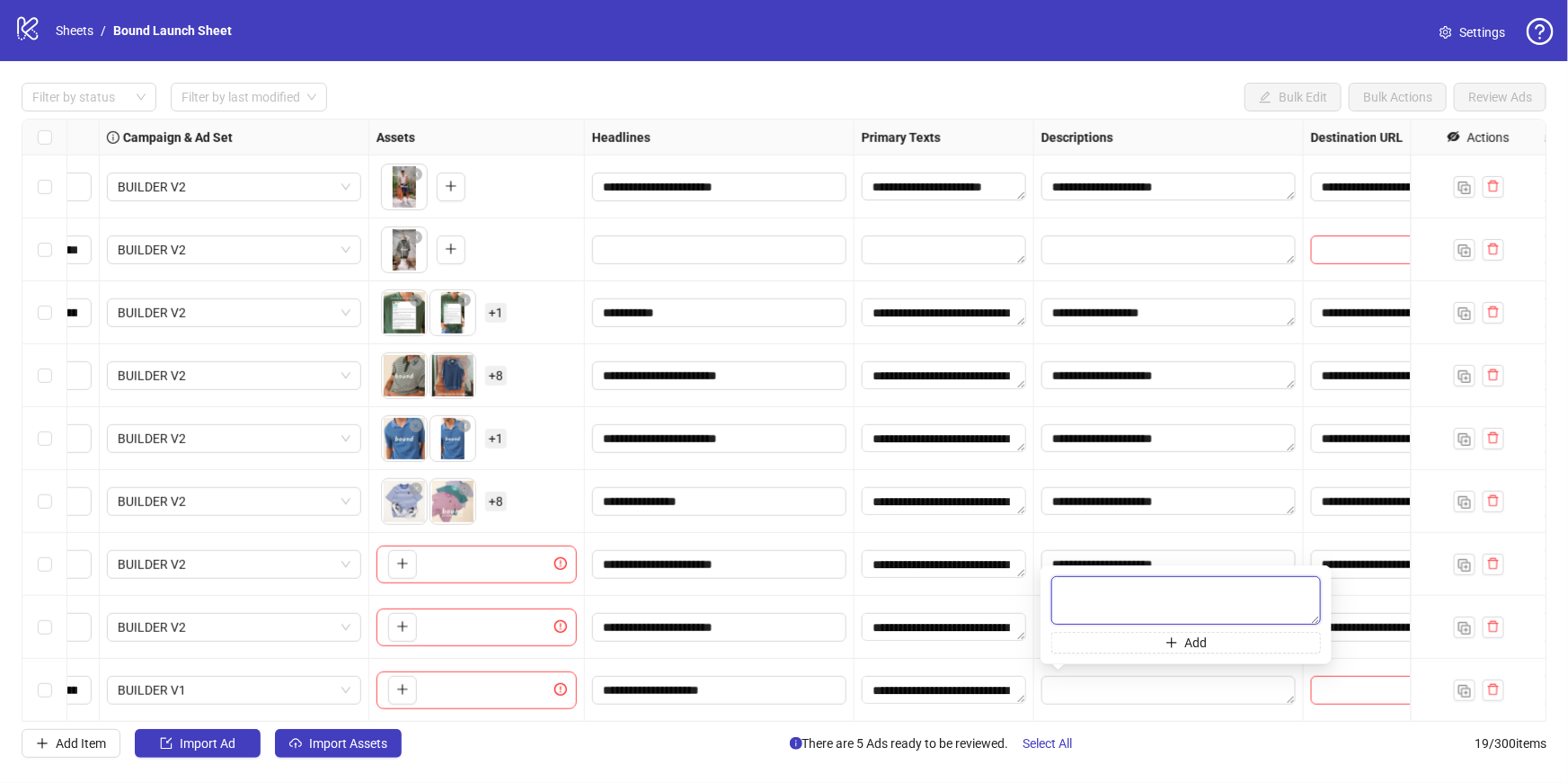 paste on "**********" 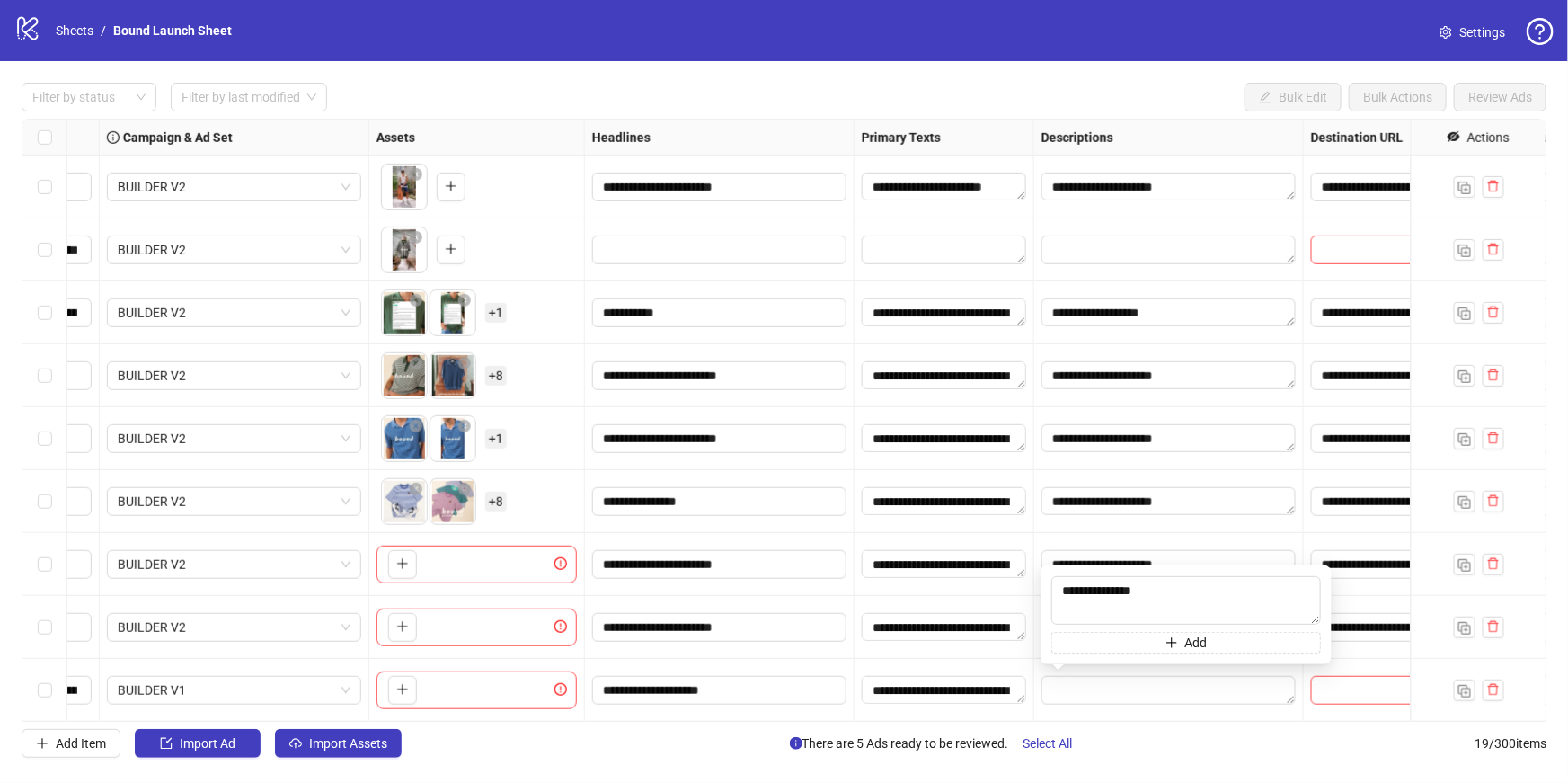 click on "**********" at bounding box center [1169, 502] 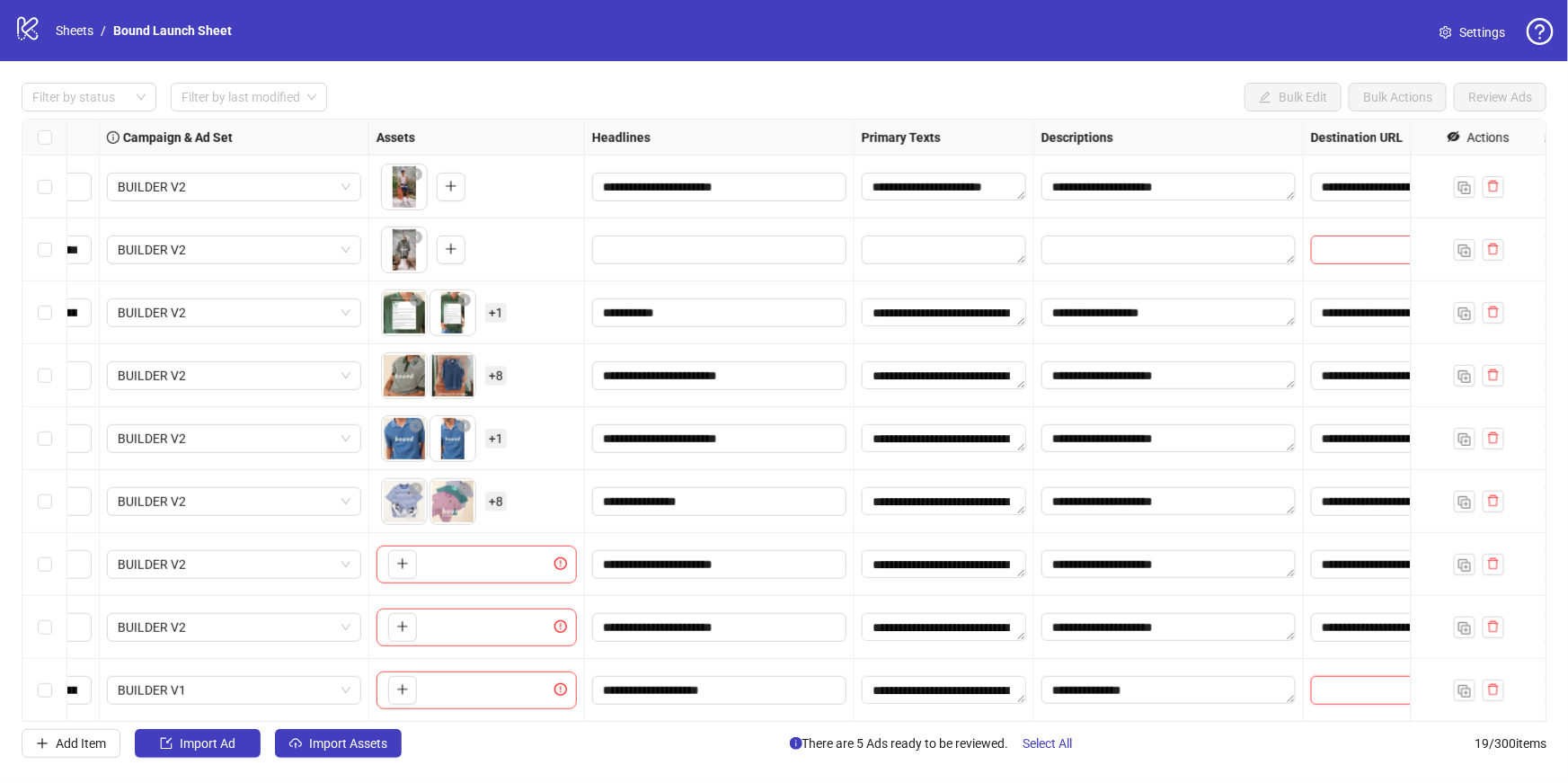 click at bounding box center [1374, 690] 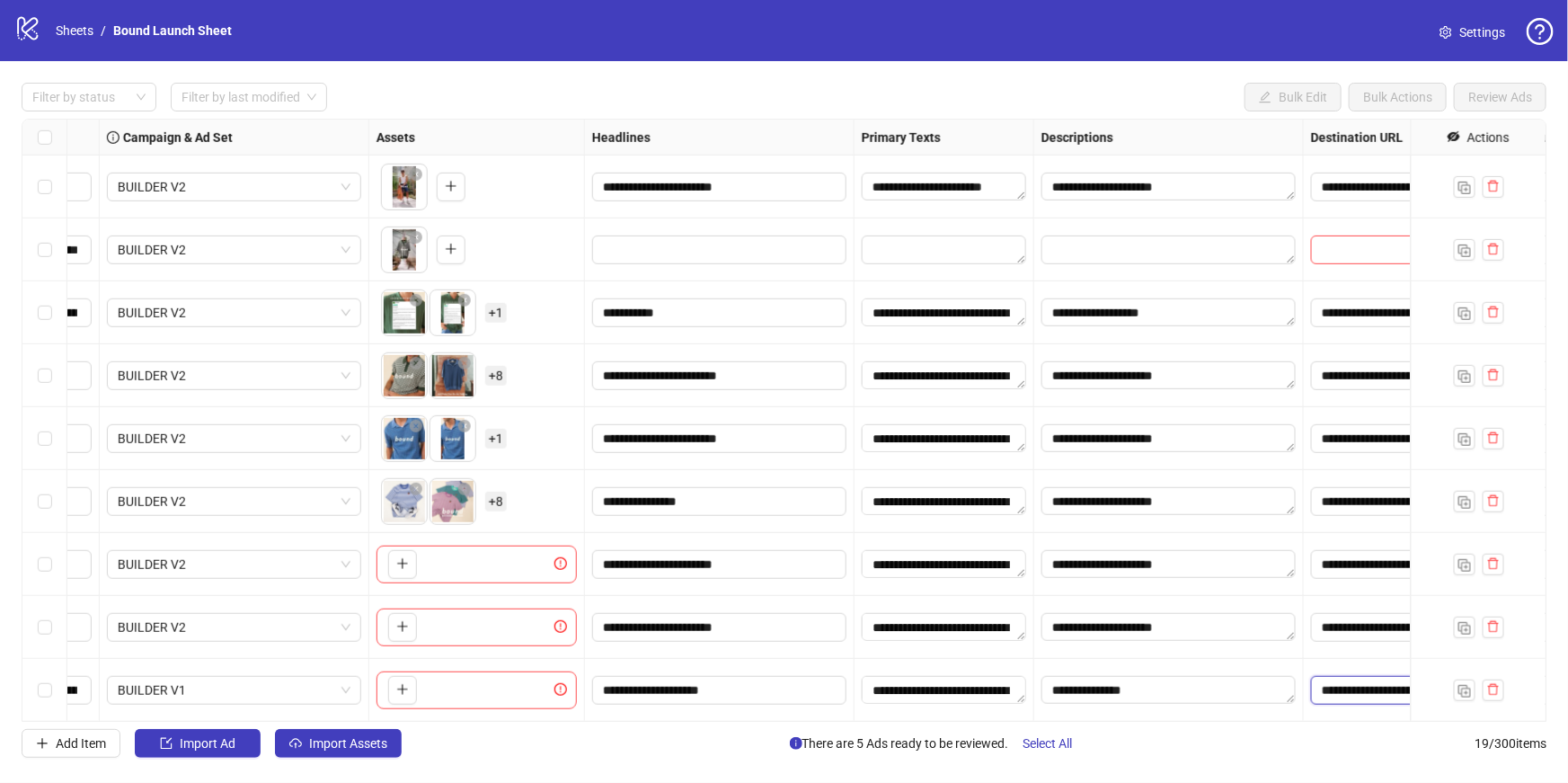 scroll, scrollTop: 0, scrollLeft: 160, axis: horizontal 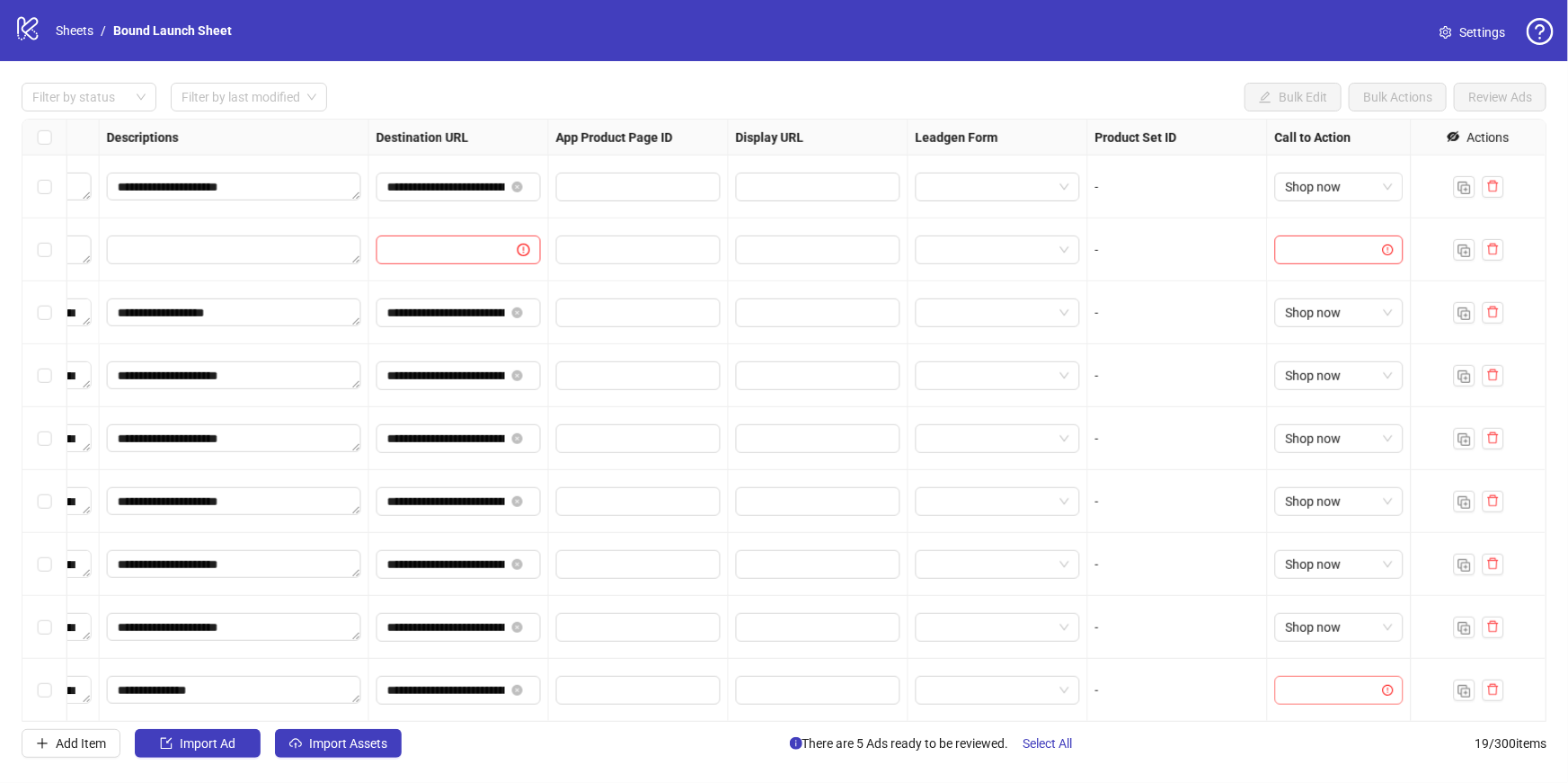 click at bounding box center [1331, 690] 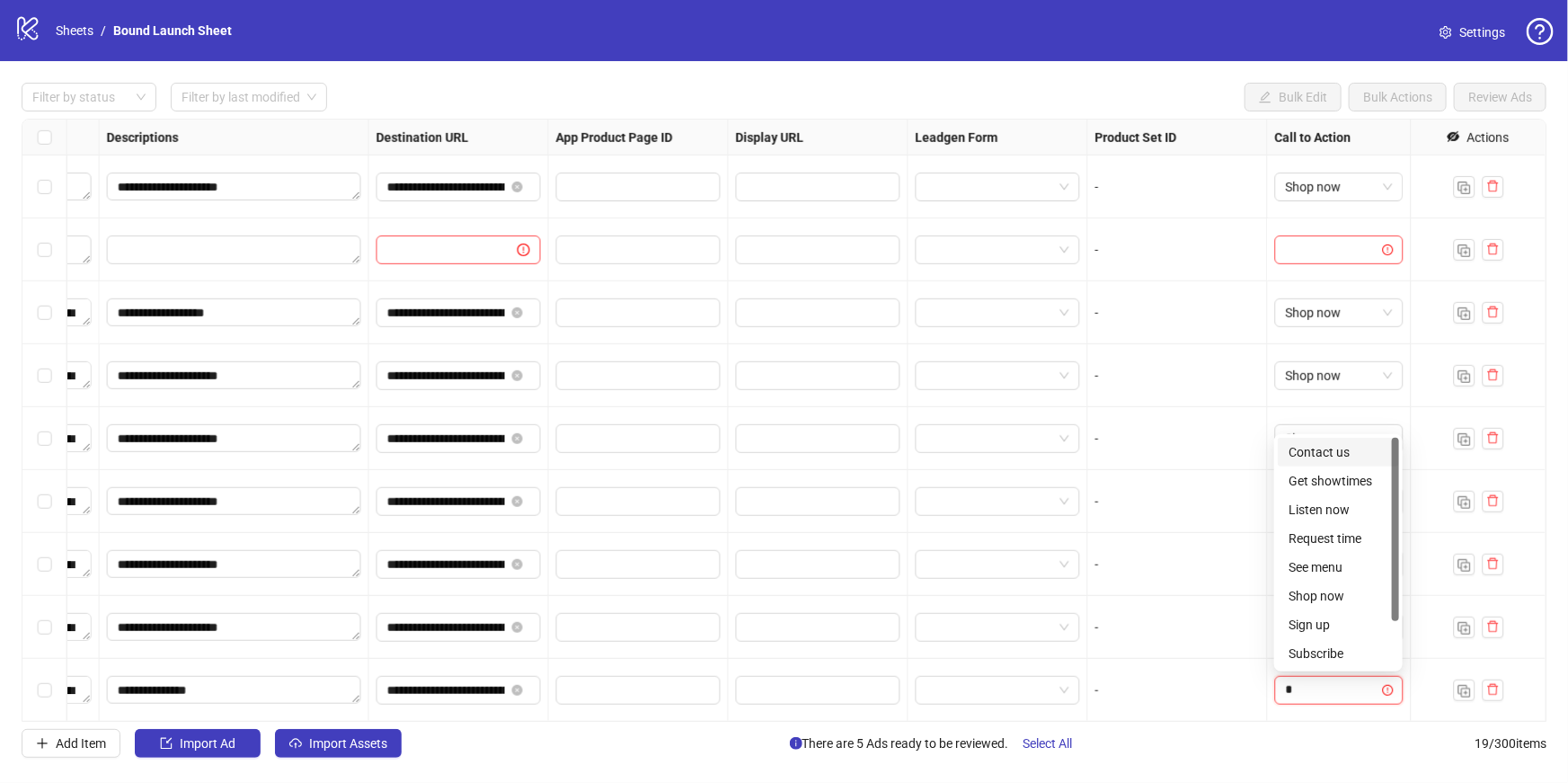 type on "**" 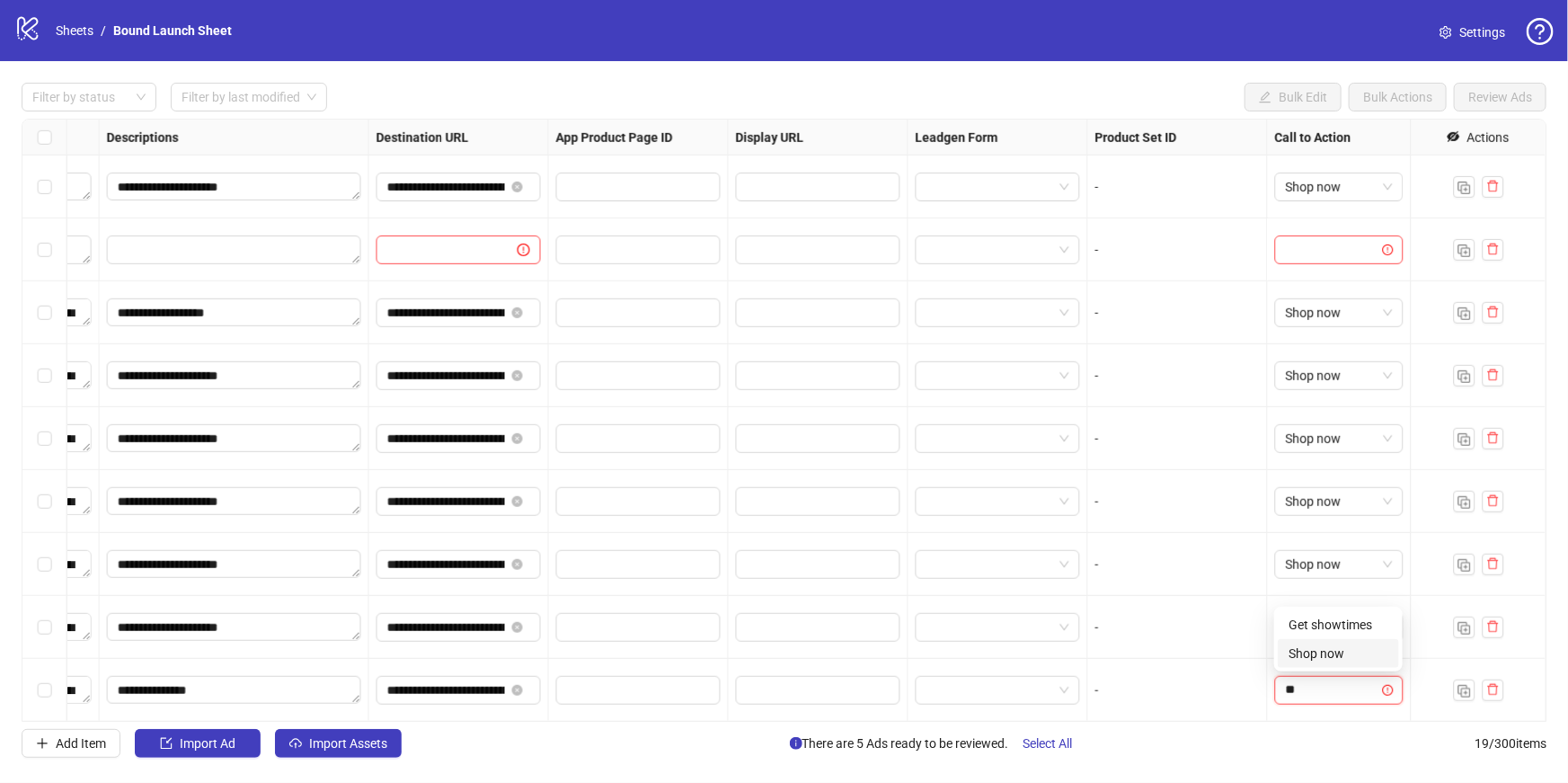 click on "Shop now" at bounding box center [1338, 654] 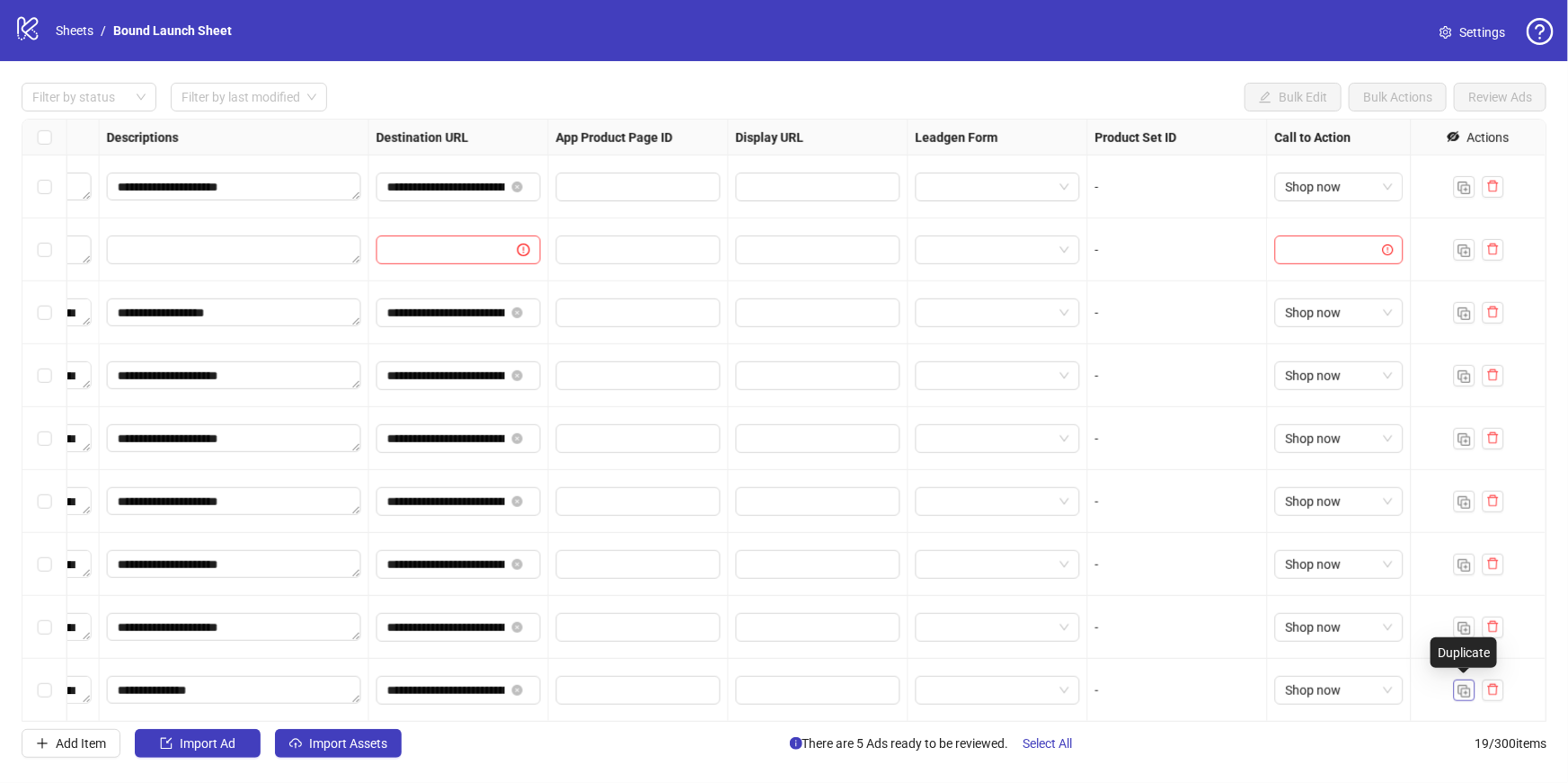 click at bounding box center [1465, 691] 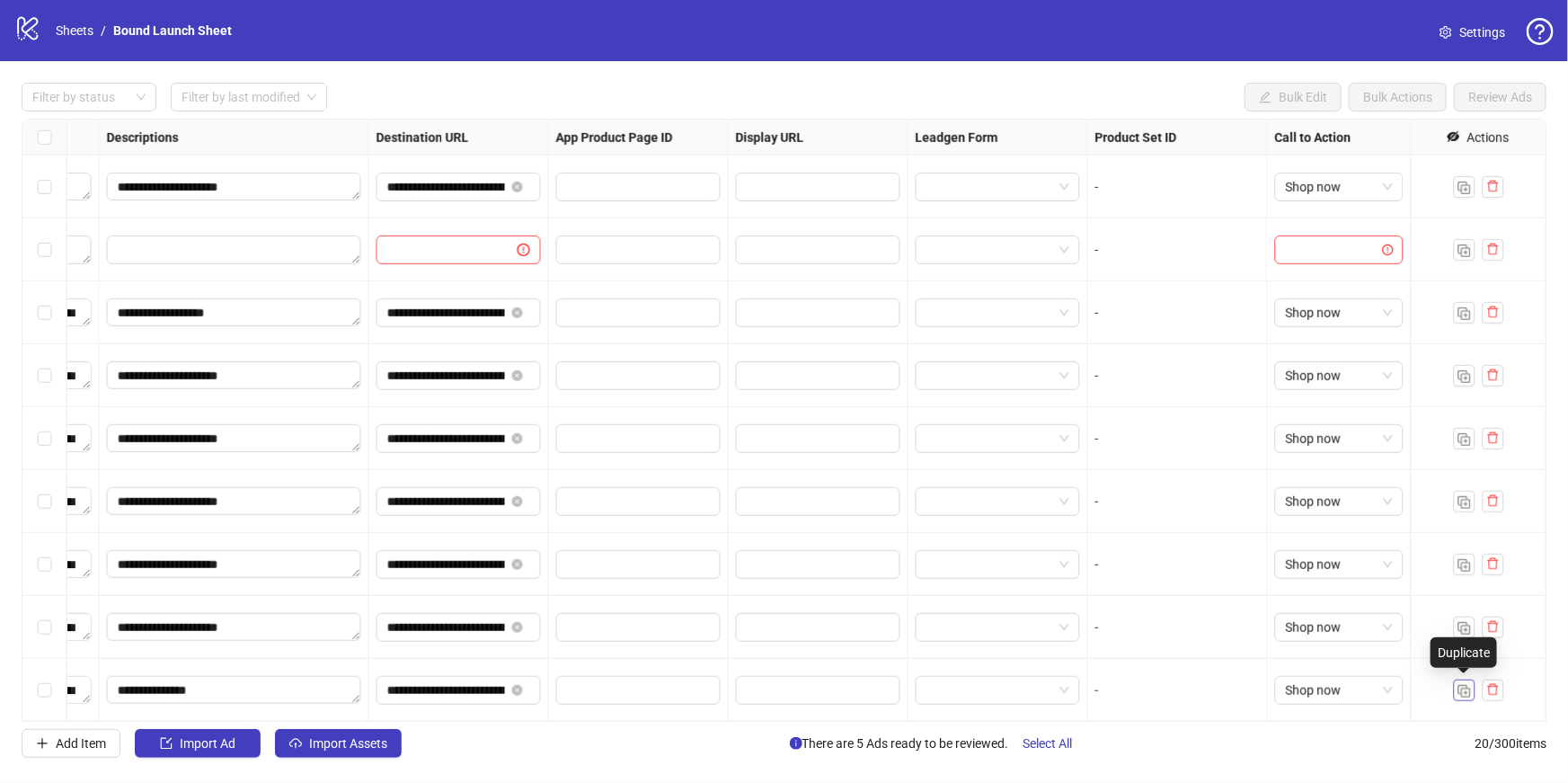 click at bounding box center (1465, 691) 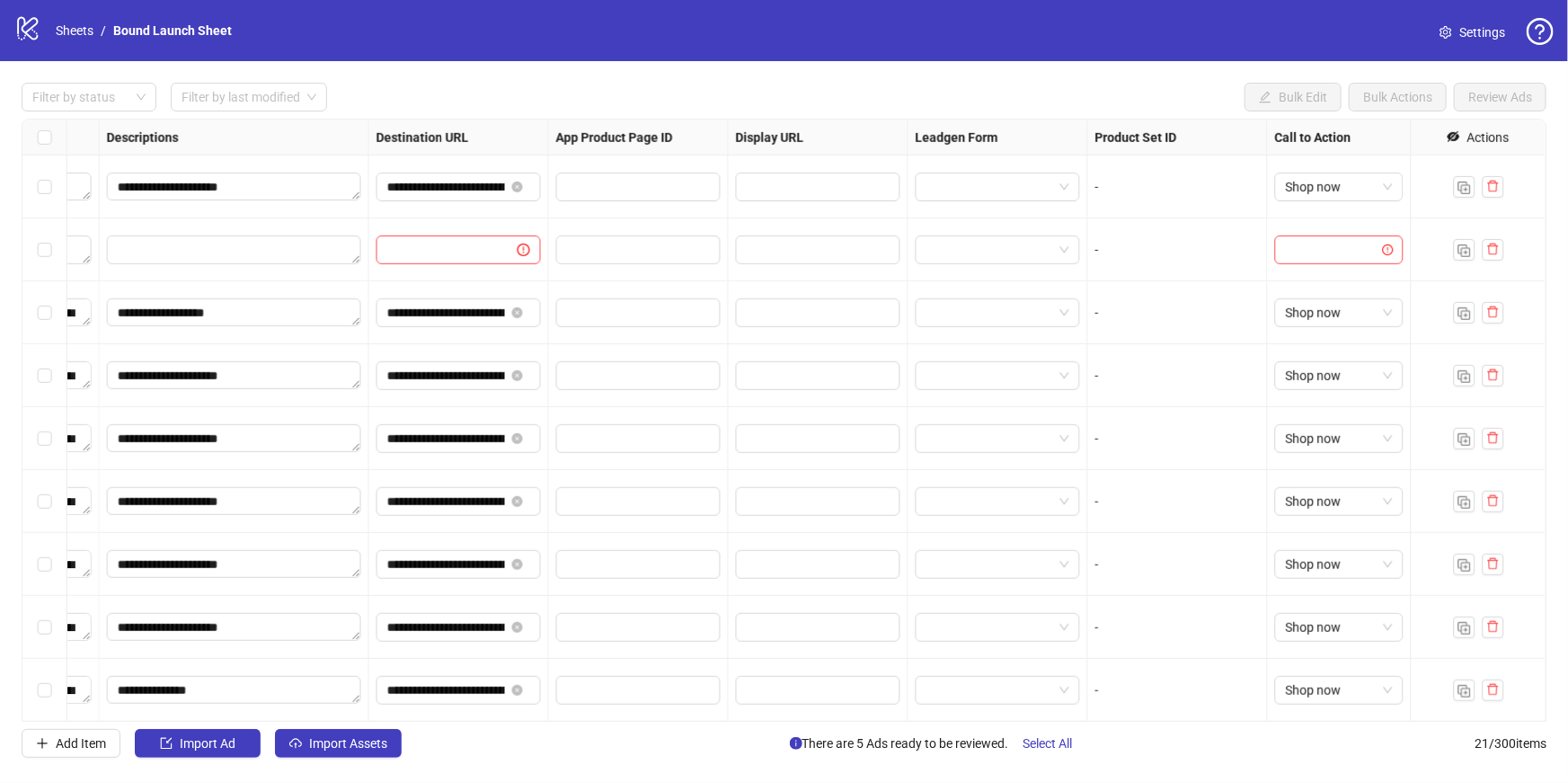 scroll, scrollTop: 755, scrollLeft: 1414, axis: both 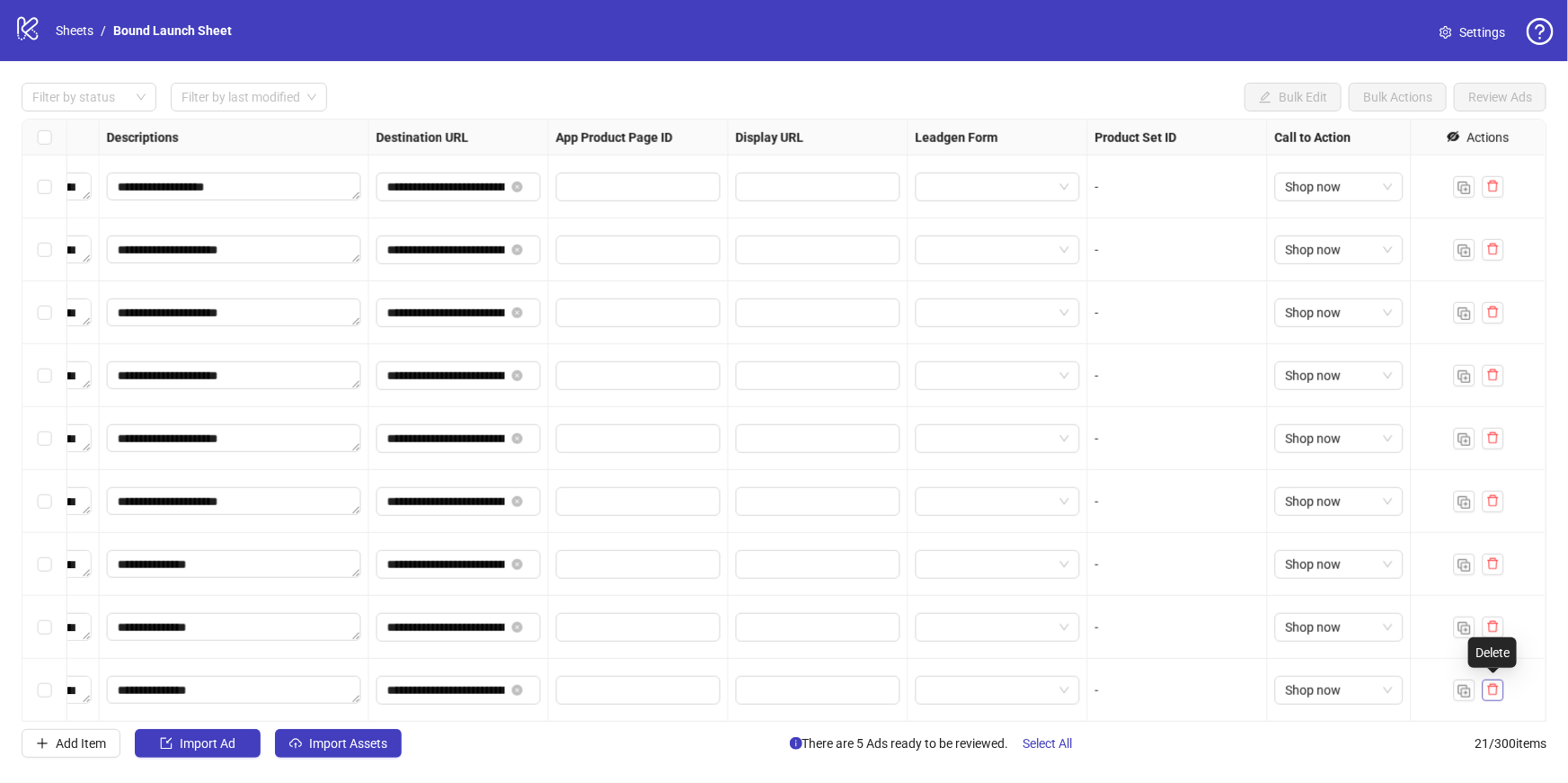 click 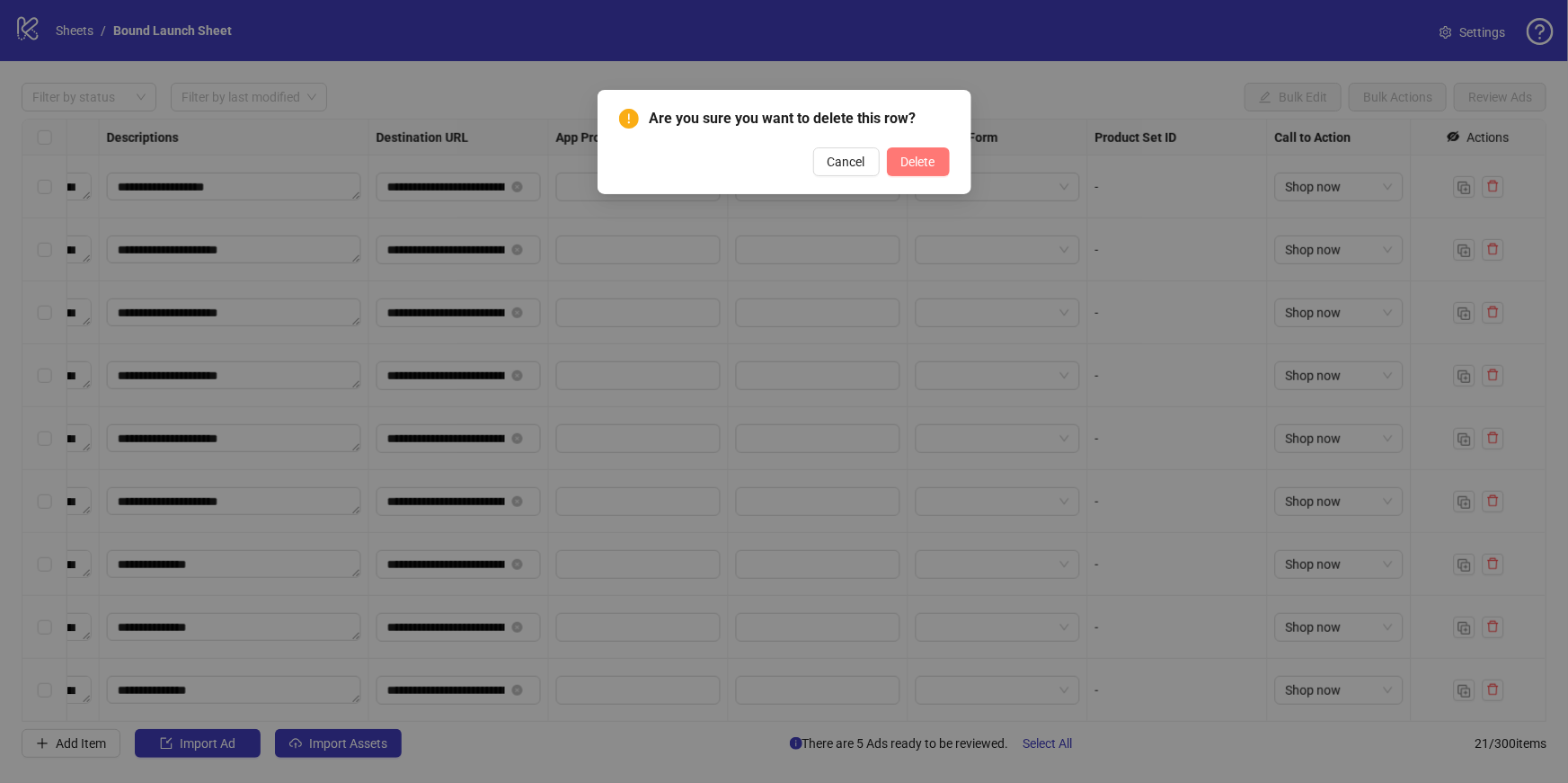 click on "Delete" at bounding box center (918, 162) 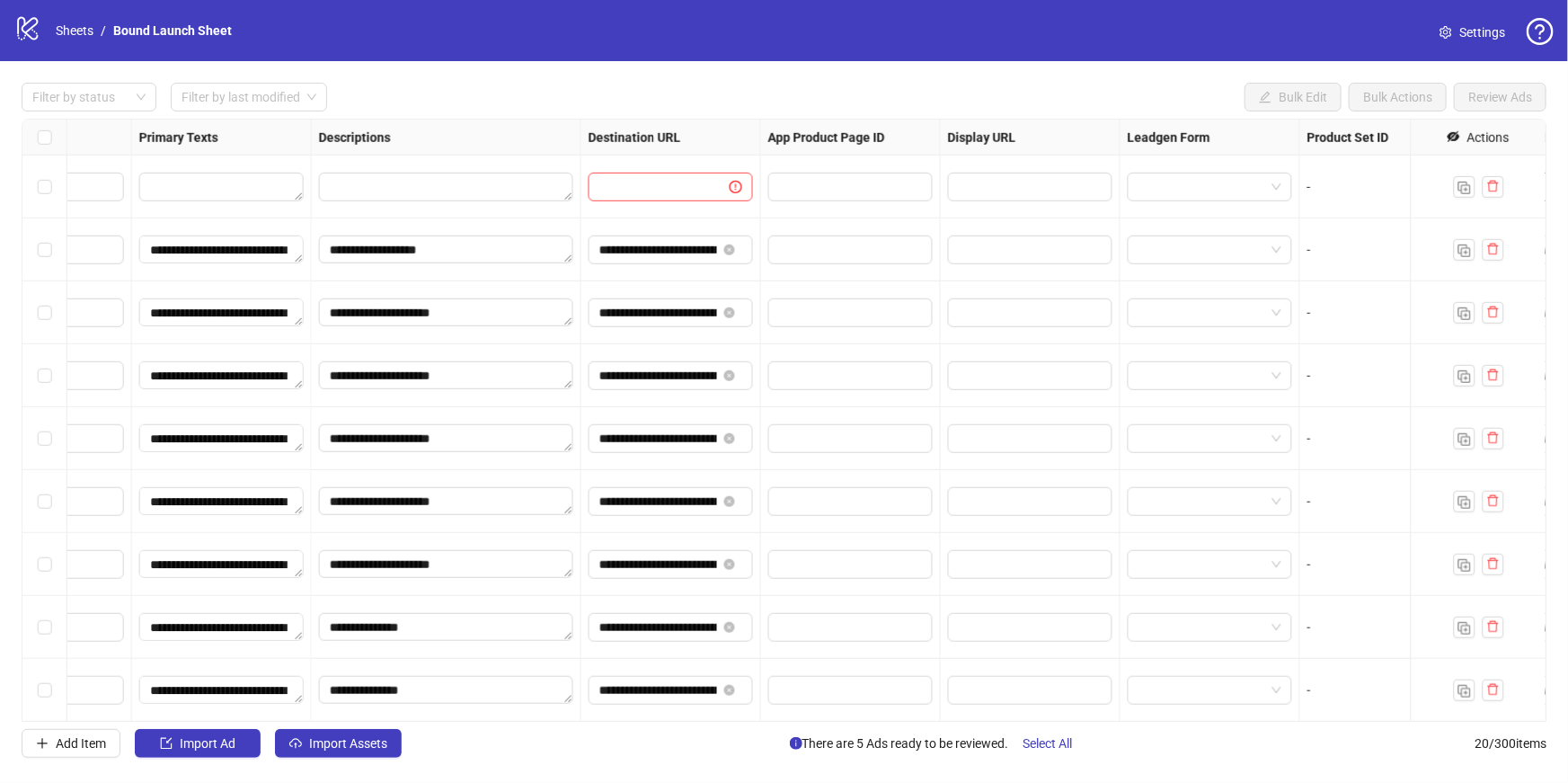 scroll, scrollTop: 692, scrollLeft: 1105, axis: both 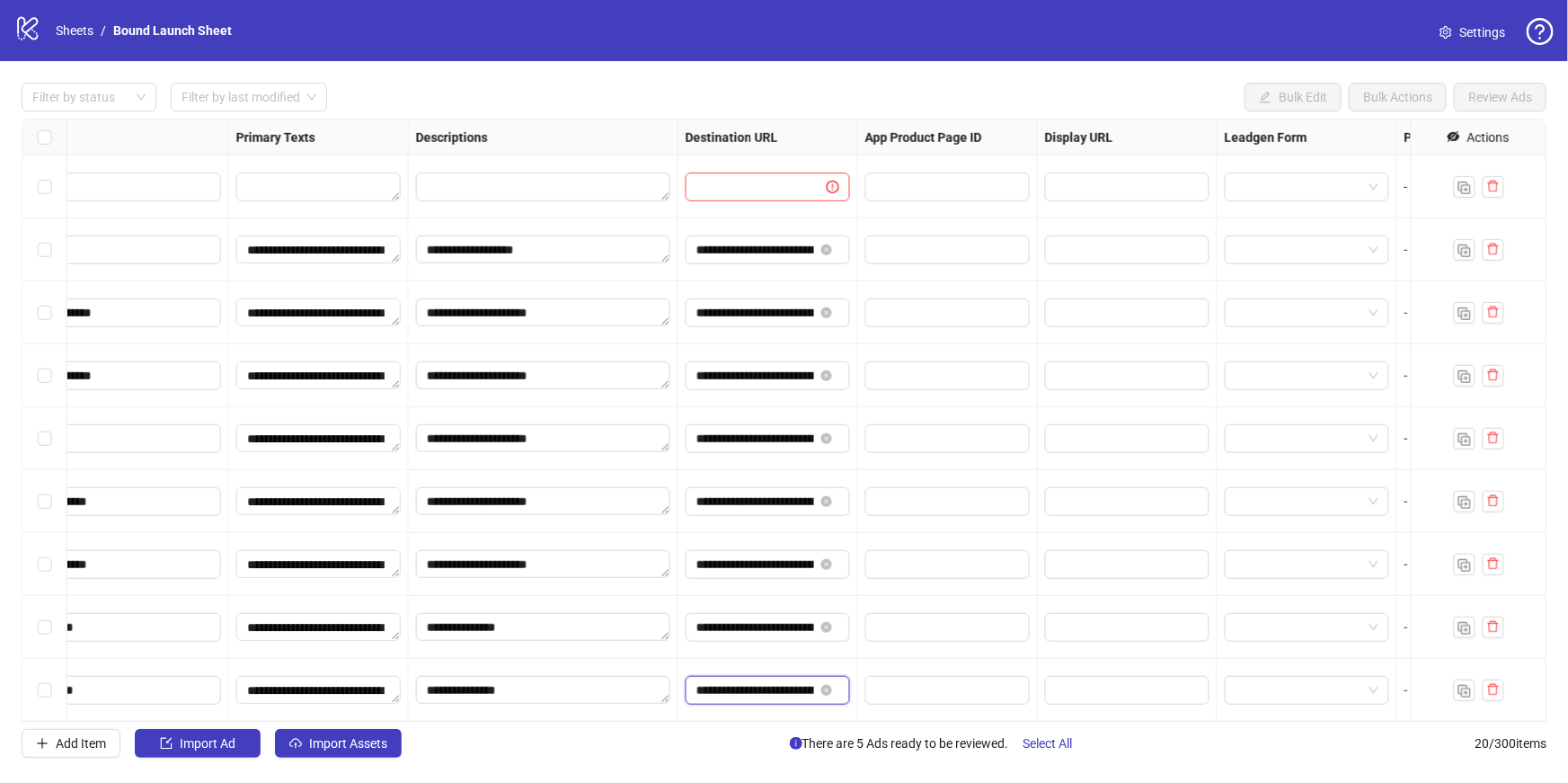 click on "**********" at bounding box center [755, 690] 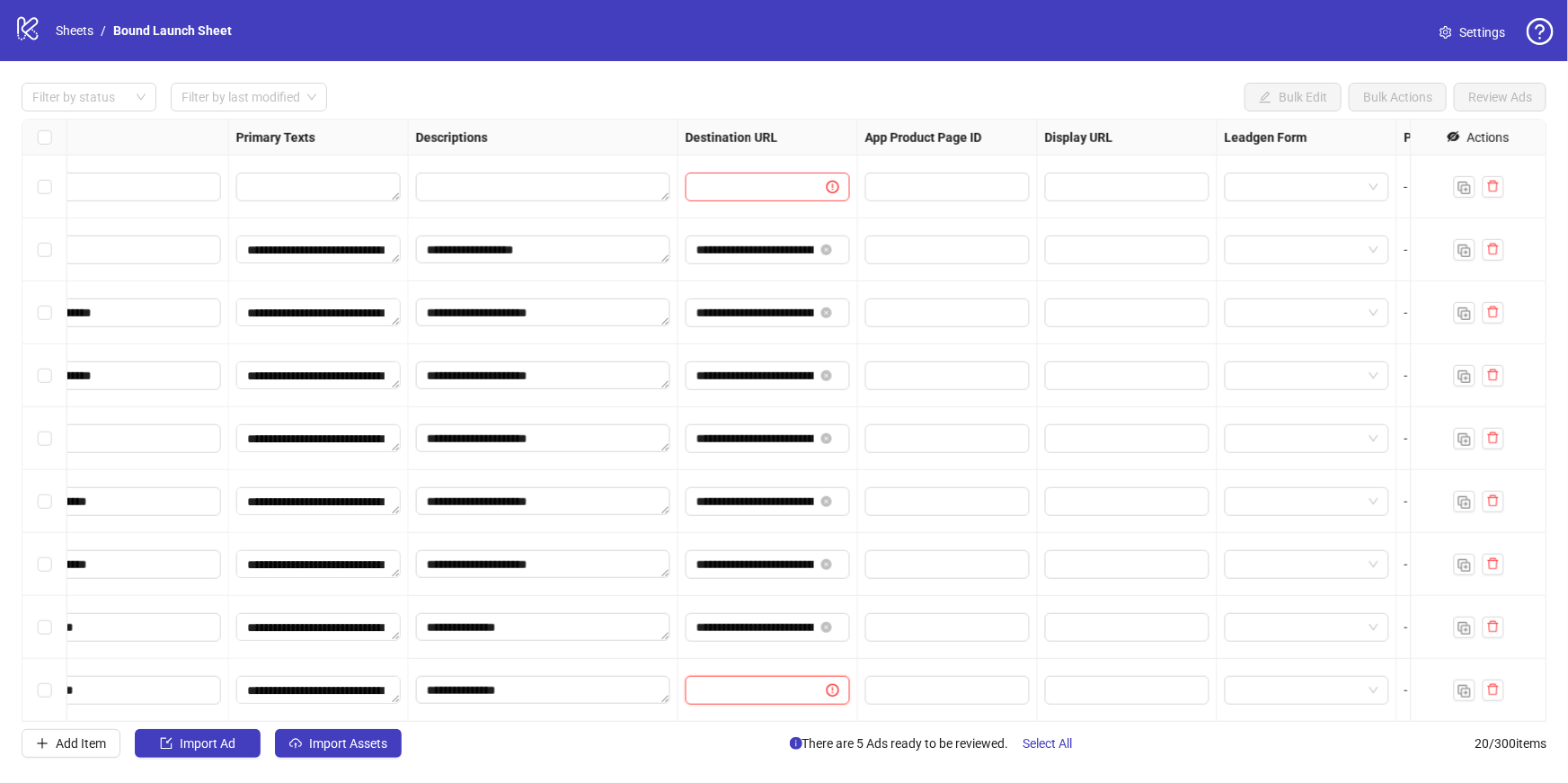 click at bounding box center (749, 690) 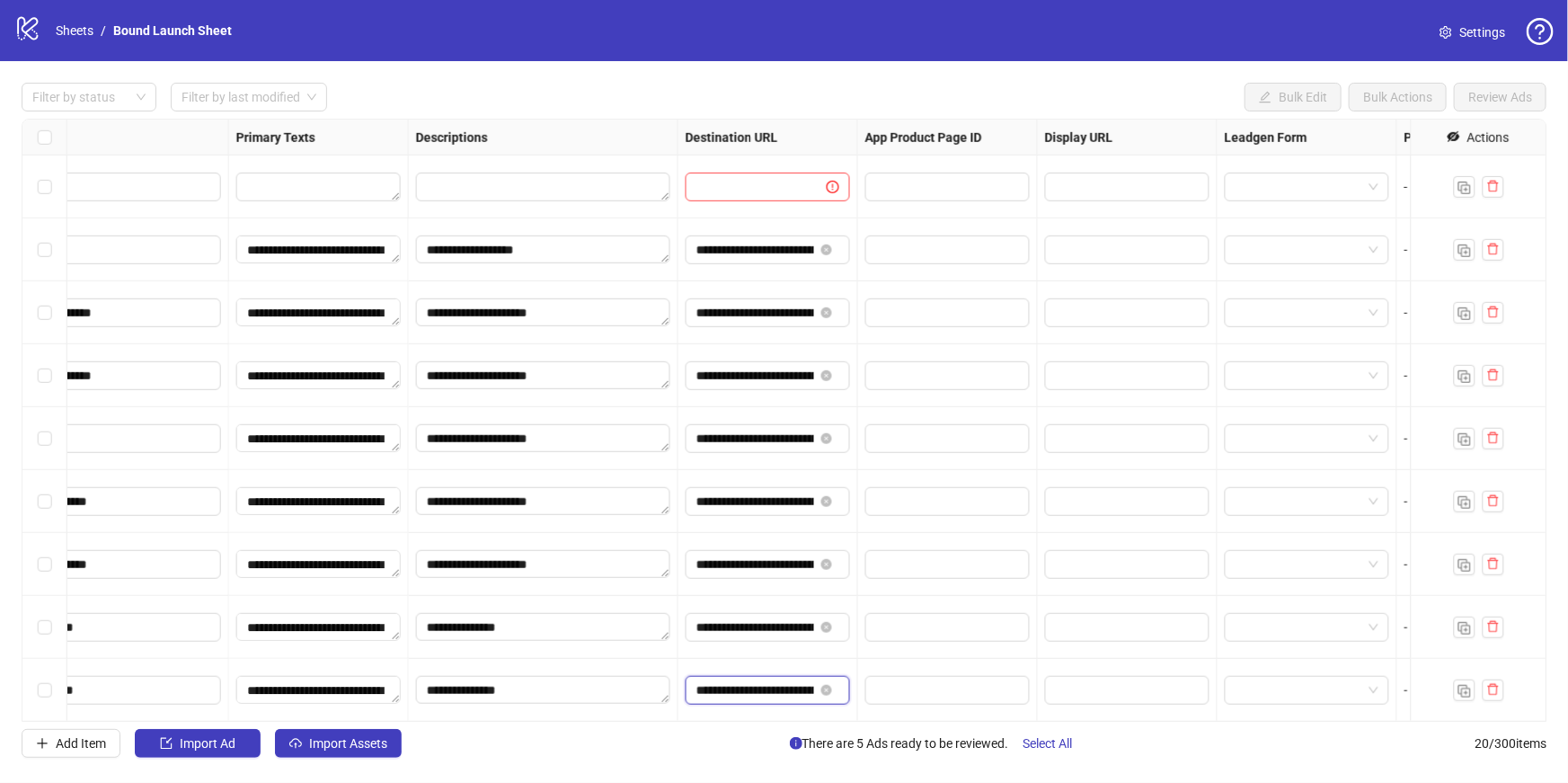 scroll, scrollTop: 0, scrollLeft: 160, axis: horizontal 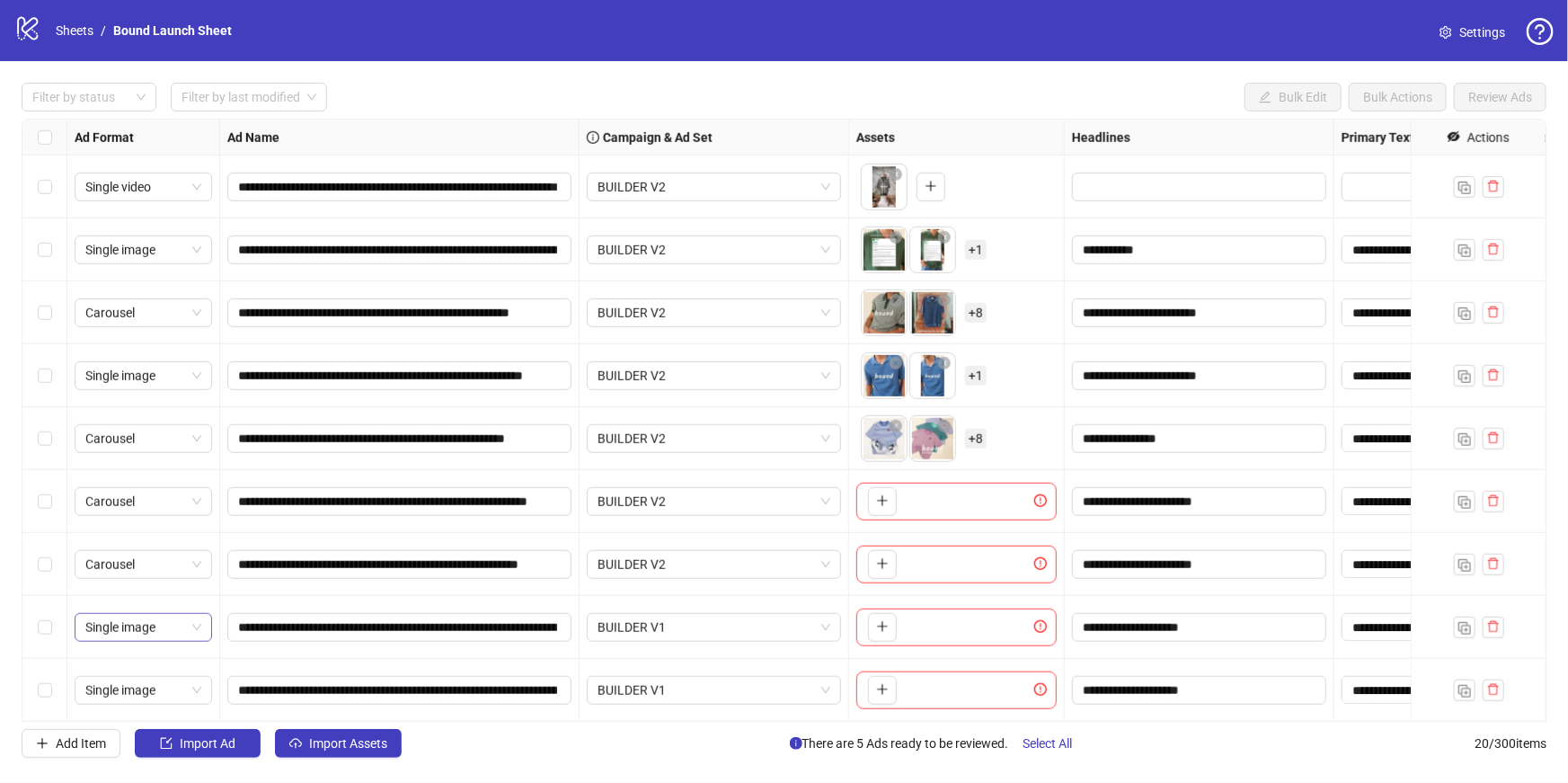 click on "Single image" at bounding box center [143, 627] 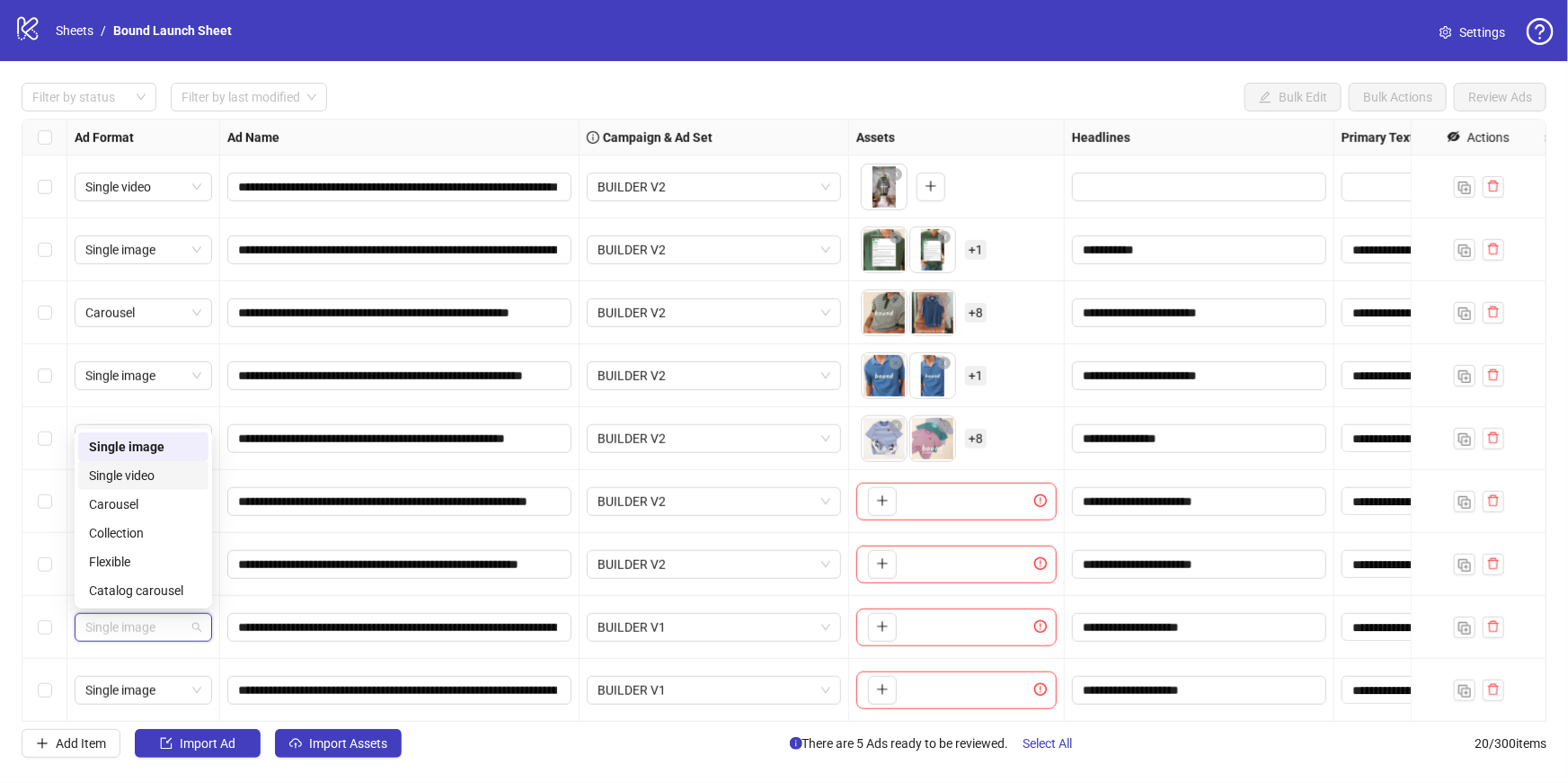 click on "Single video" at bounding box center (143, 476) 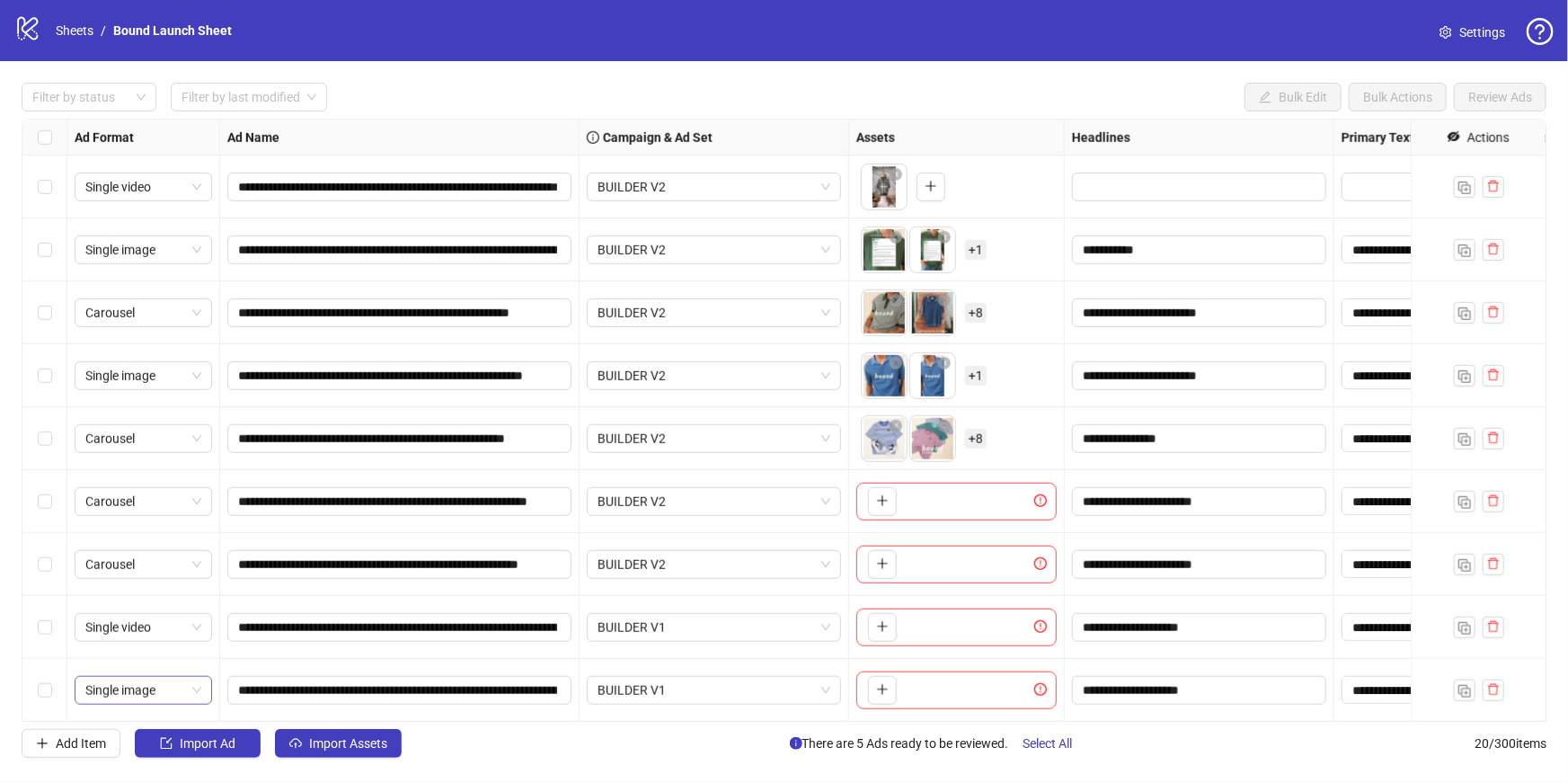 click on "Single image" at bounding box center (143, 690) 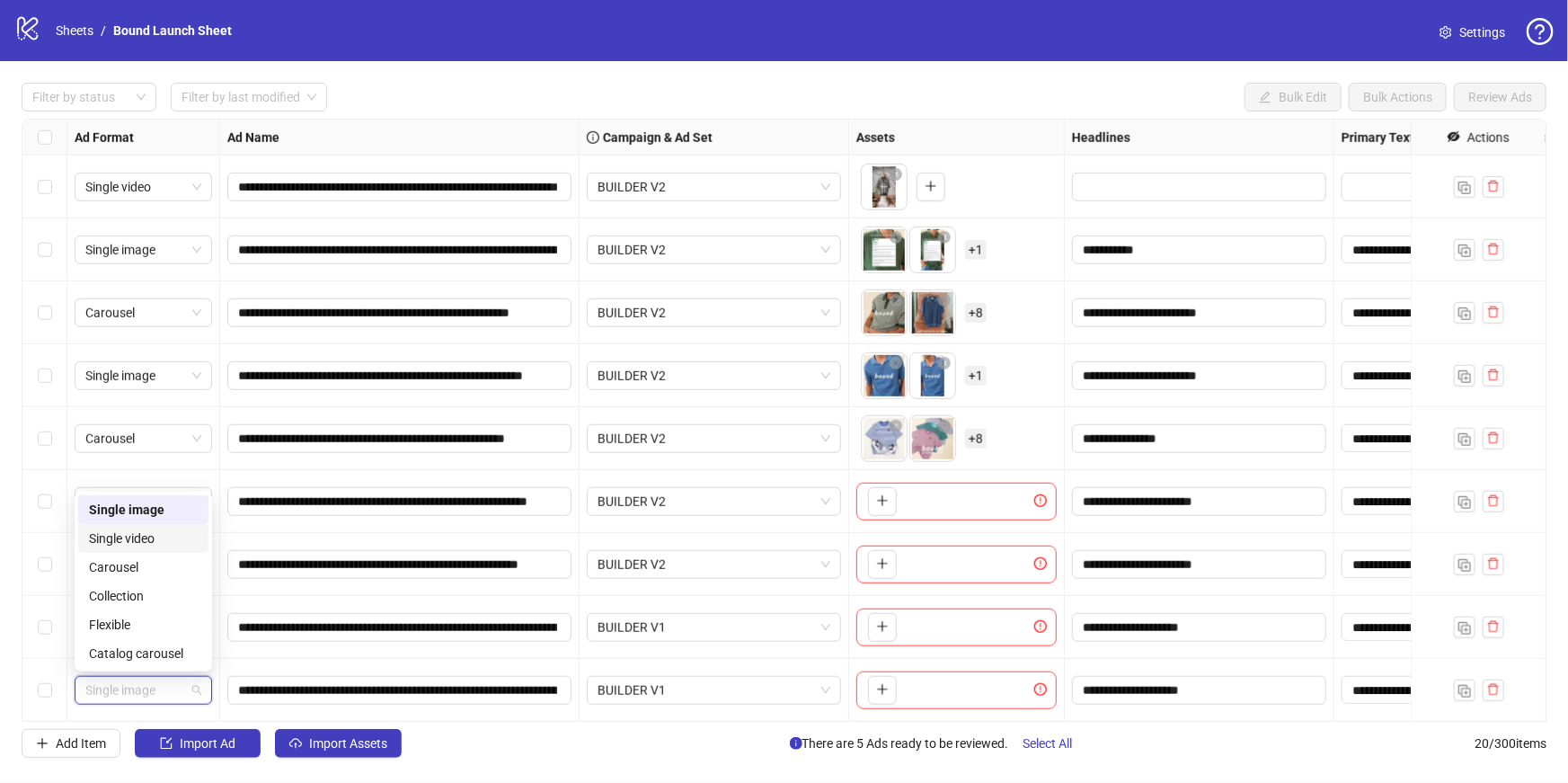 click on "Single video" at bounding box center [143, 538] 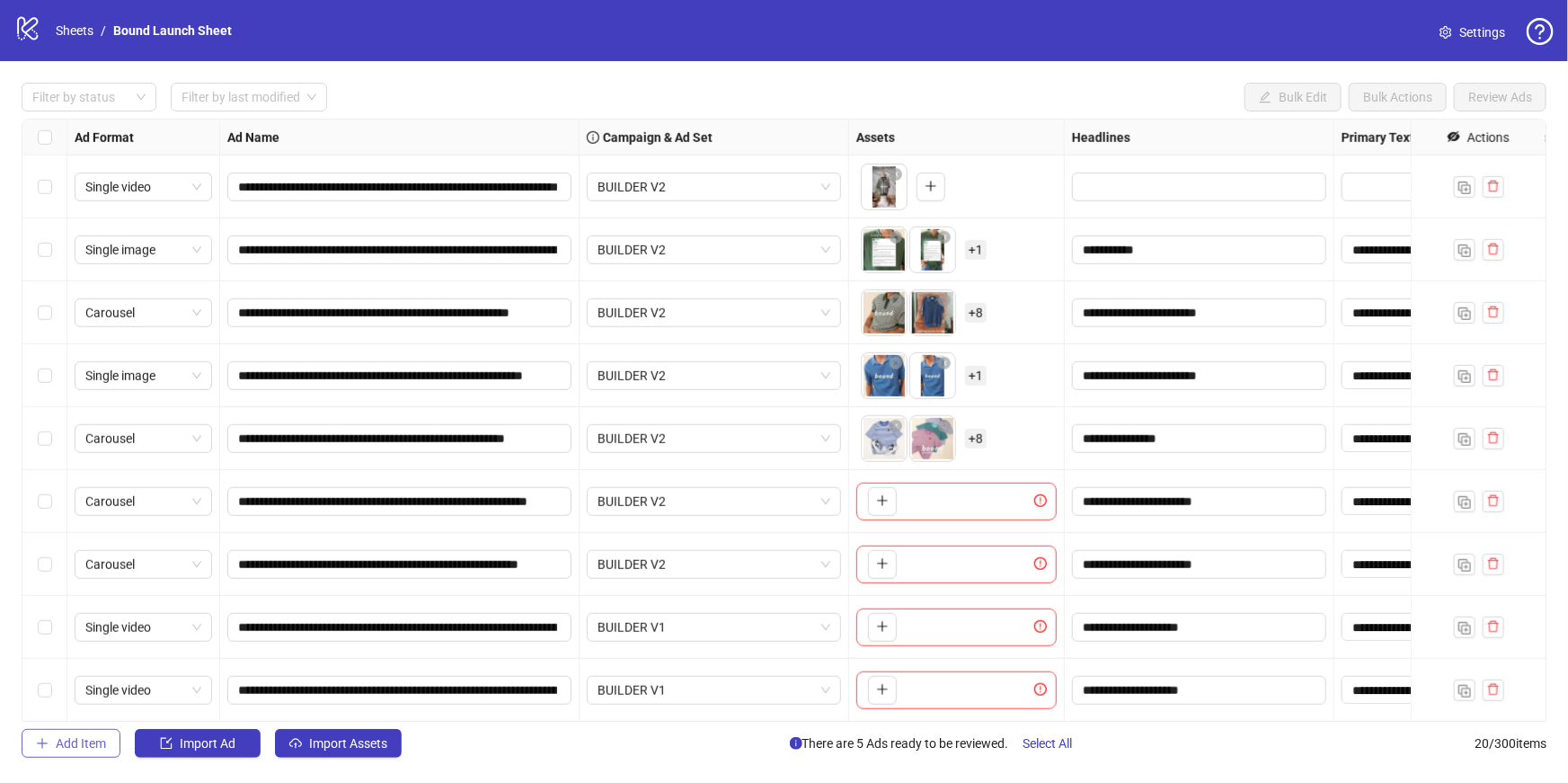 click on "Add Item" at bounding box center [81, 743] 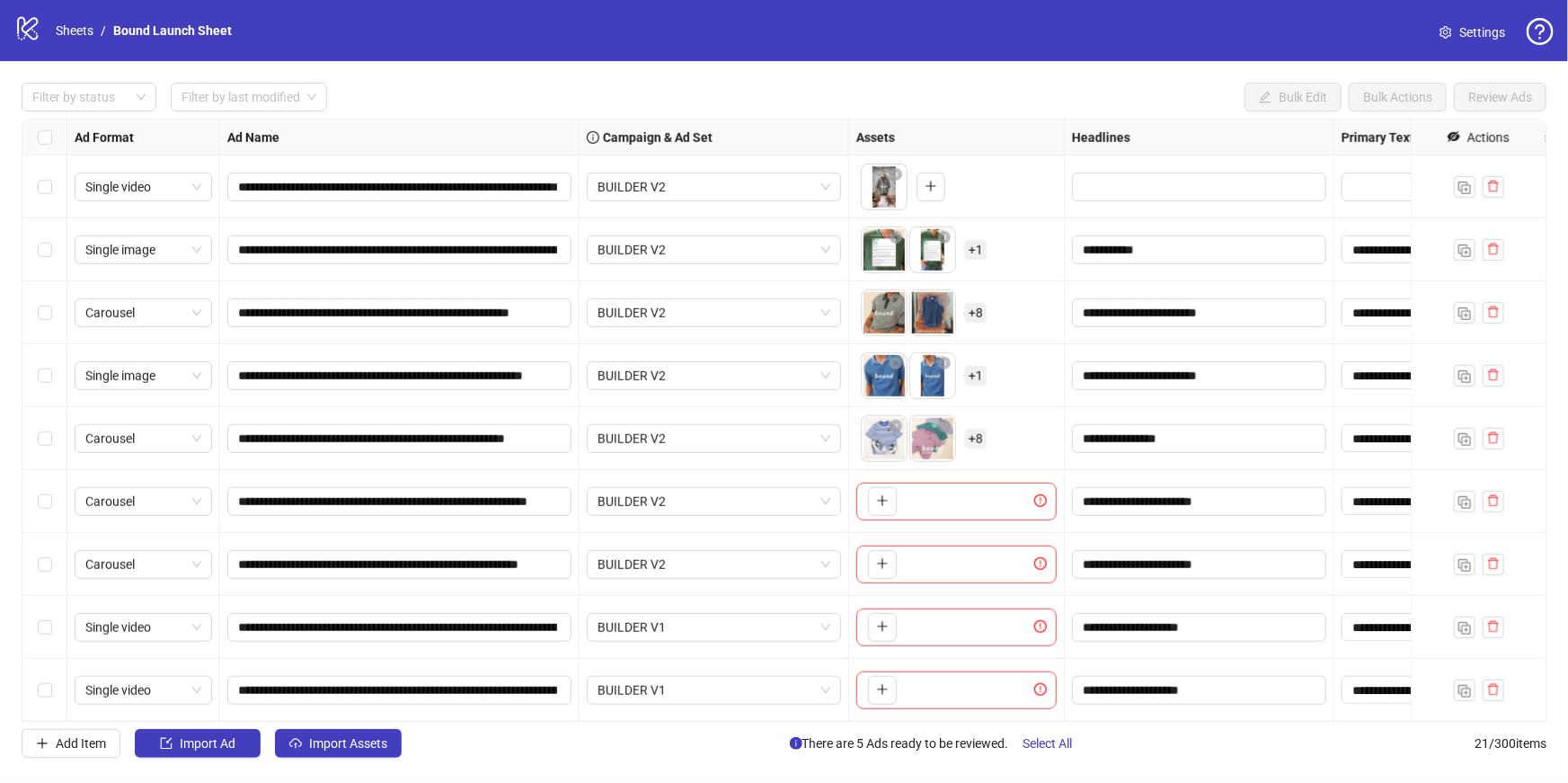 scroll, scrollTop: 755, scrollLeft: 0, axis: vertical 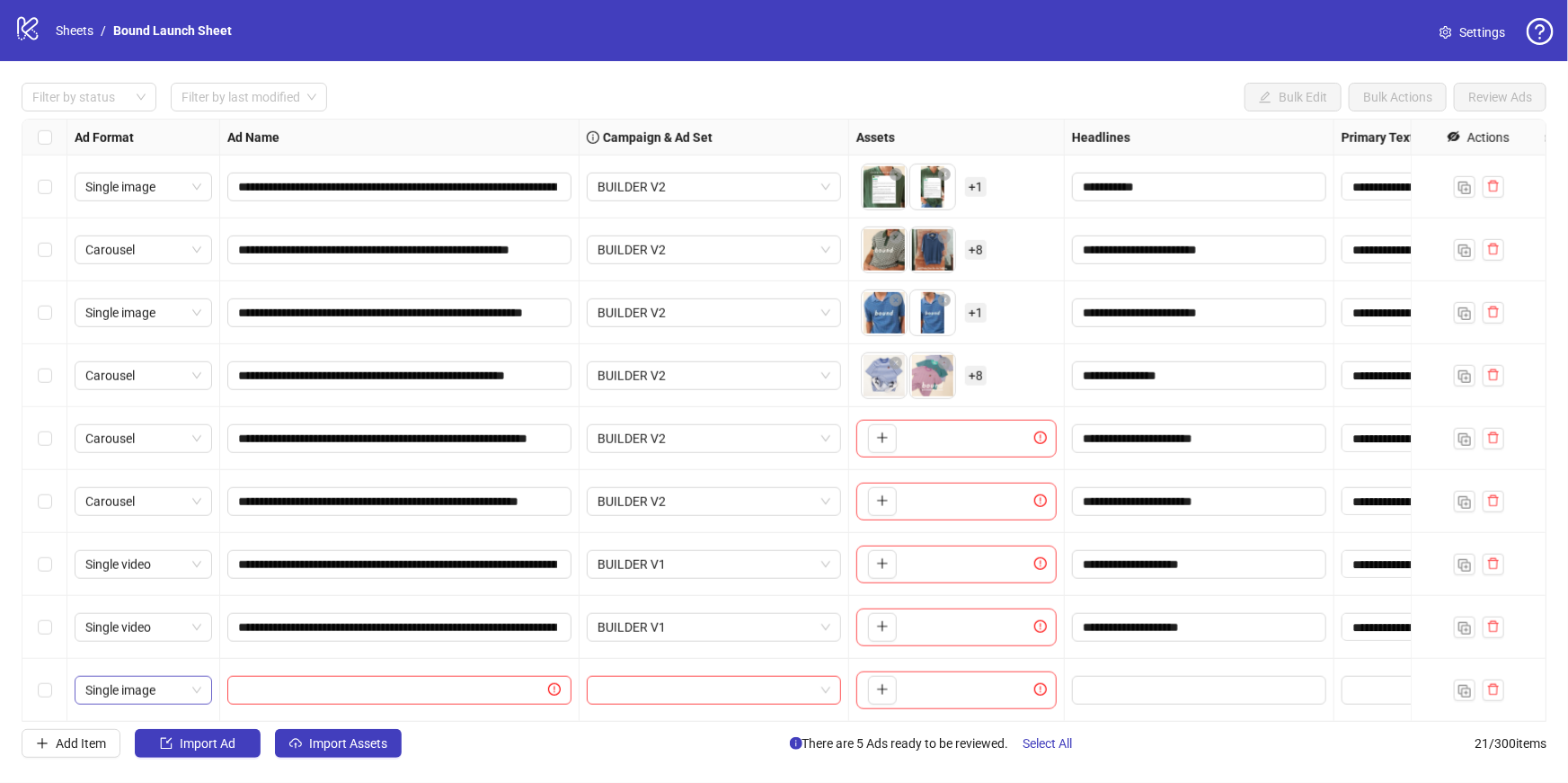 click on "Single image" at bounding box center (143, 690) 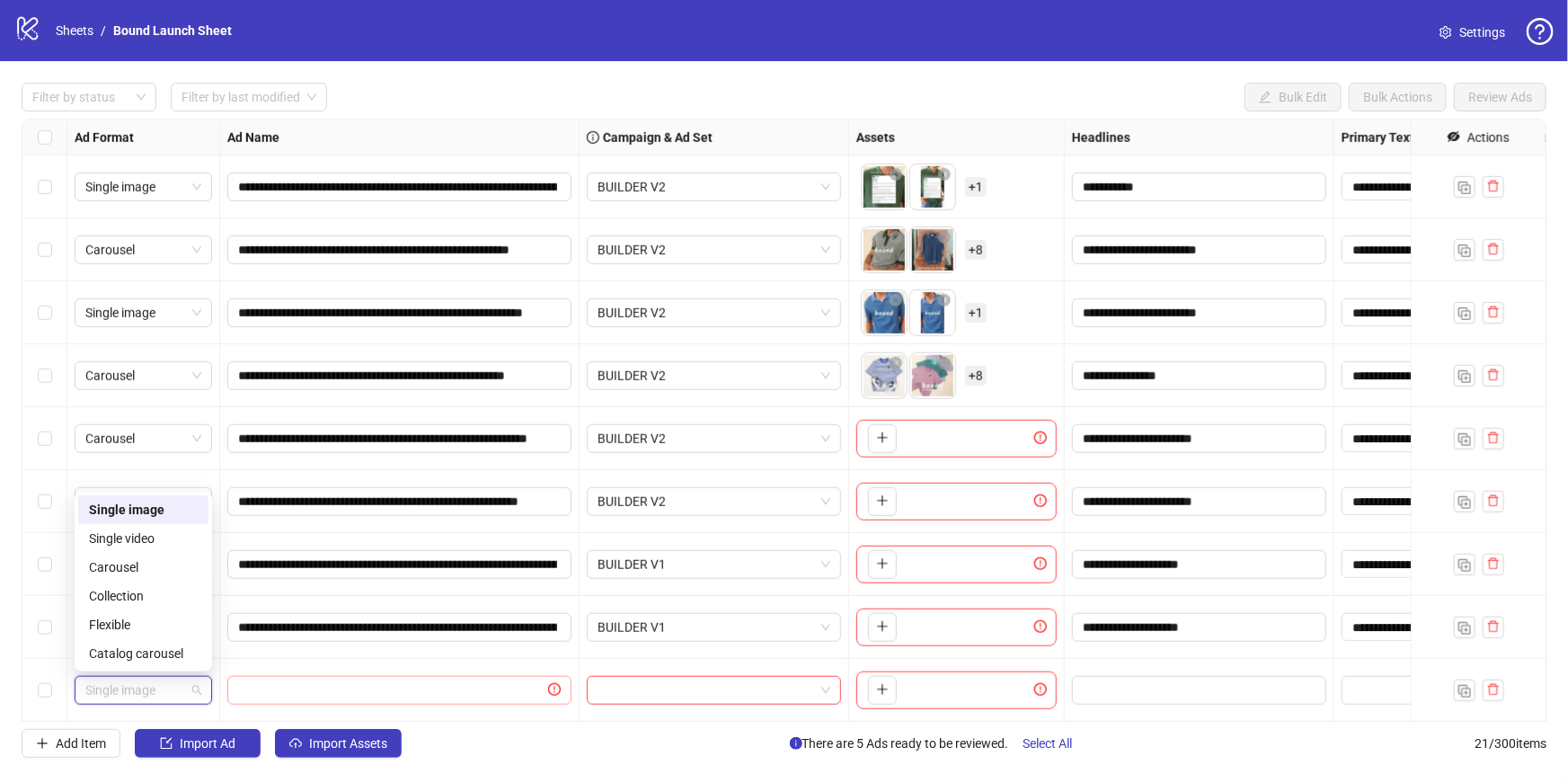 click at bounding box center (399, 690) 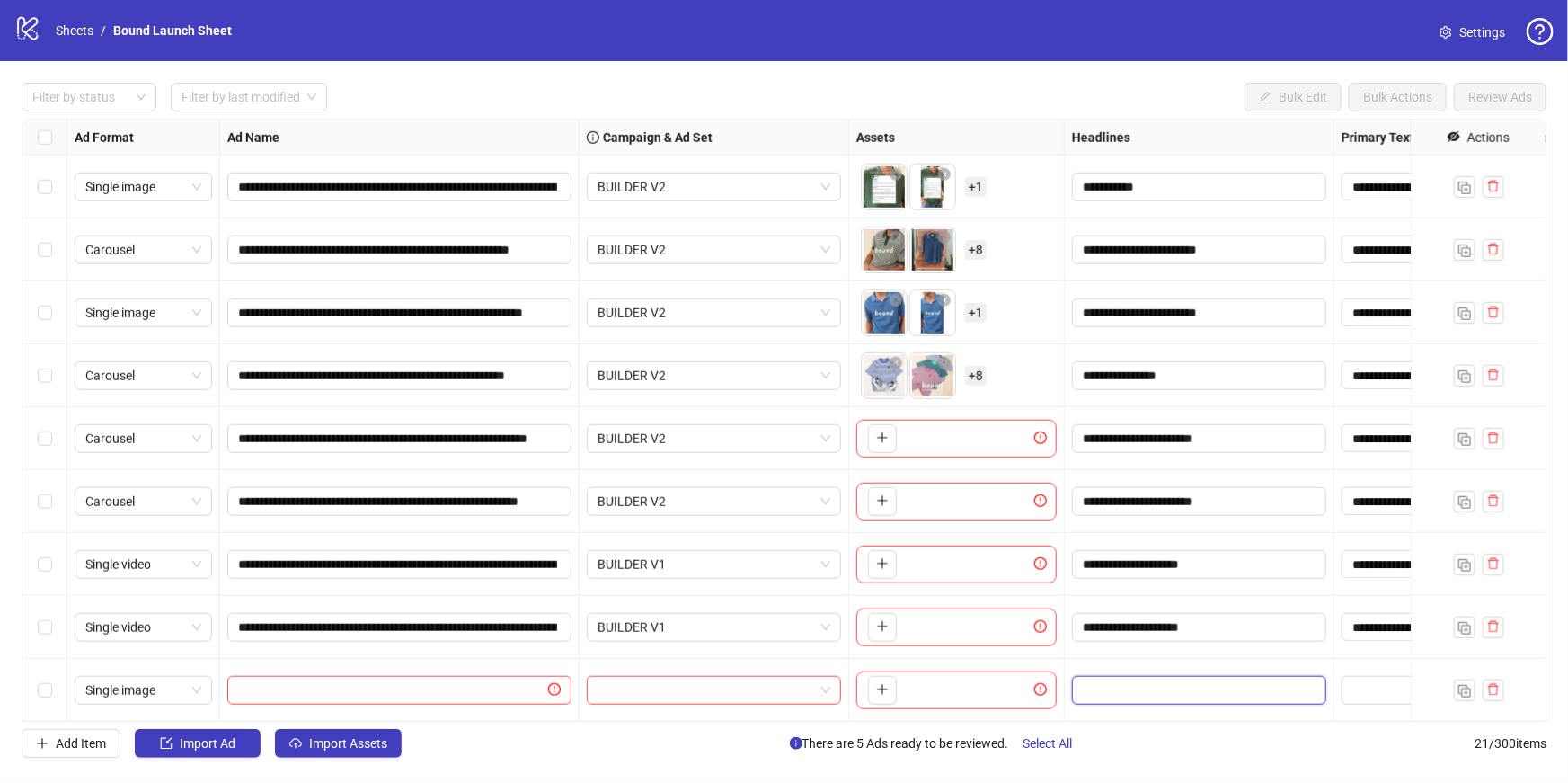 click at bounding box center (1197, 690) 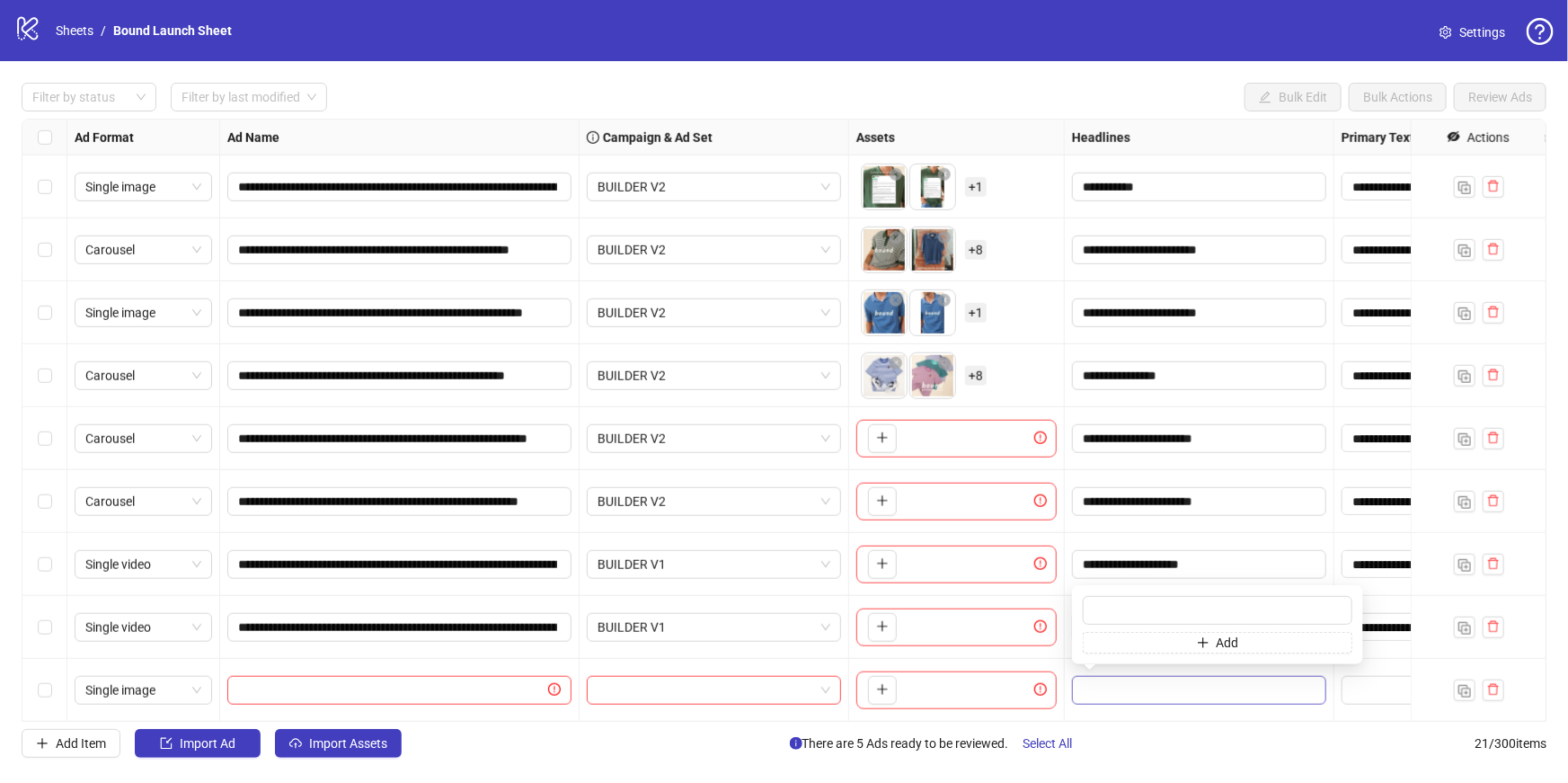 type on "**********" 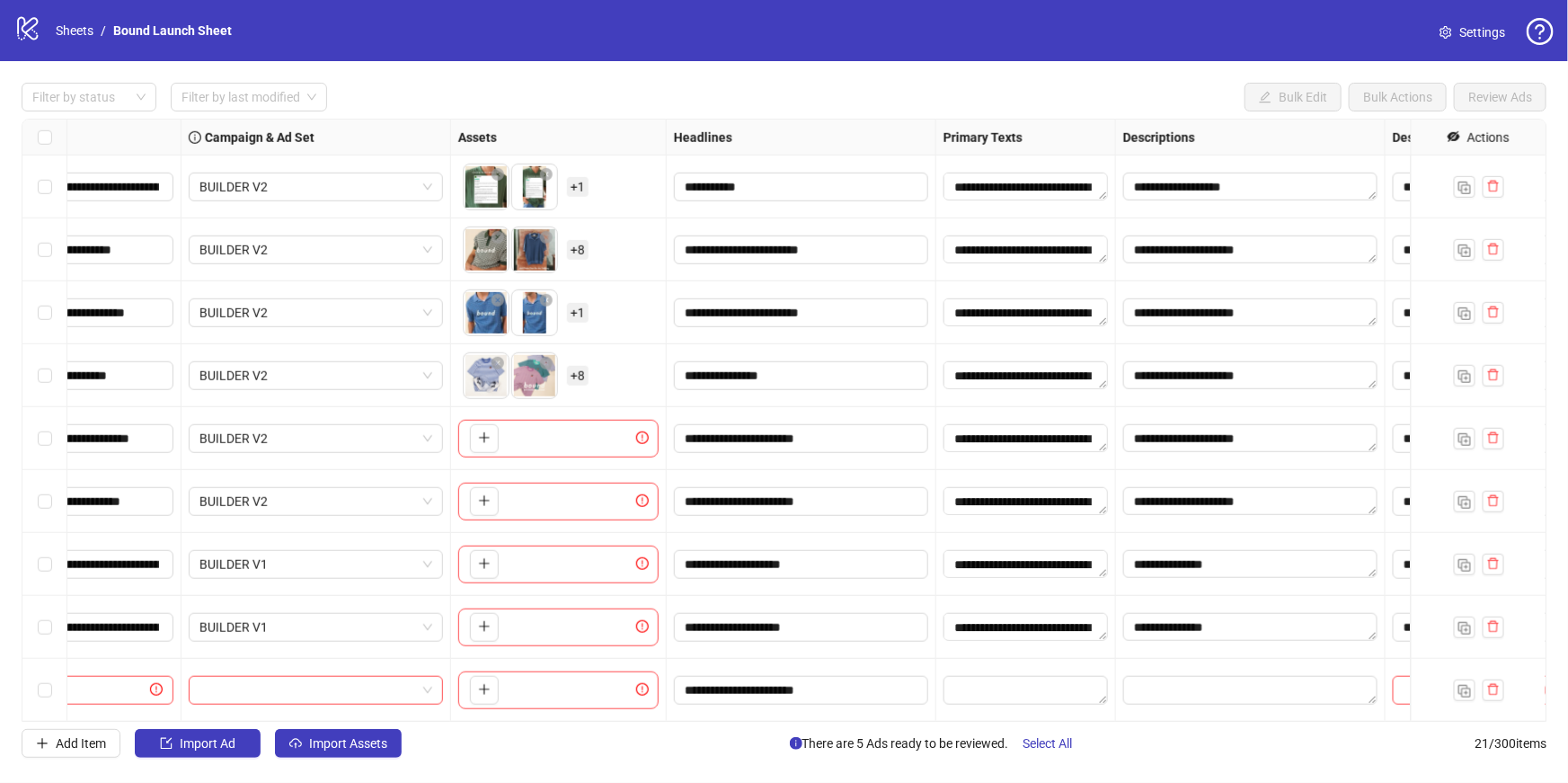 scroll, scrollTop: 755, scrollLeft: 410, axis: both 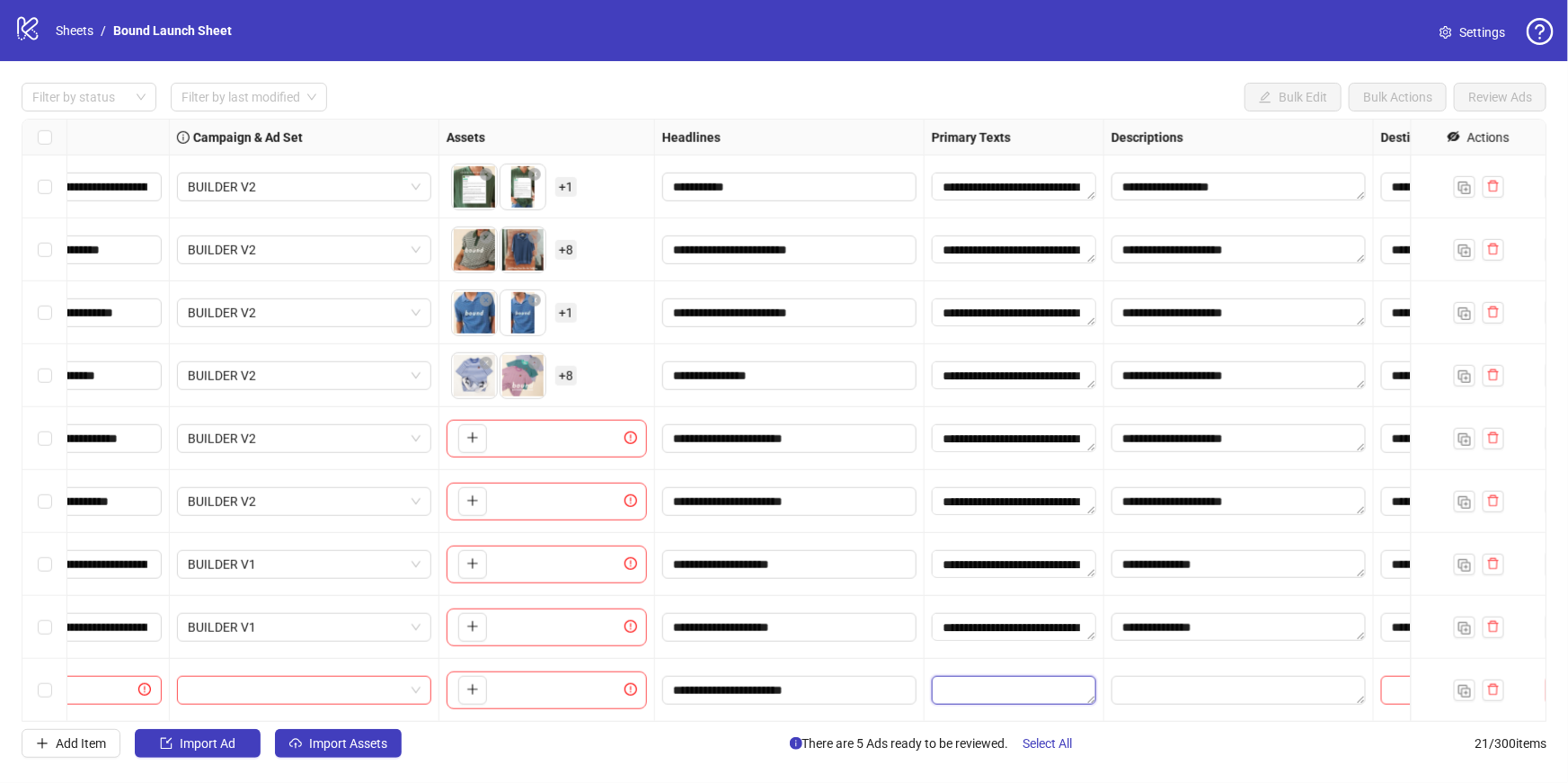 click at bounding box center [1014, 690] 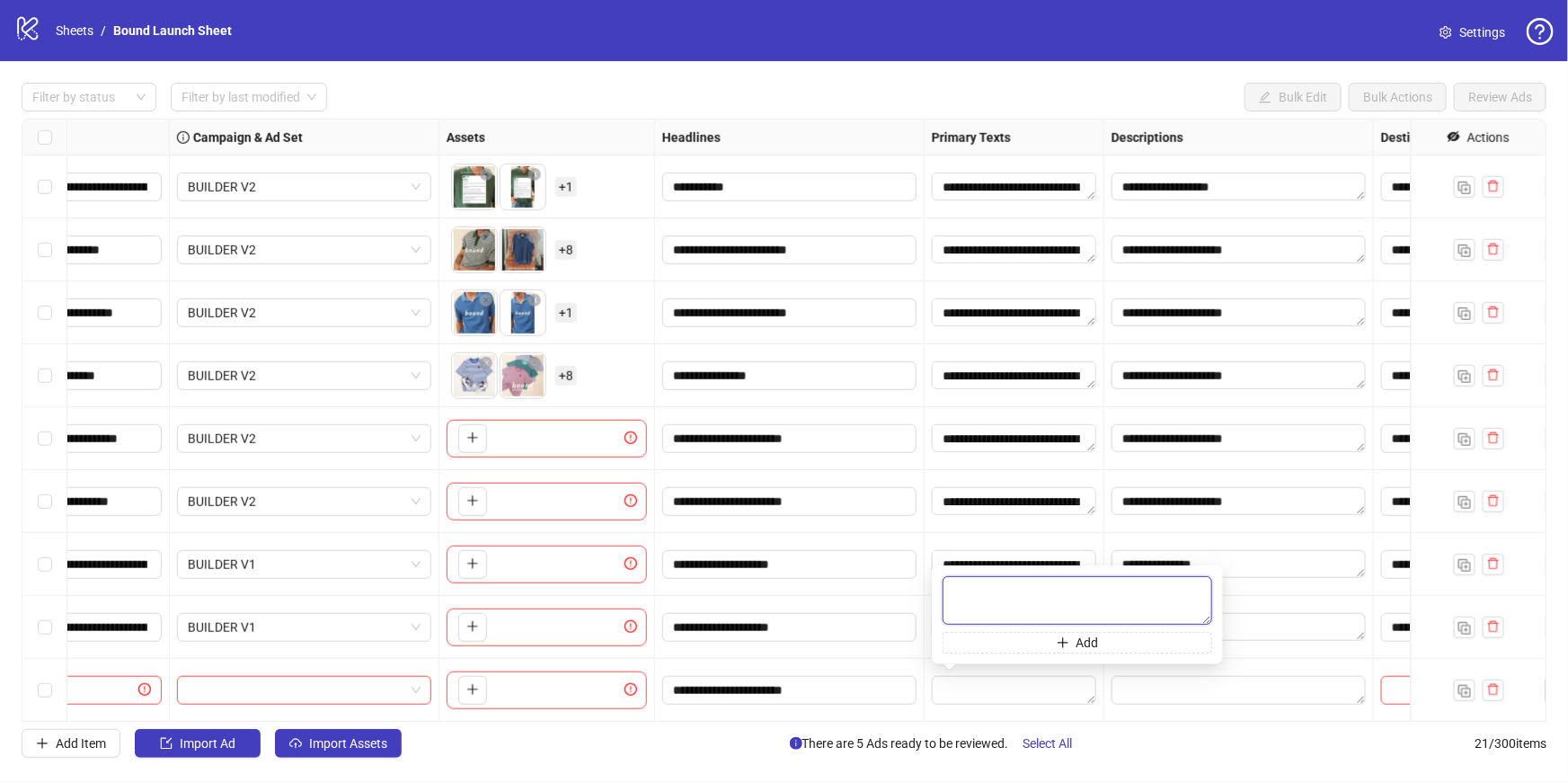 paste on "**********" 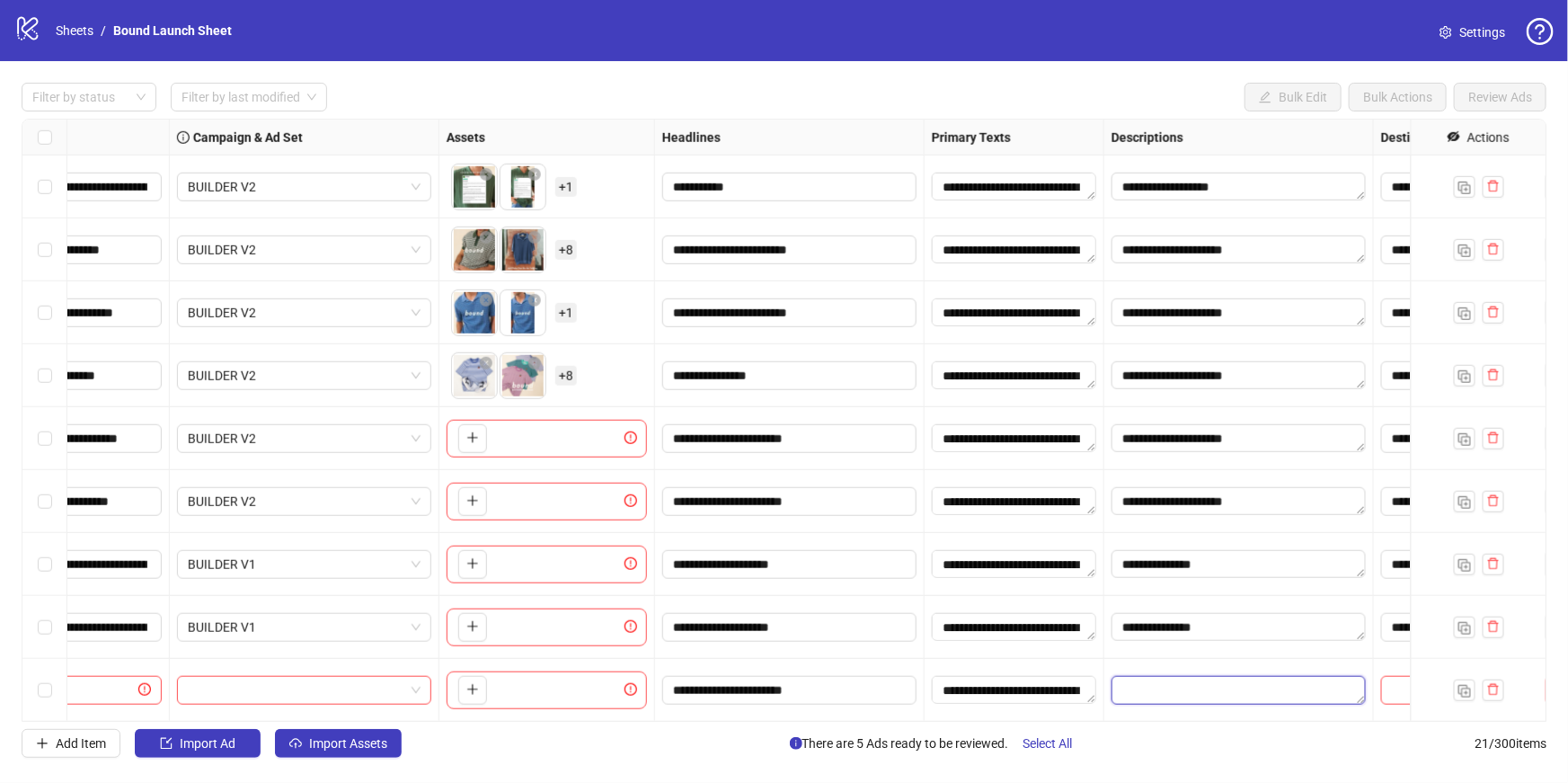 click at bounding box center (1238, 690) 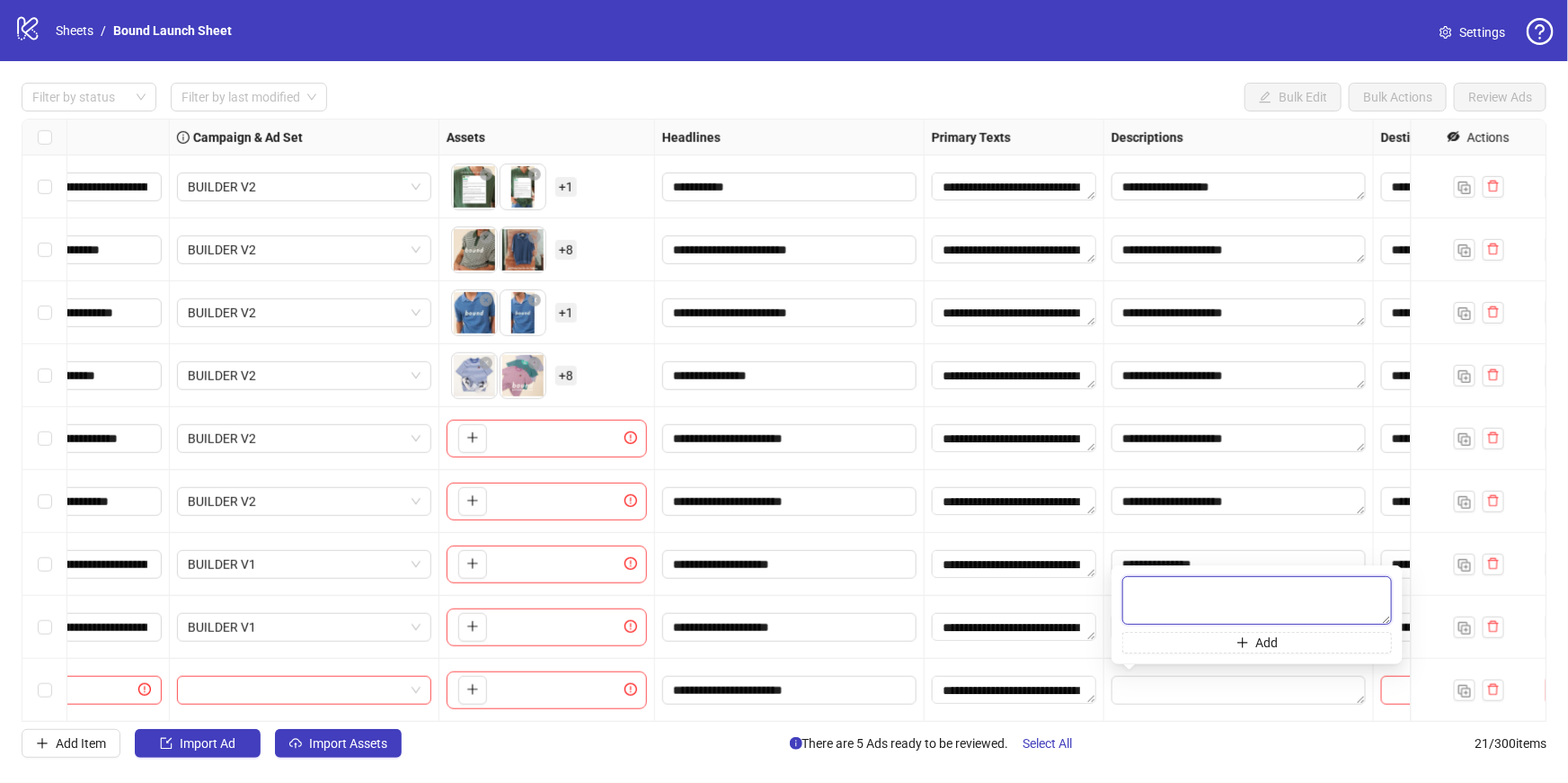 paste on "**********" 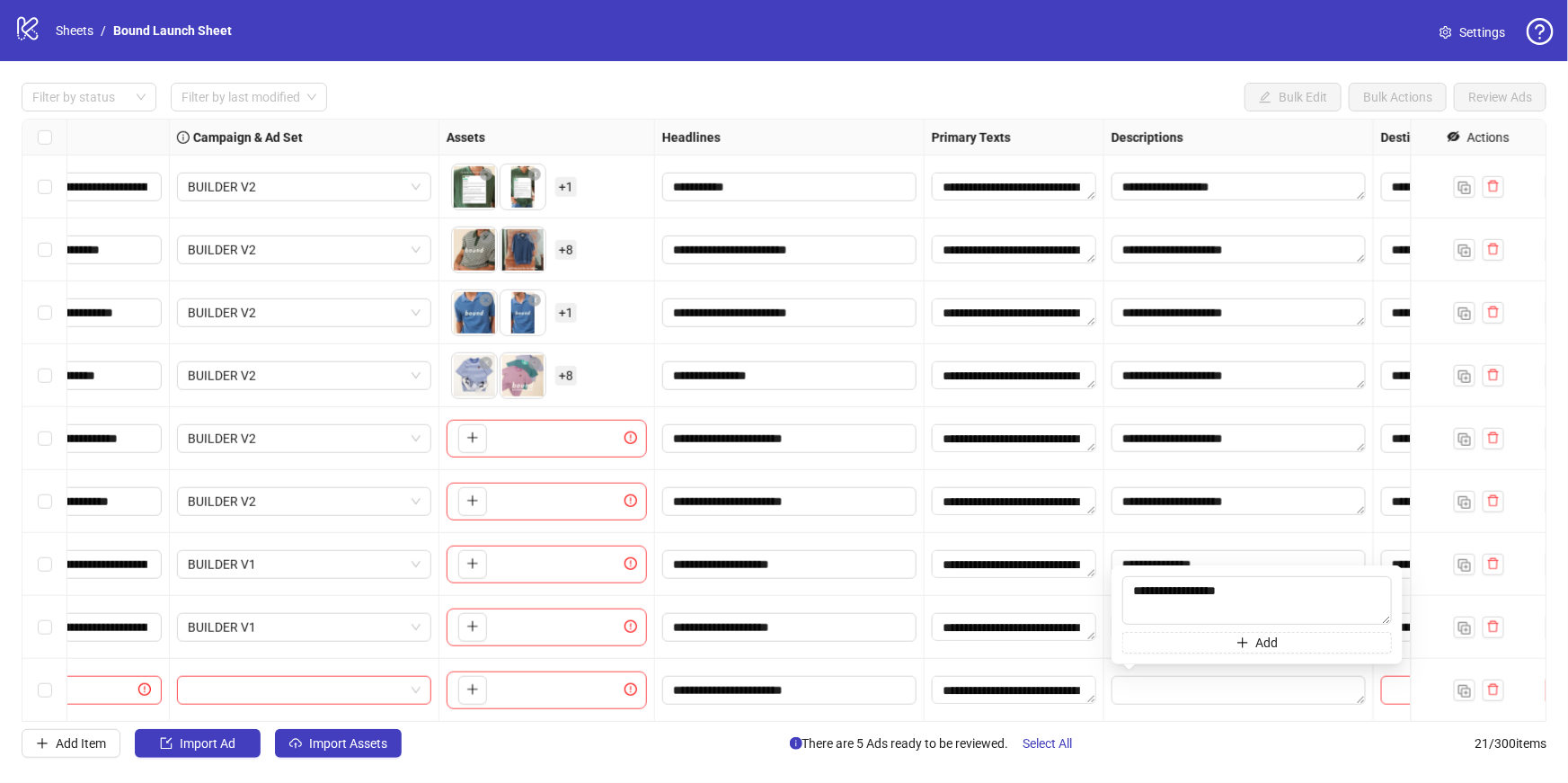 click on "**********" at bounding box center (1239, 565) 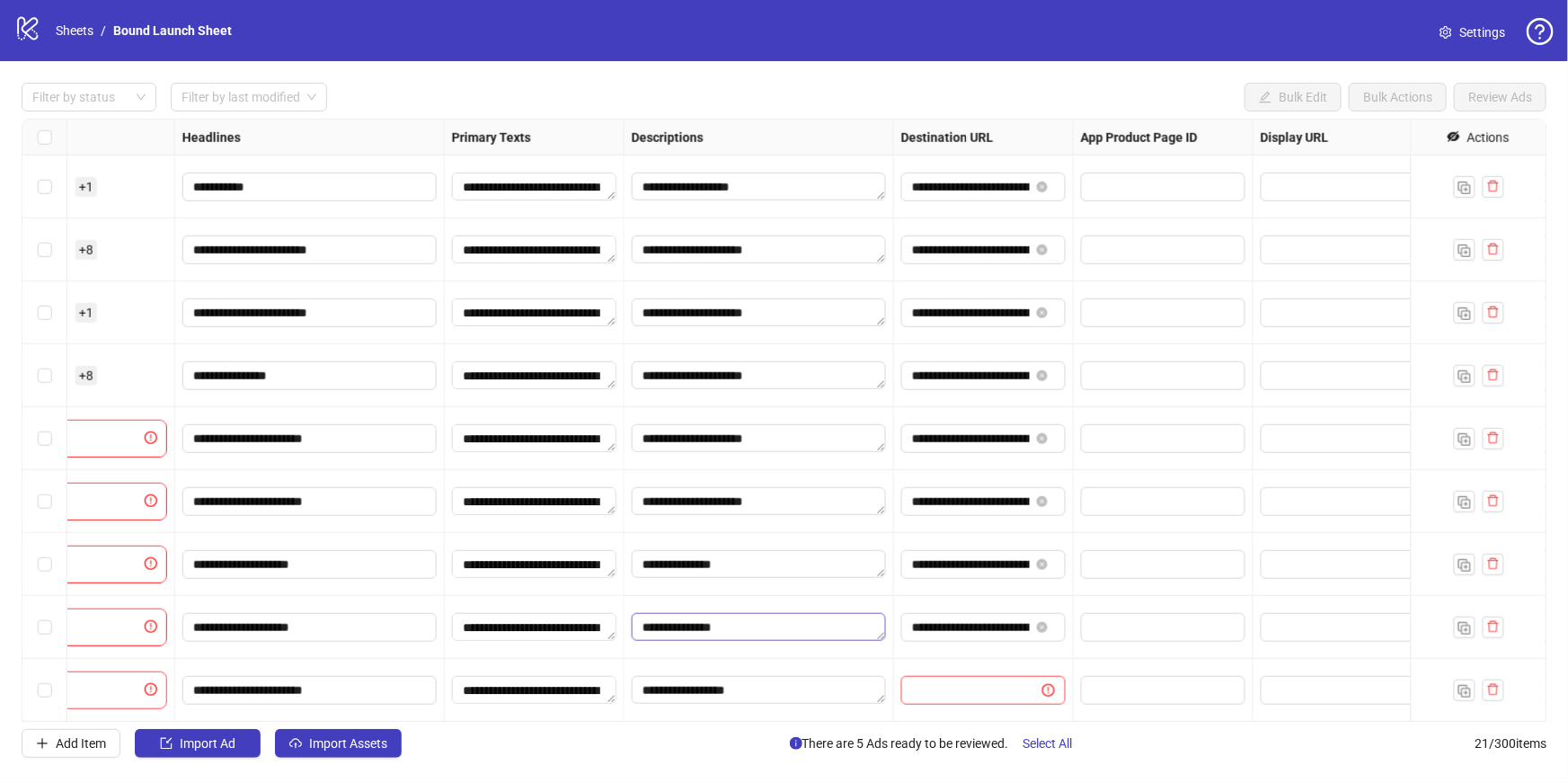 scroll, scrollTop: 755, scrollLeft: 962, axis: both 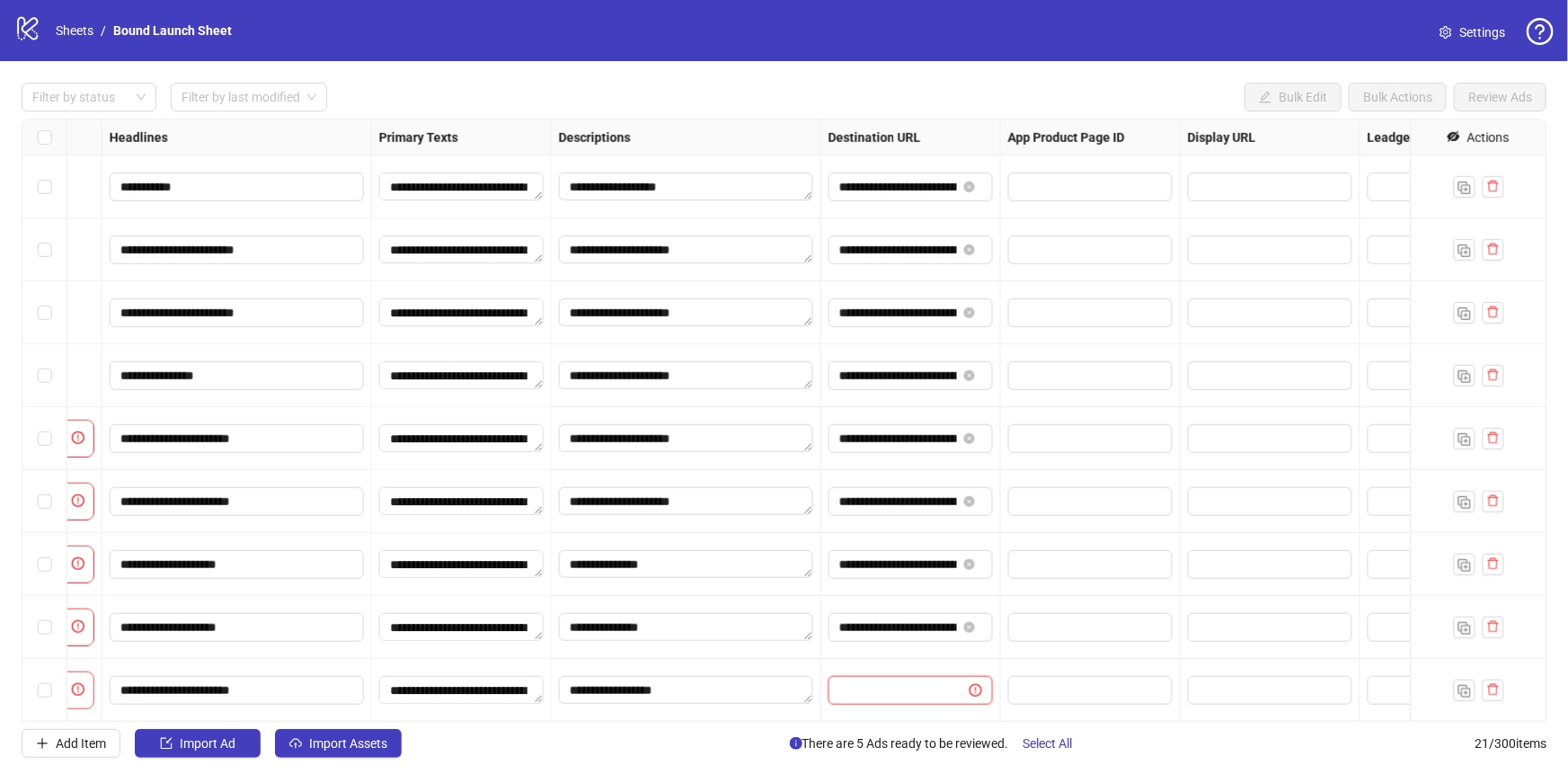 click at bounding box center (891, 690) 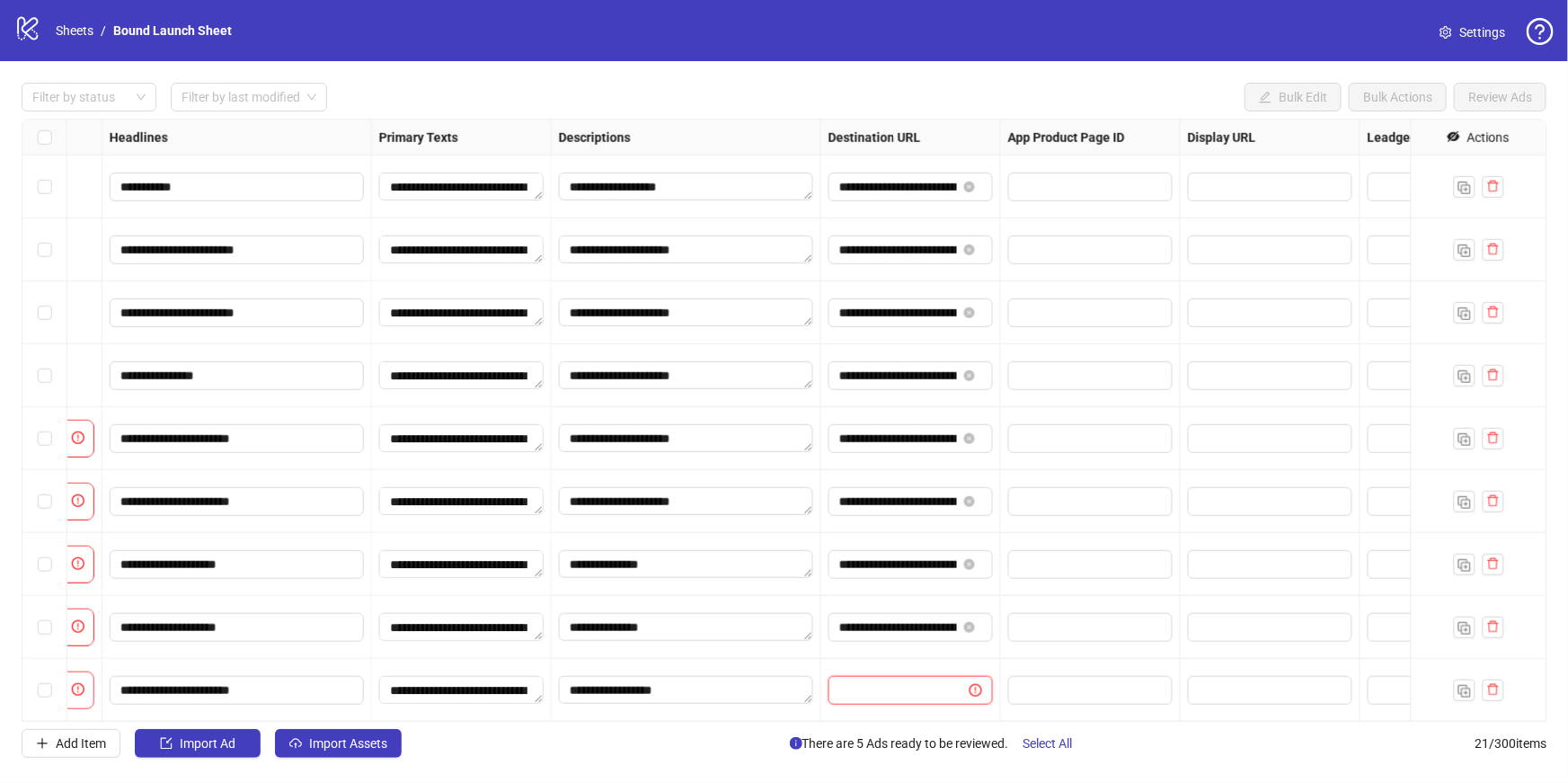 paste on "**********" 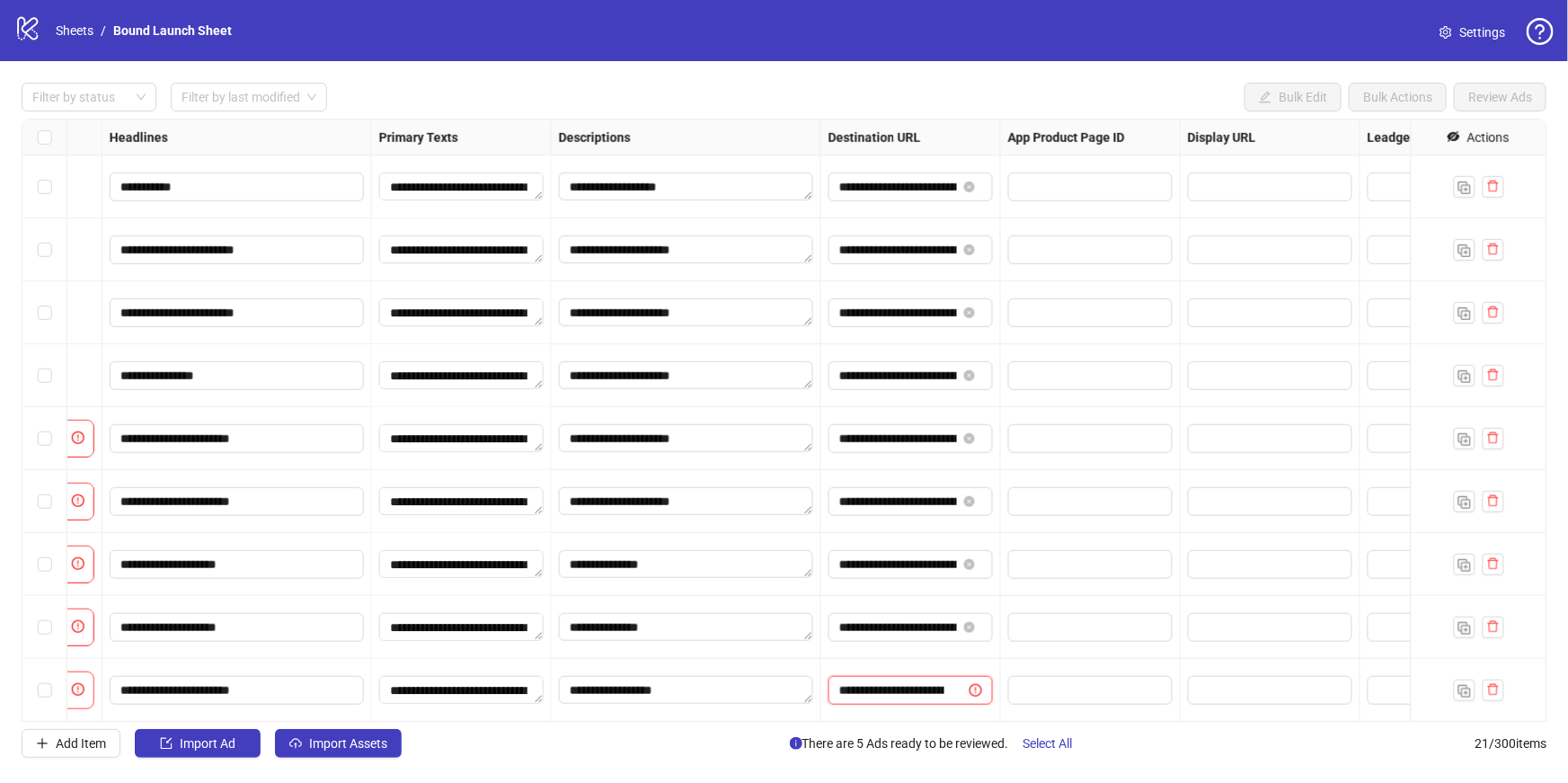 scroll, scrollTop: 0, scrollLeft: 262, axis: horizontal 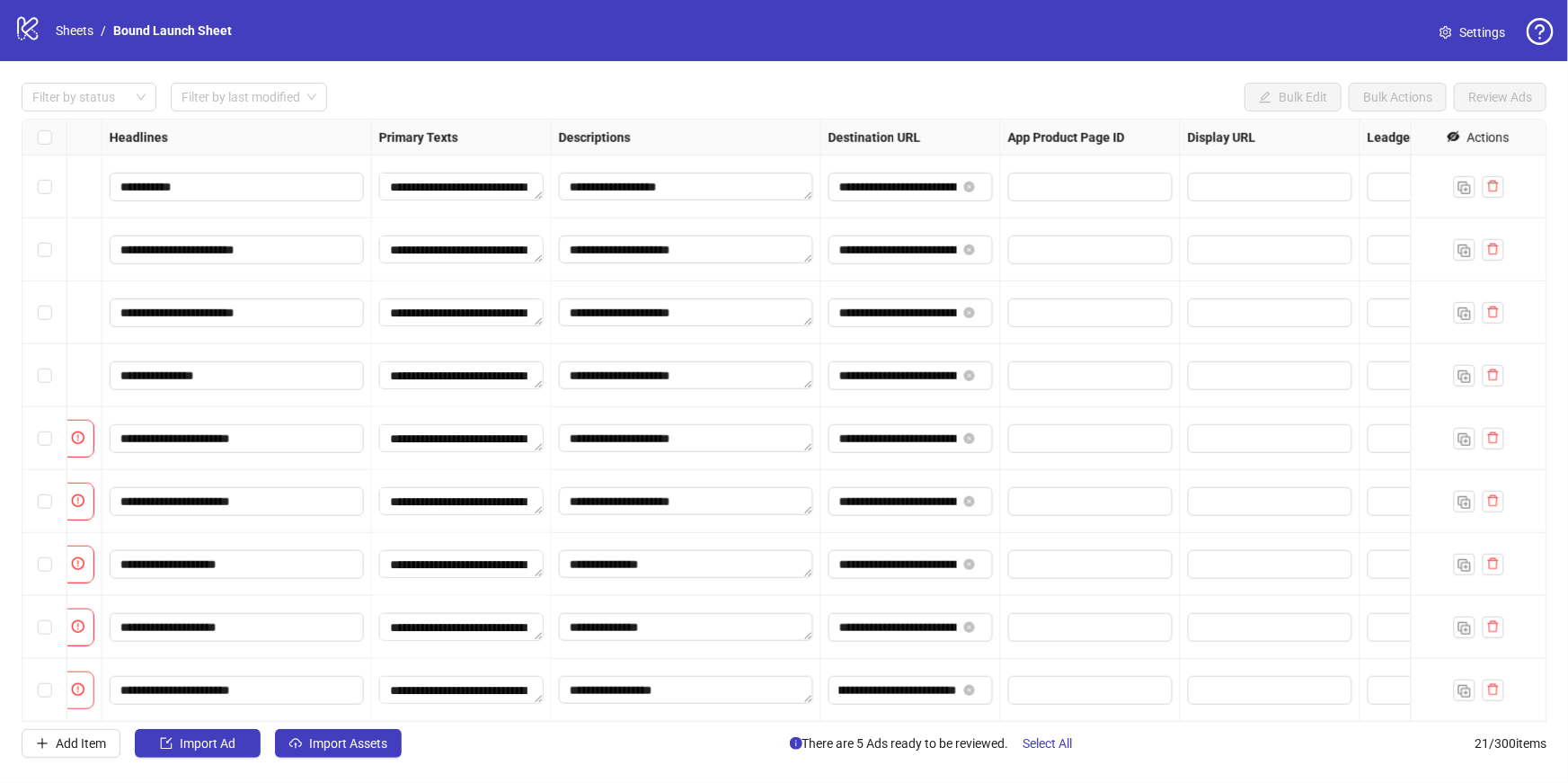 click on "**********" at bounding box center [911, 690] 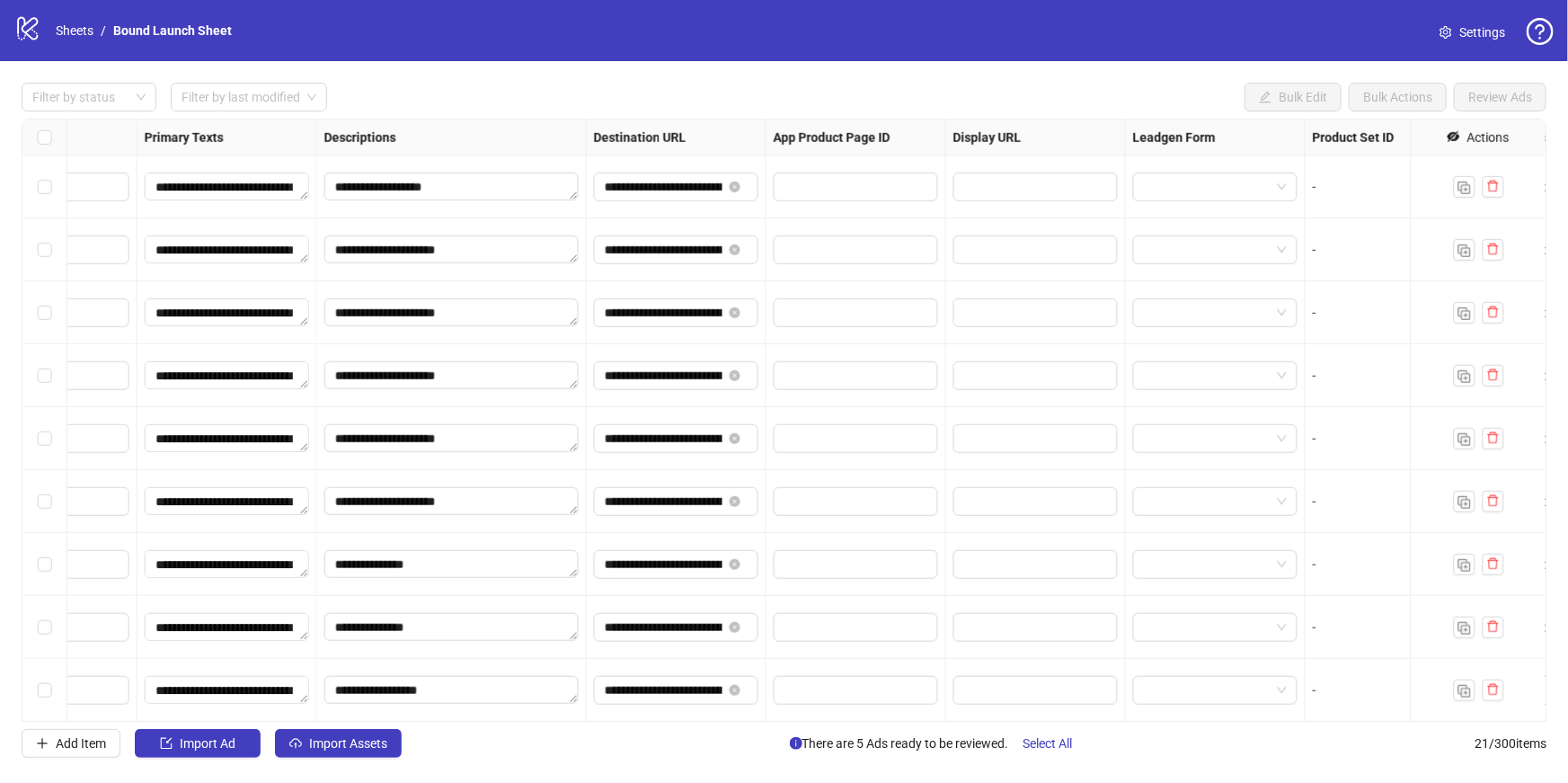 scroll, scrollTop: 755, scrollLeft: 1414, axis: both 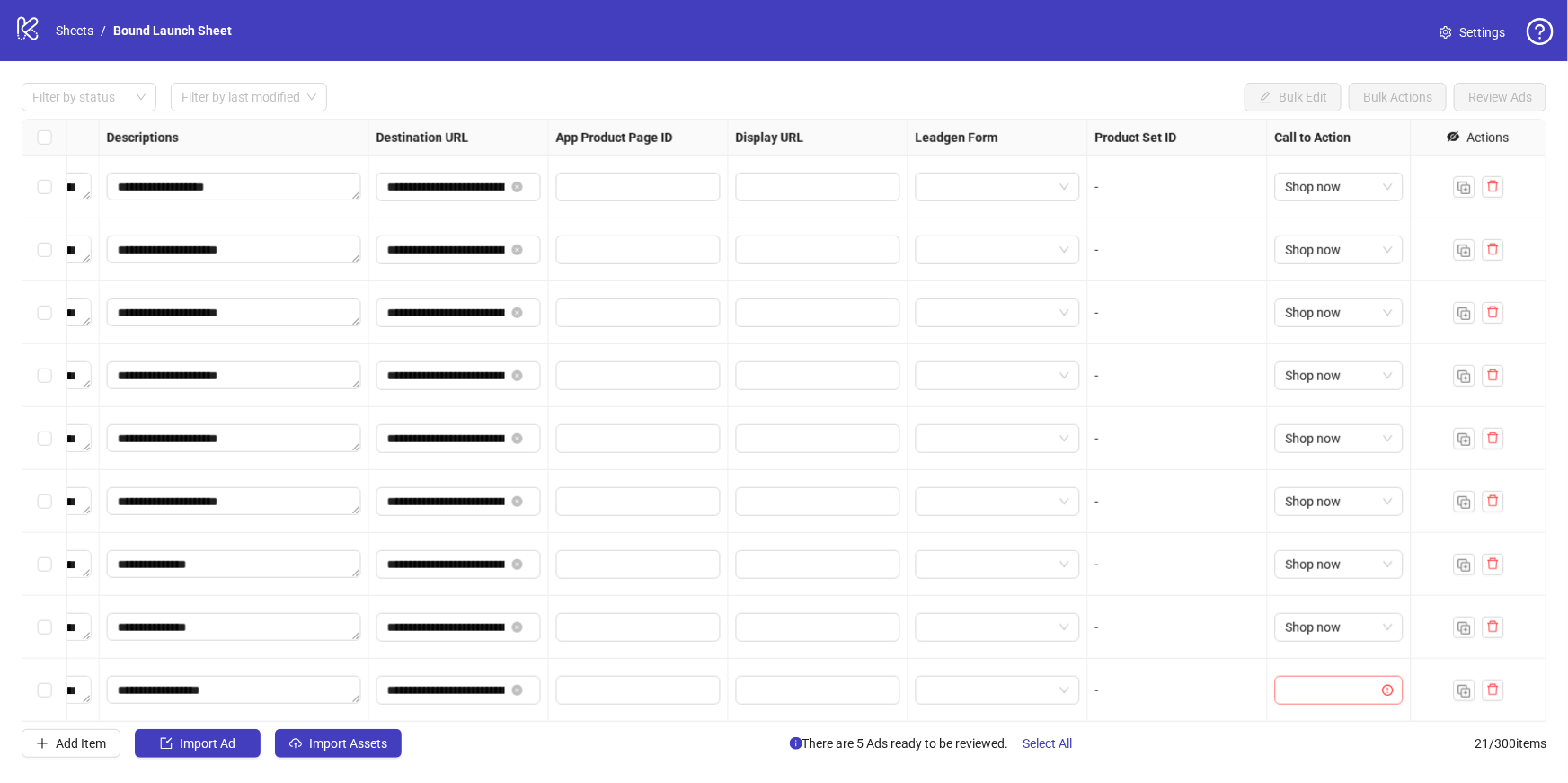 click at bounding box center [1331, 690] 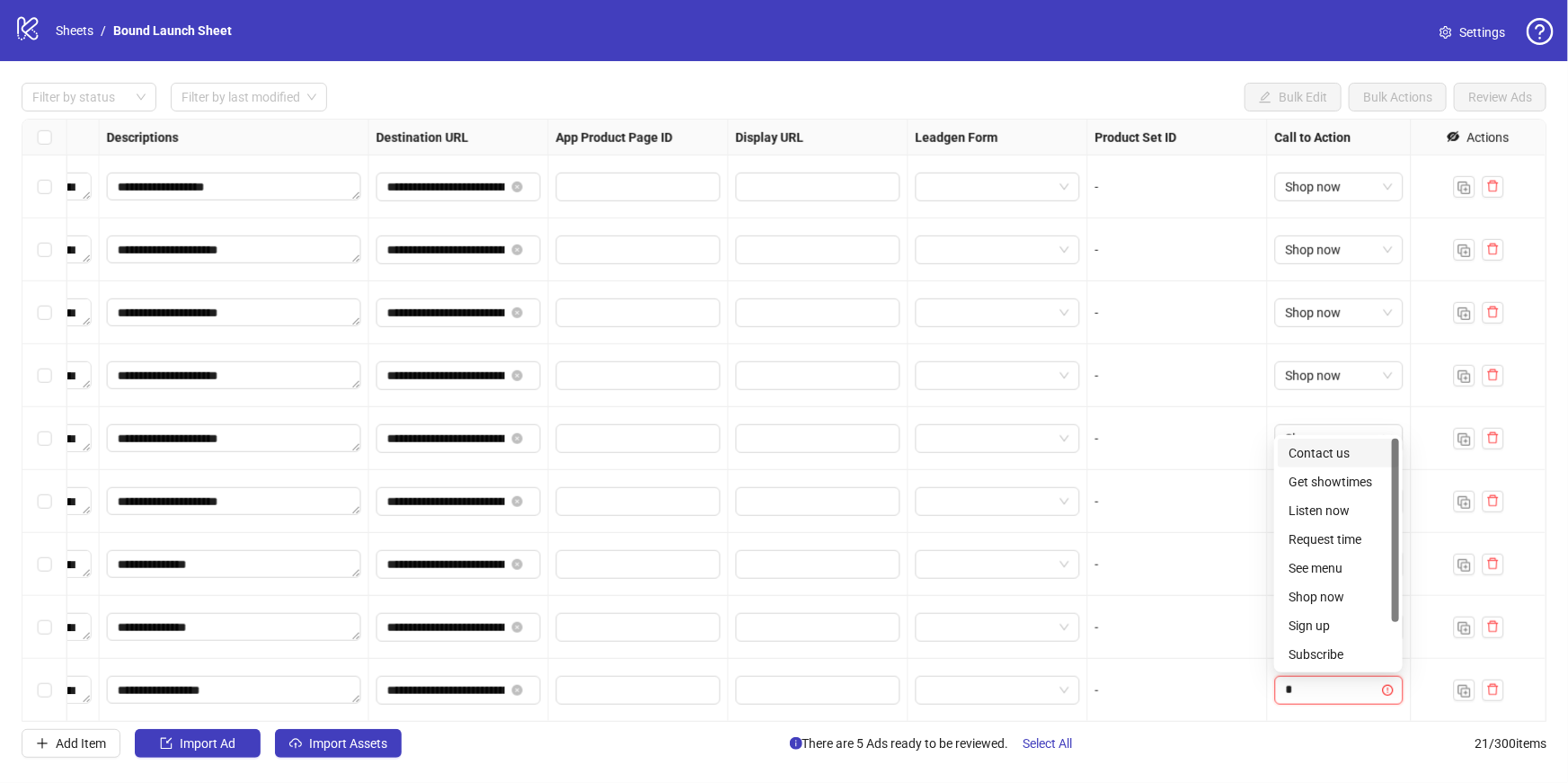 type on "**" 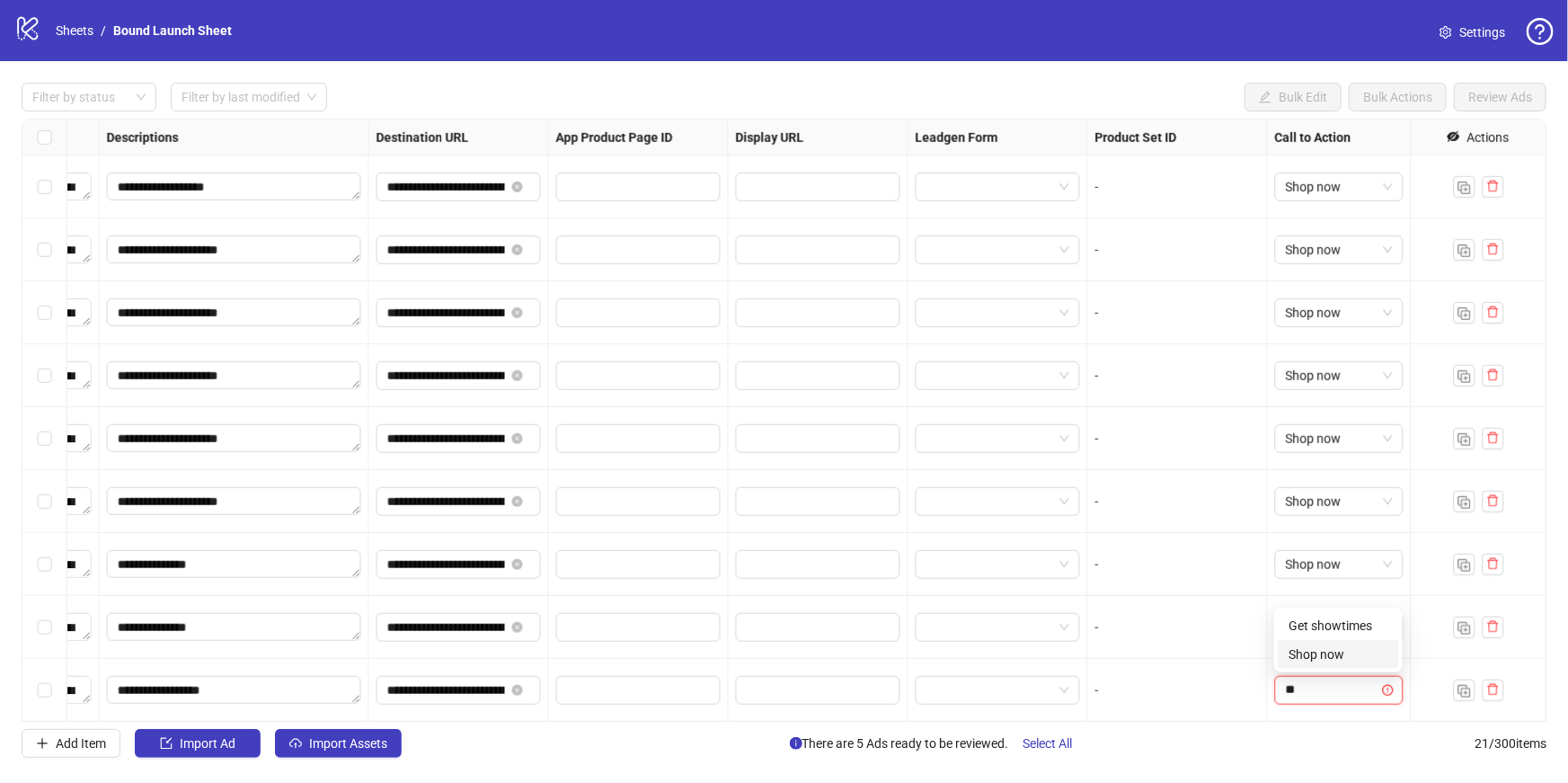 click on "Shop now" at bounding box center (1338, 654) 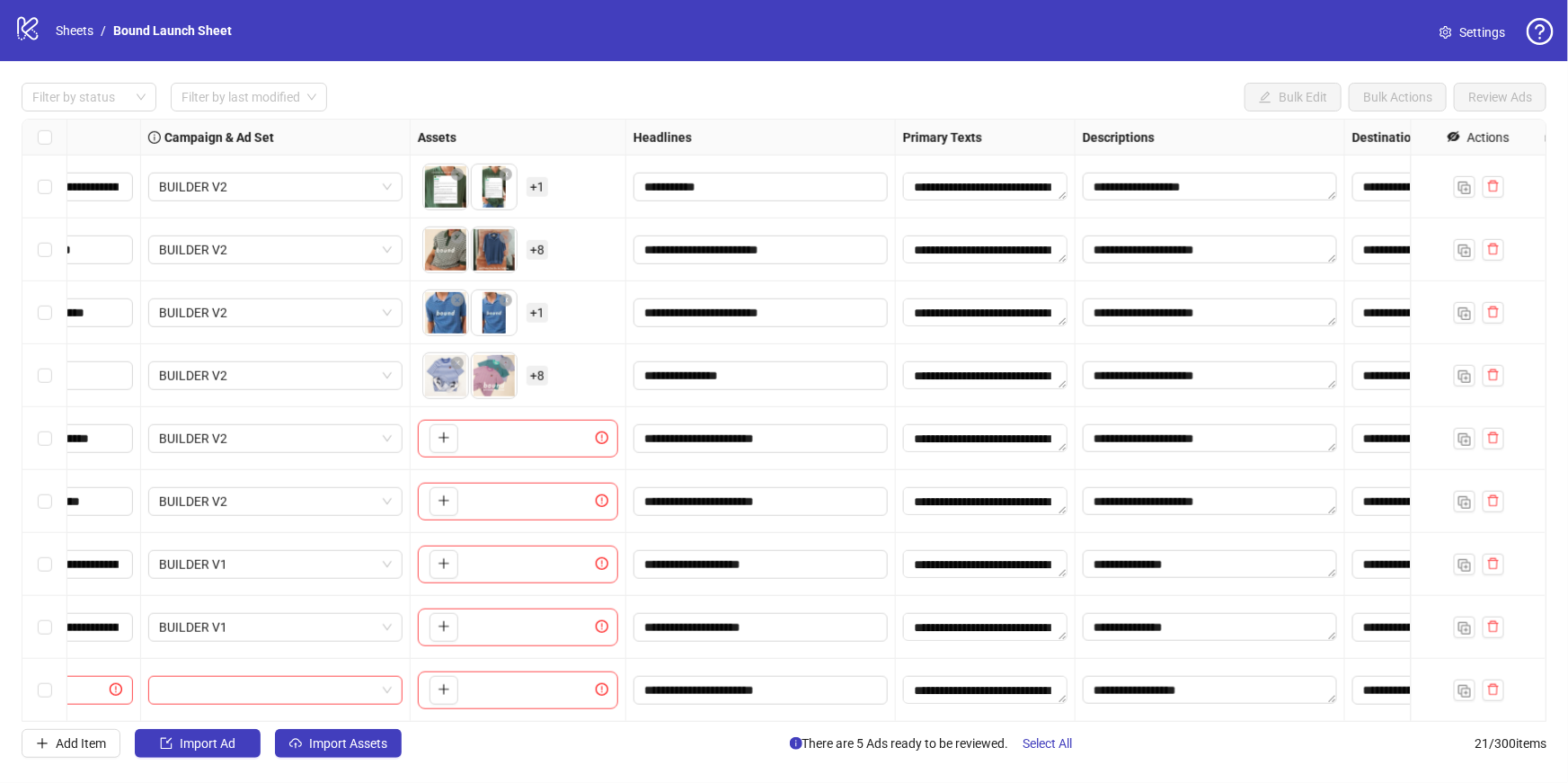 scroll, scrollTop: 755, scrollLeft: 0, axis: vertical 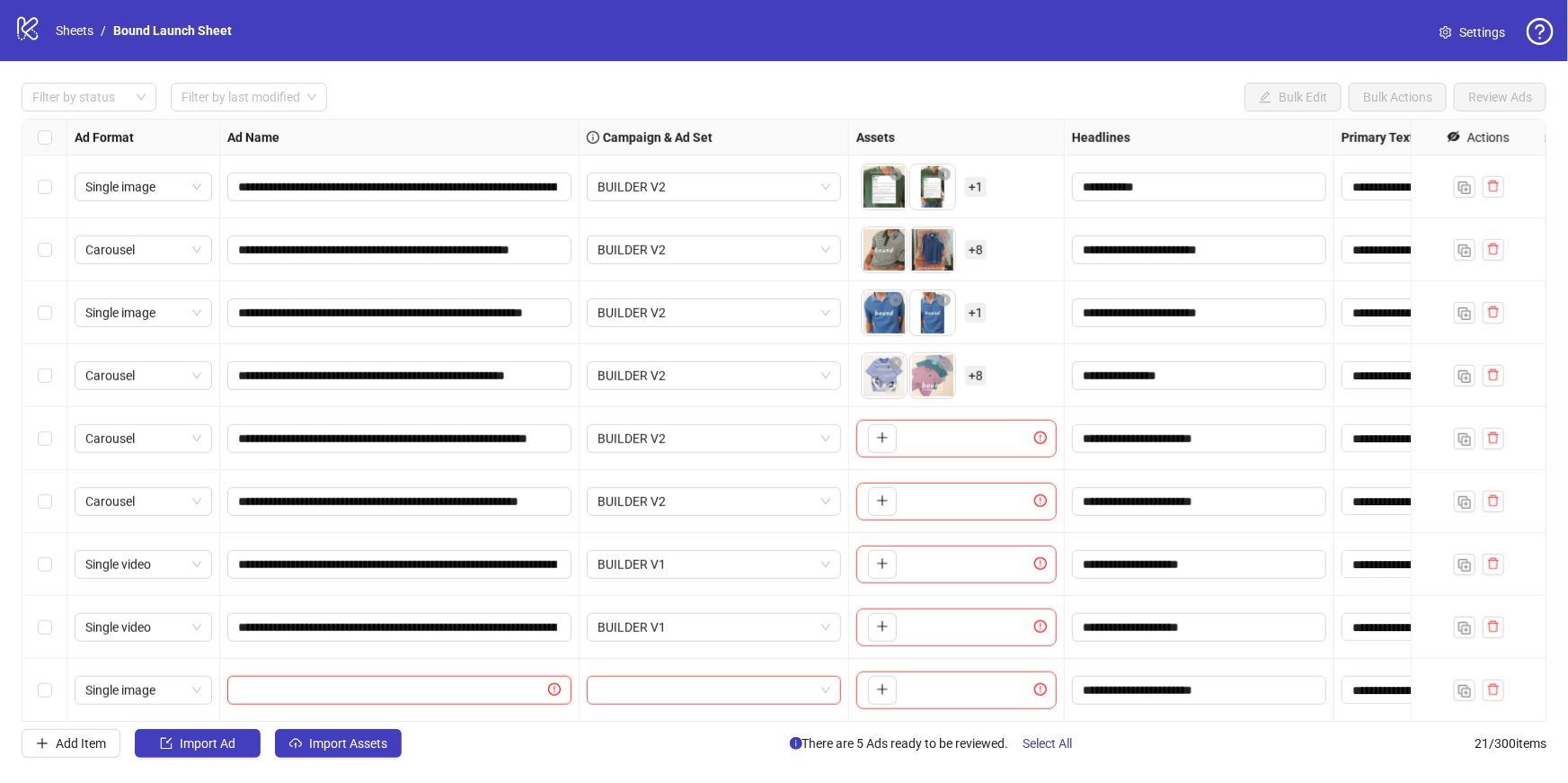 click at bounding box center [391, 690] 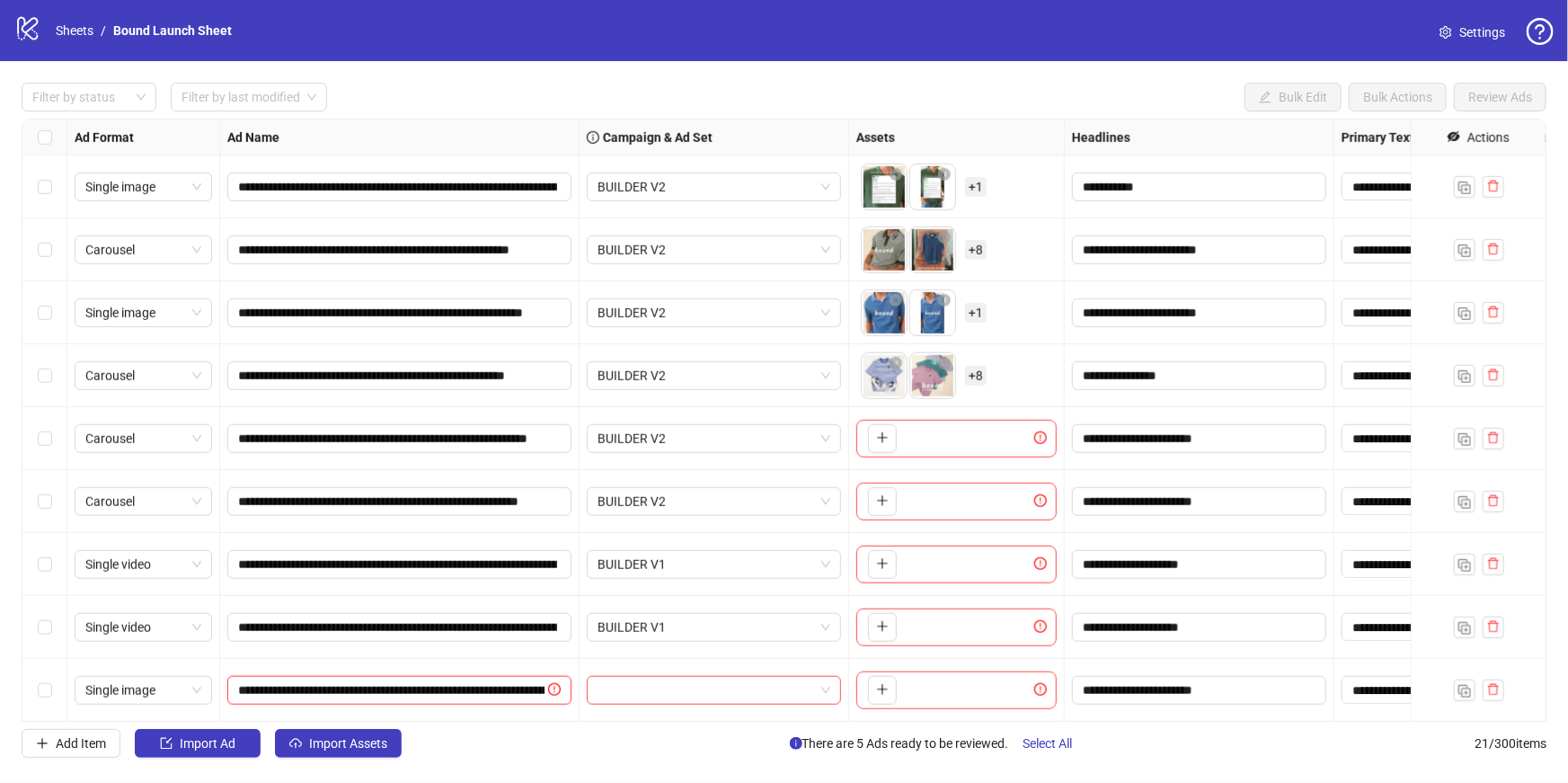 scroll, scrollTop: 0, scrollLeft: 230, axis: horizontal 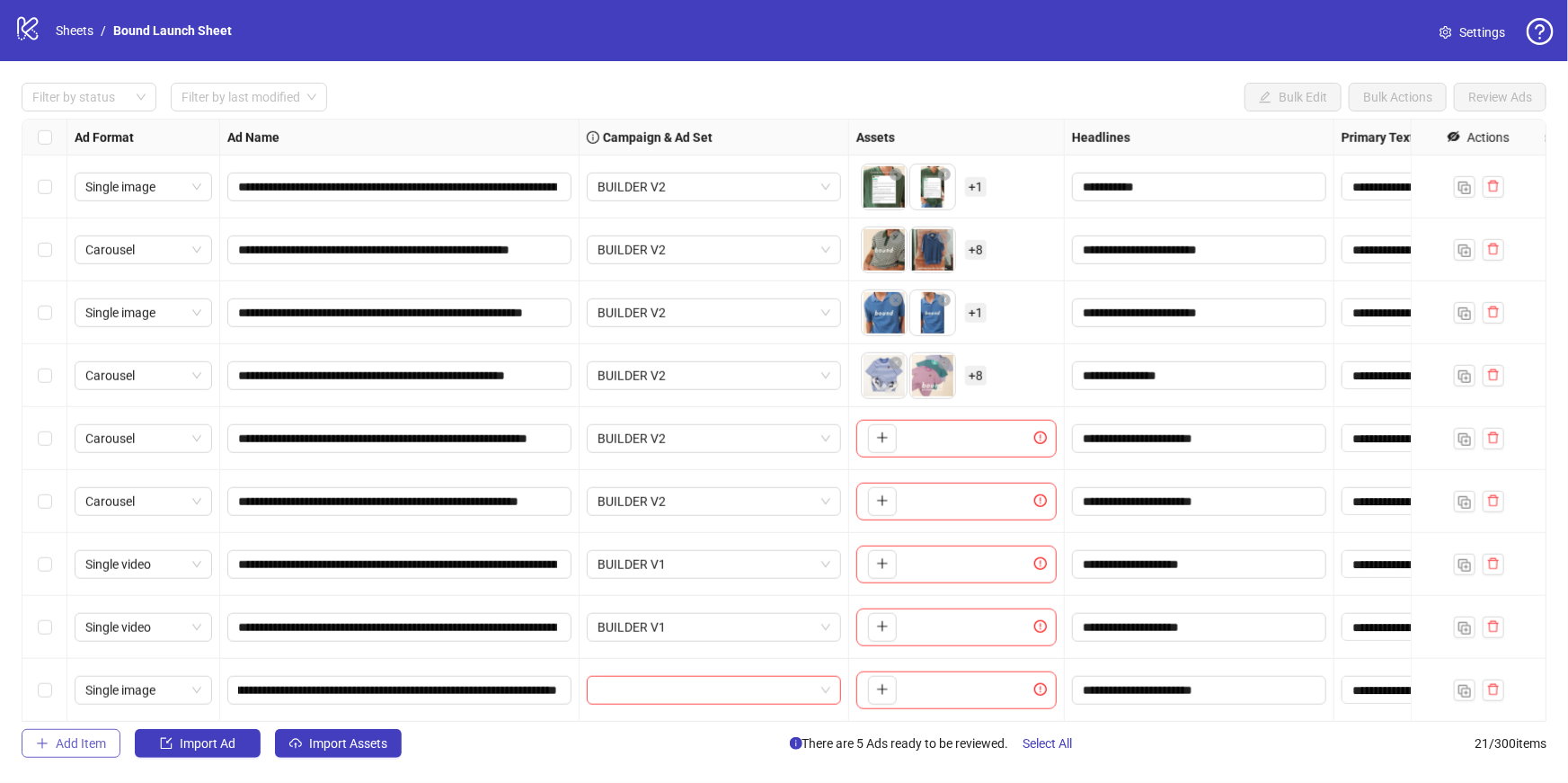 click on "Add Item" at bounding box center (81, 743) 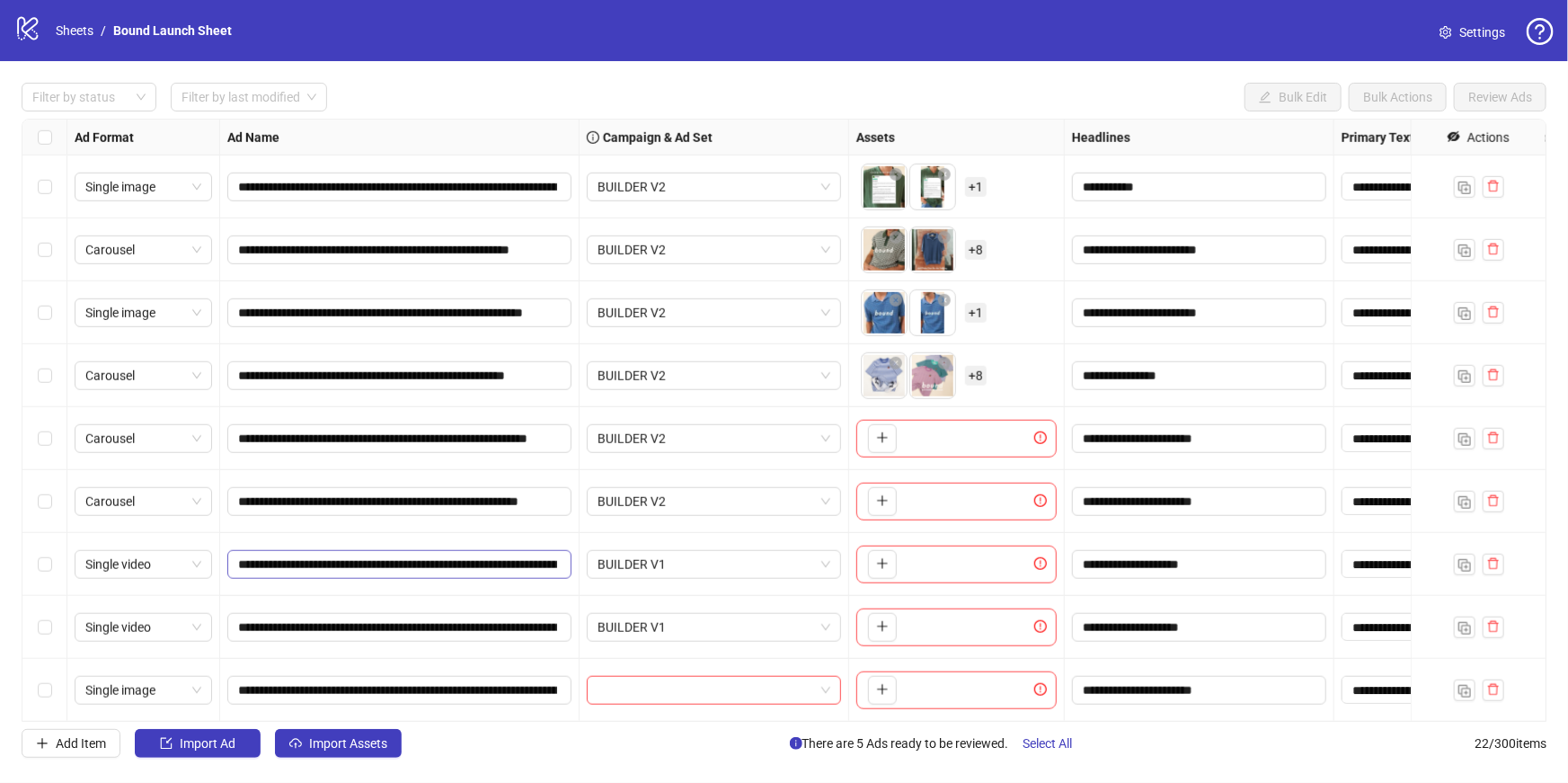 scroll, scrollTop: 818, scrollLeft: 0, axis: vertical 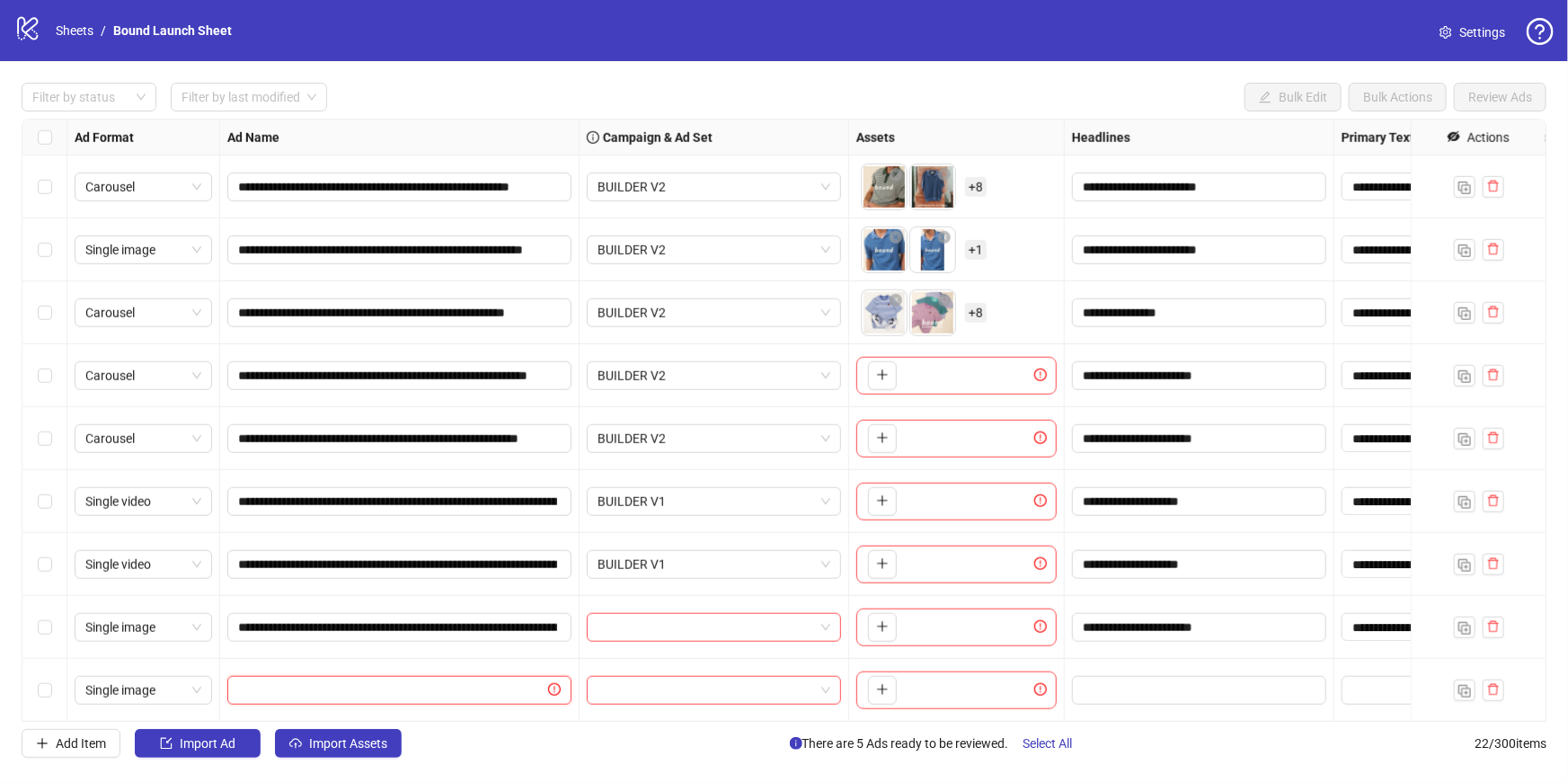 click at bounding box center (391, 690) 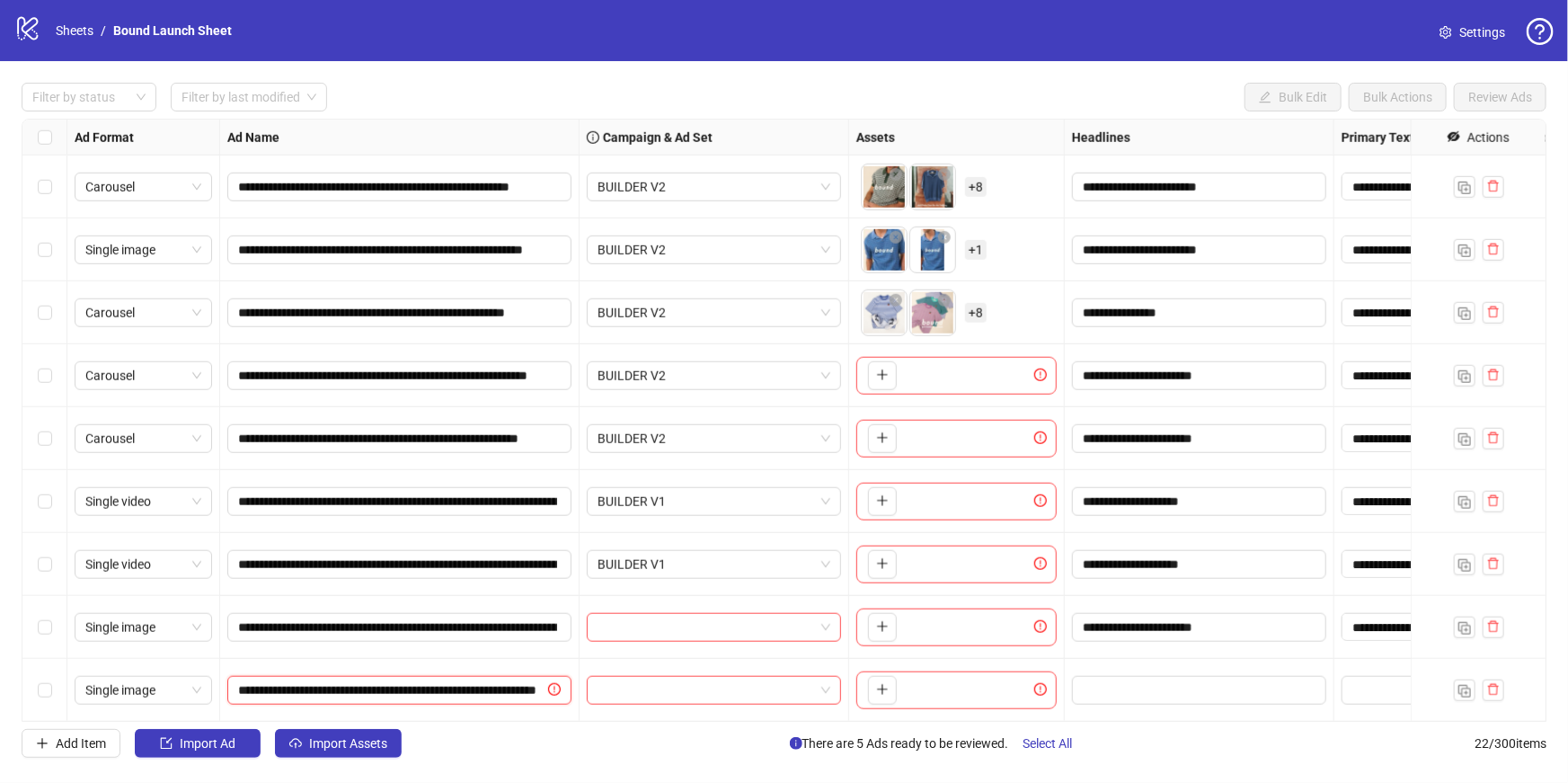 scroll, scrollTop: 0, scrollLeft: 147, axis: horizontal 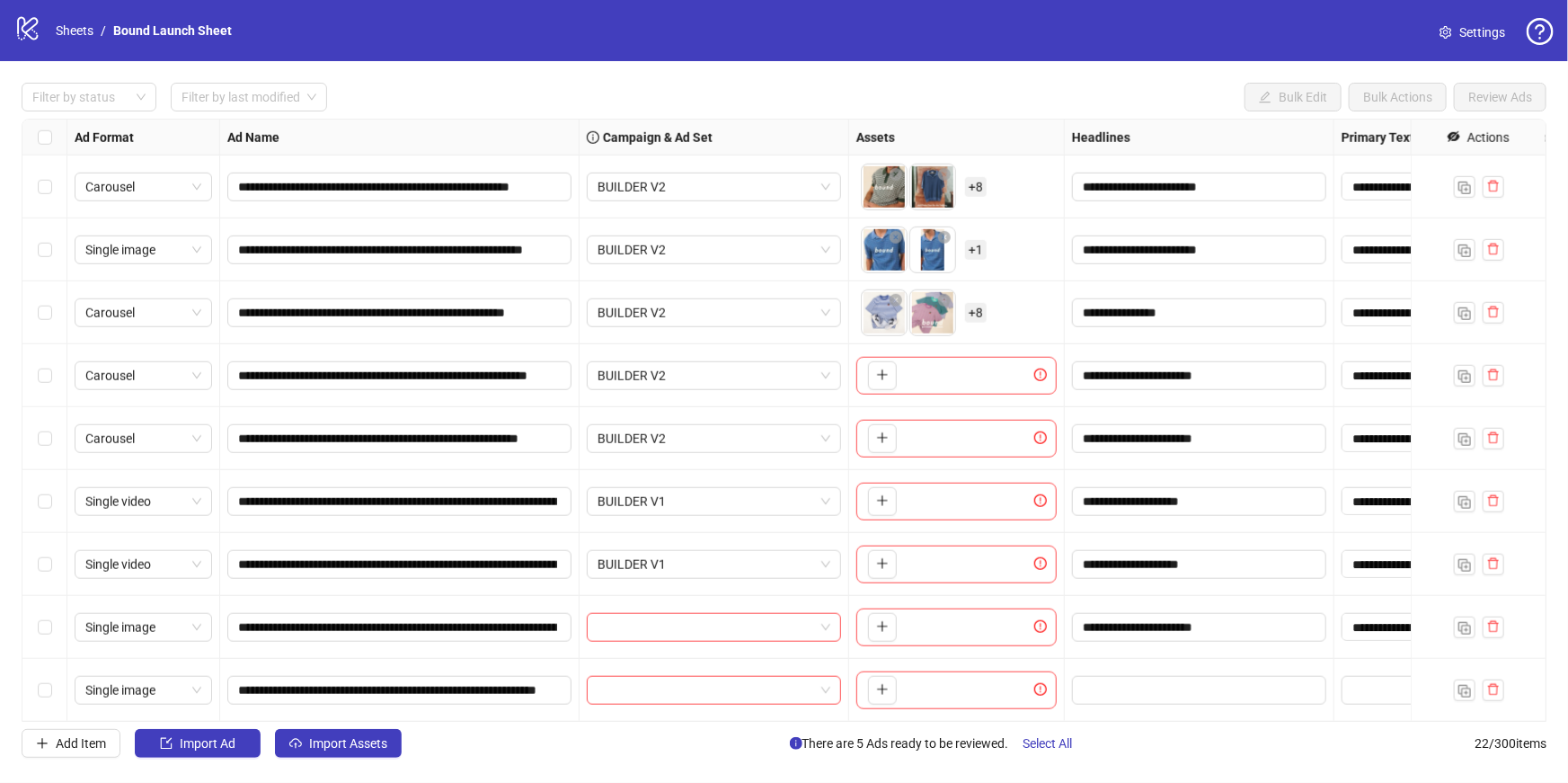 click on "**********" at bounding box center [400, 690] 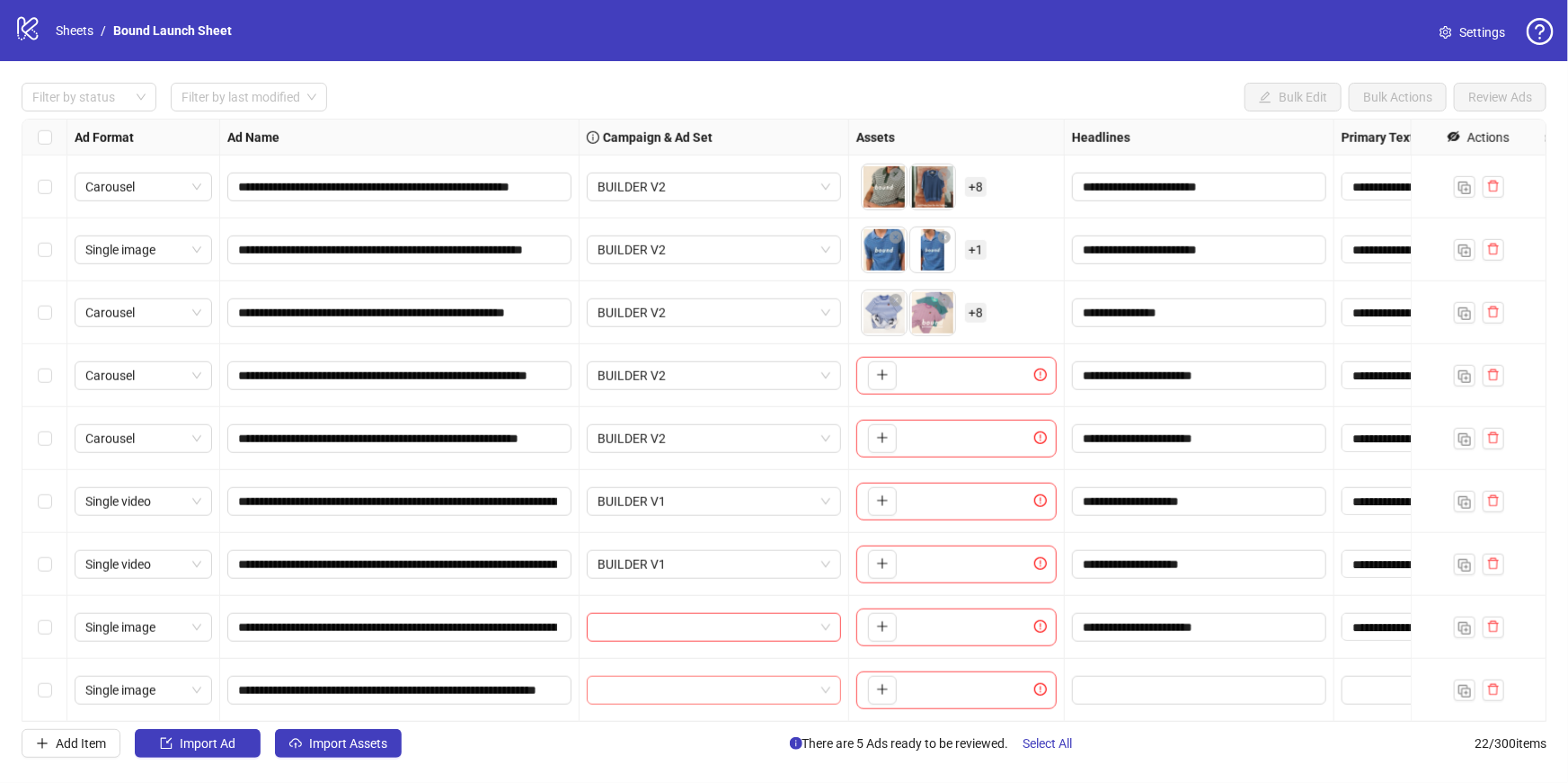 scroll, scrollTop: 818, scrollLeft: 1, axis: both 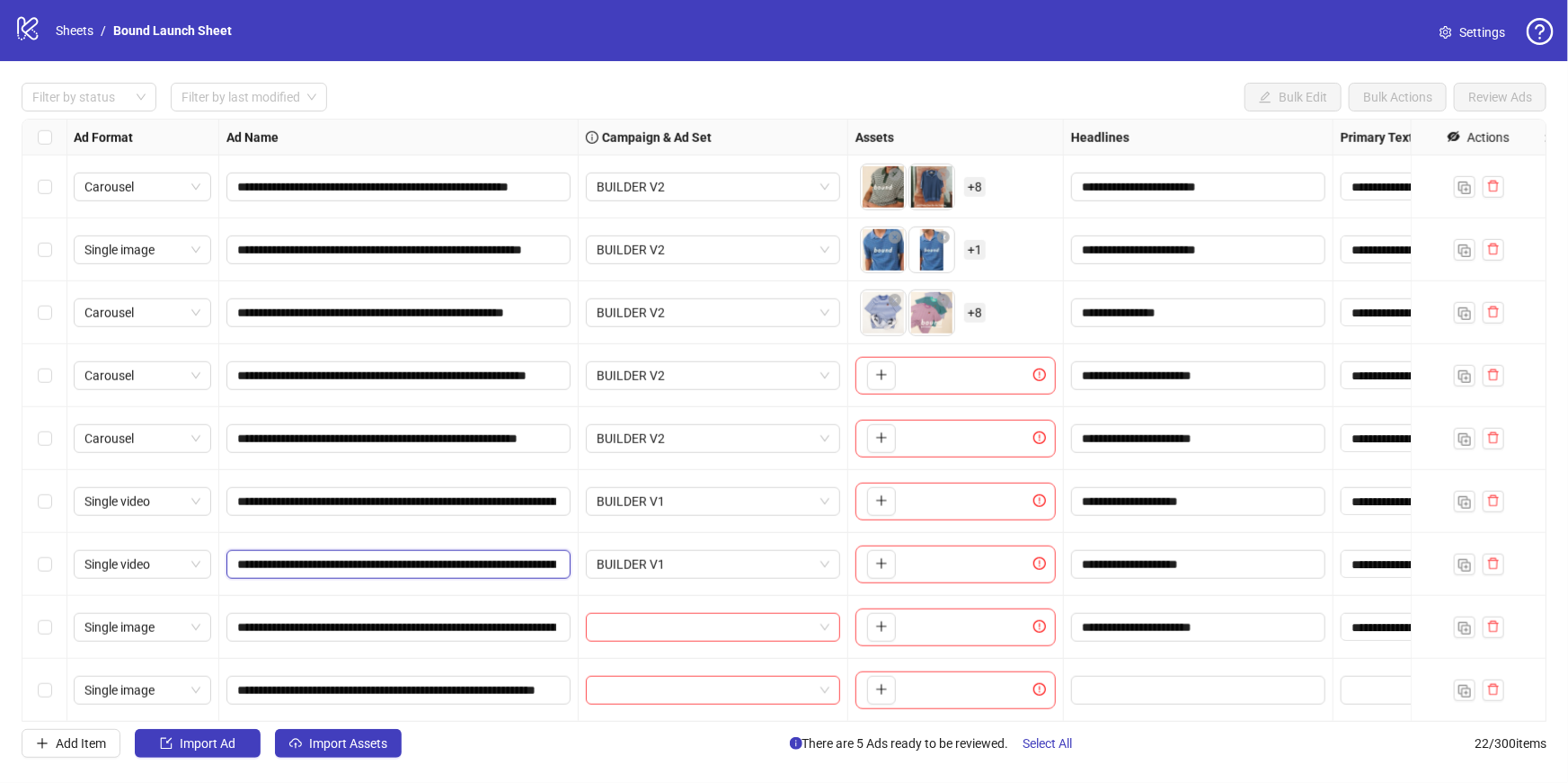 click on "**********" at bounding box center (396, 565) 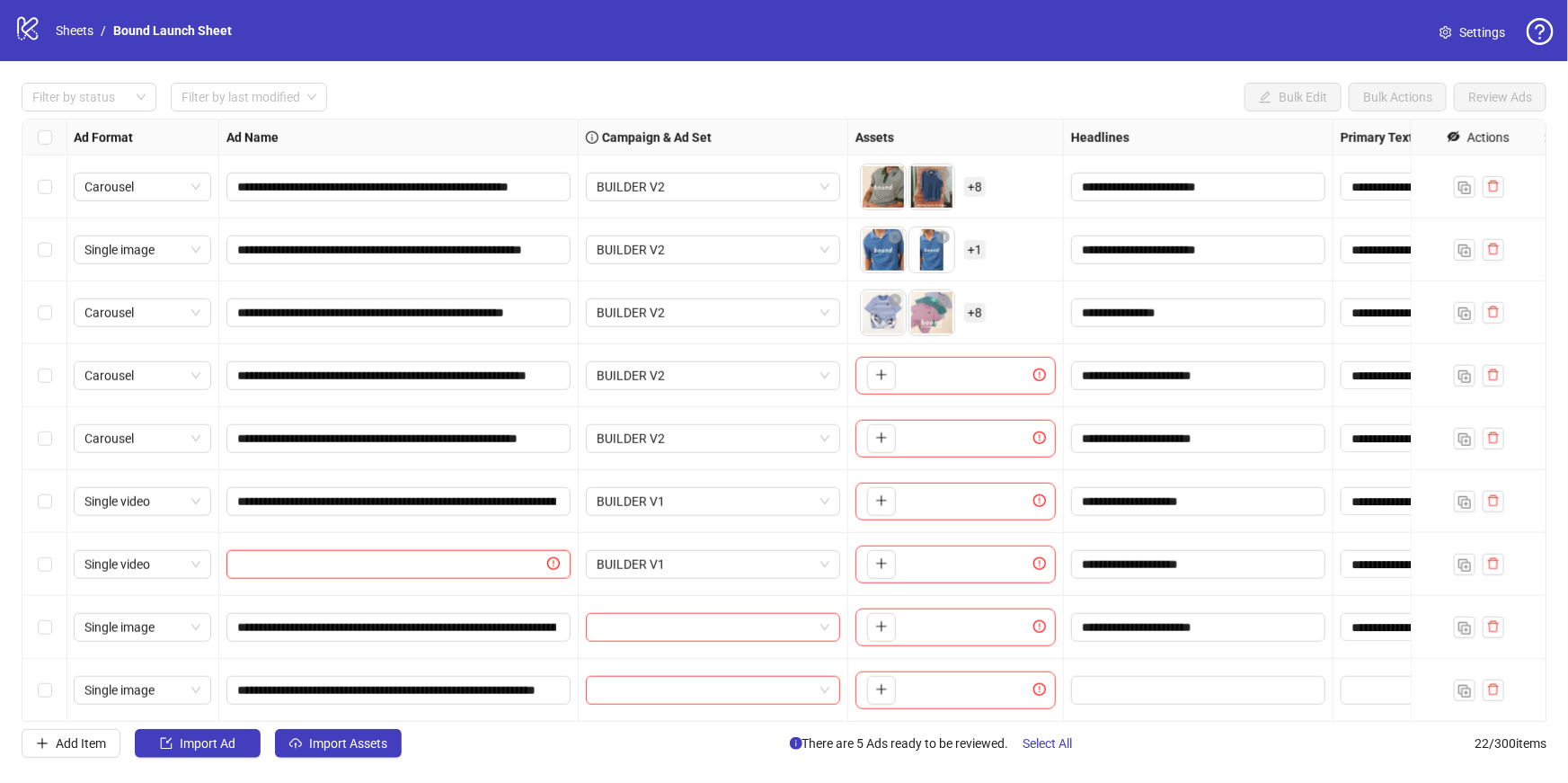 click at bounding box center (390, 565) 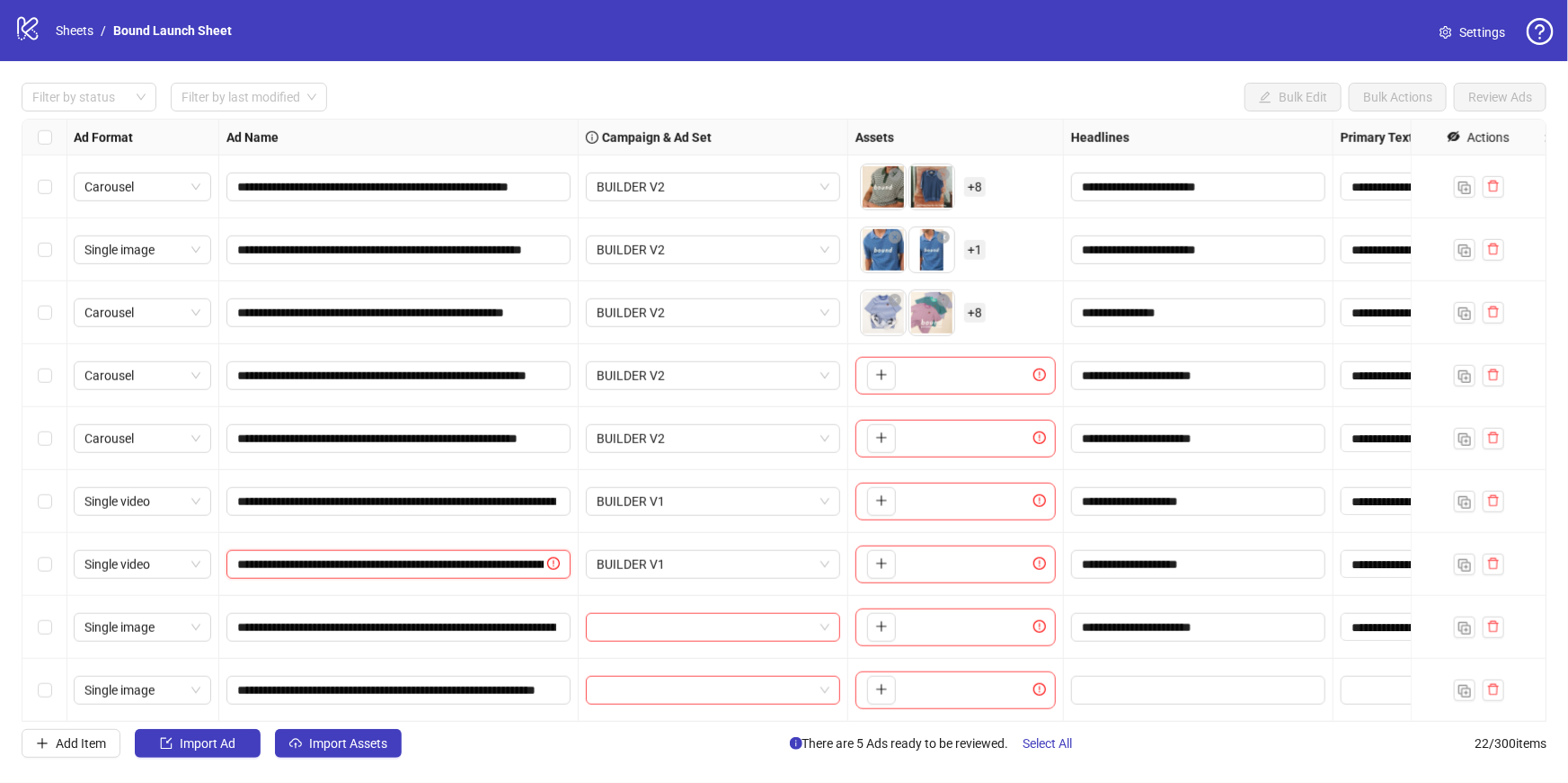 scroll, scrollTop: 0, scrollLeft: 252, axis: horizontal 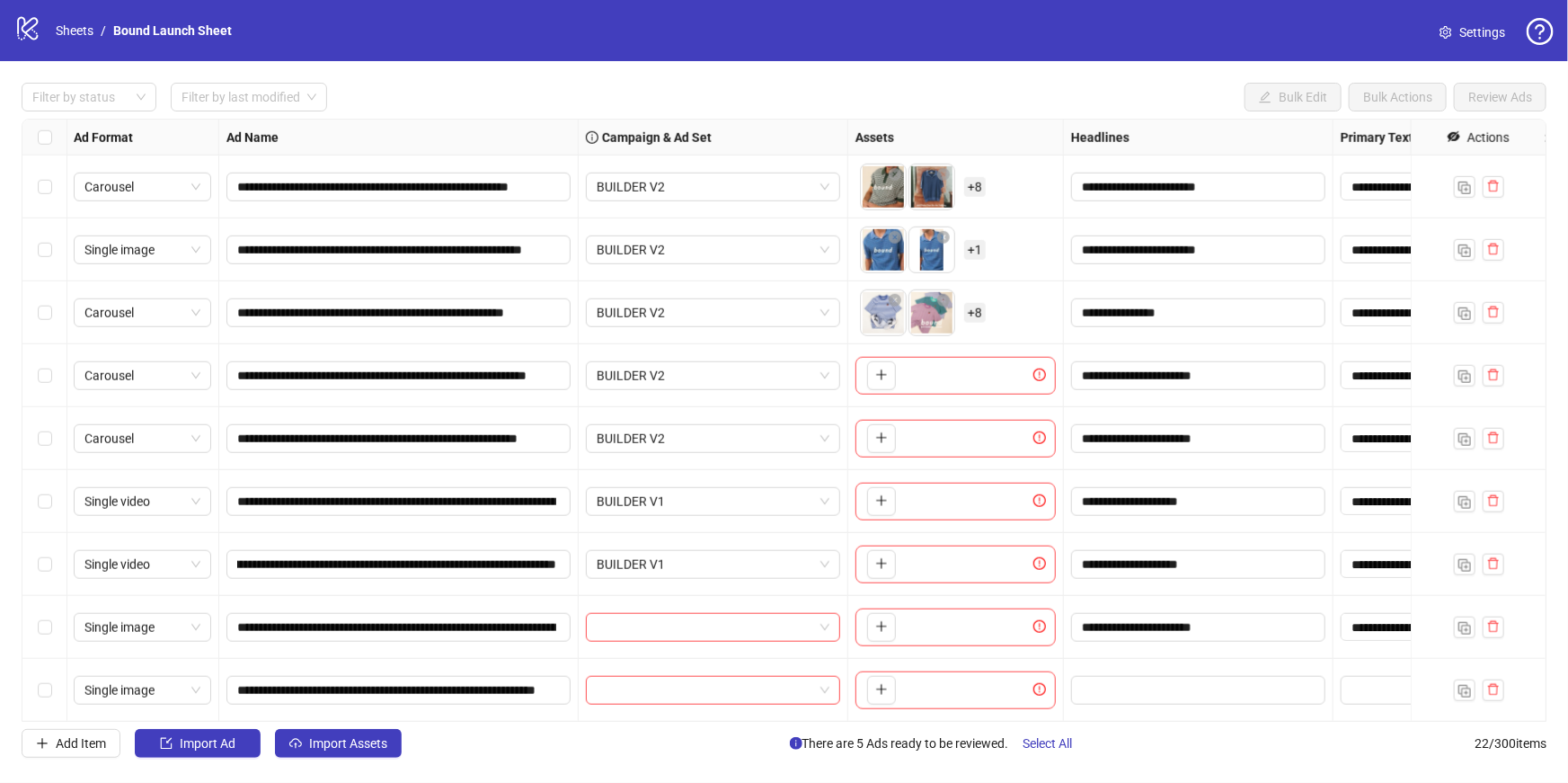 click at bounding box center [713, 627] 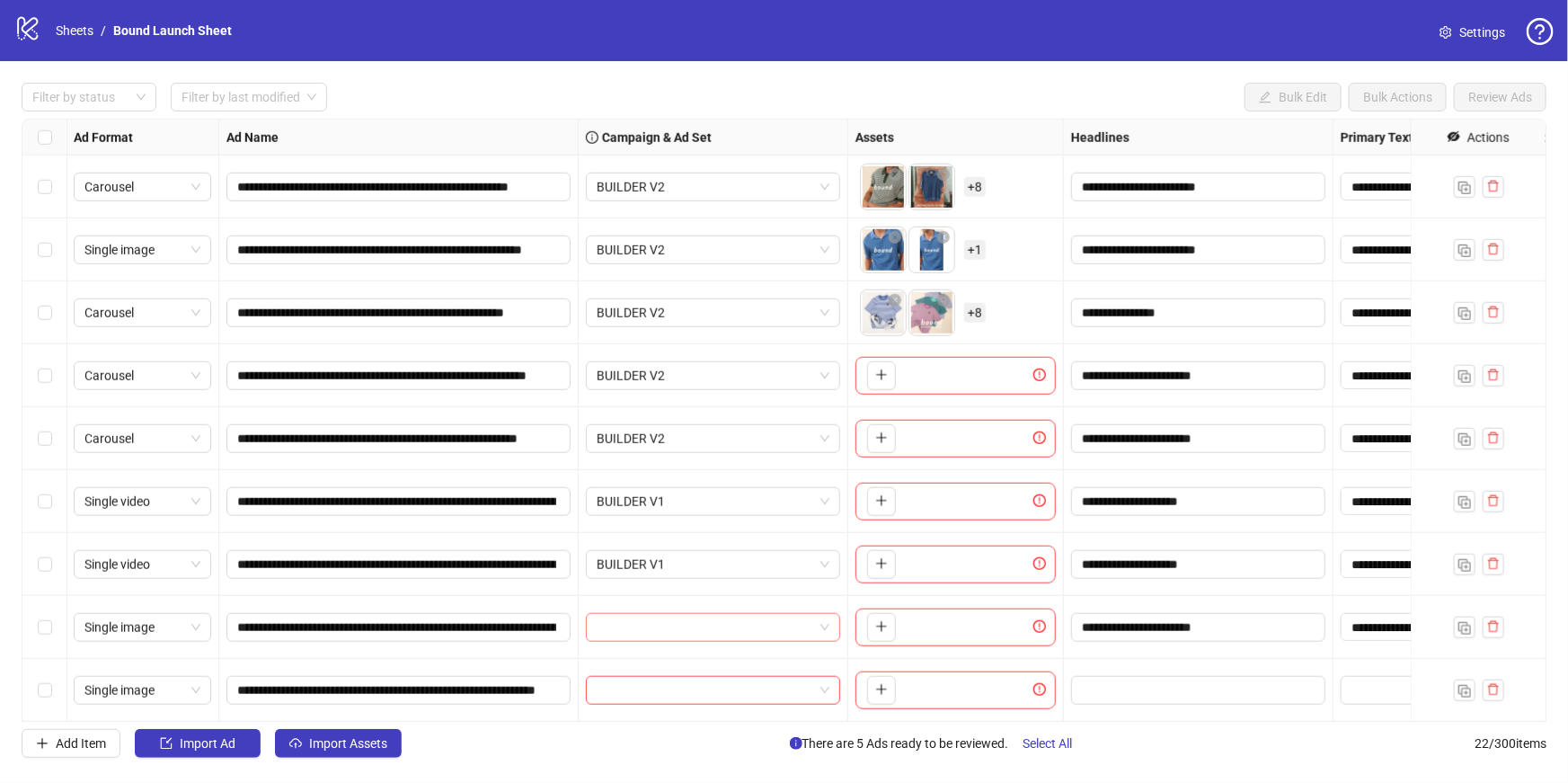 click at bounding box center [704, 627] 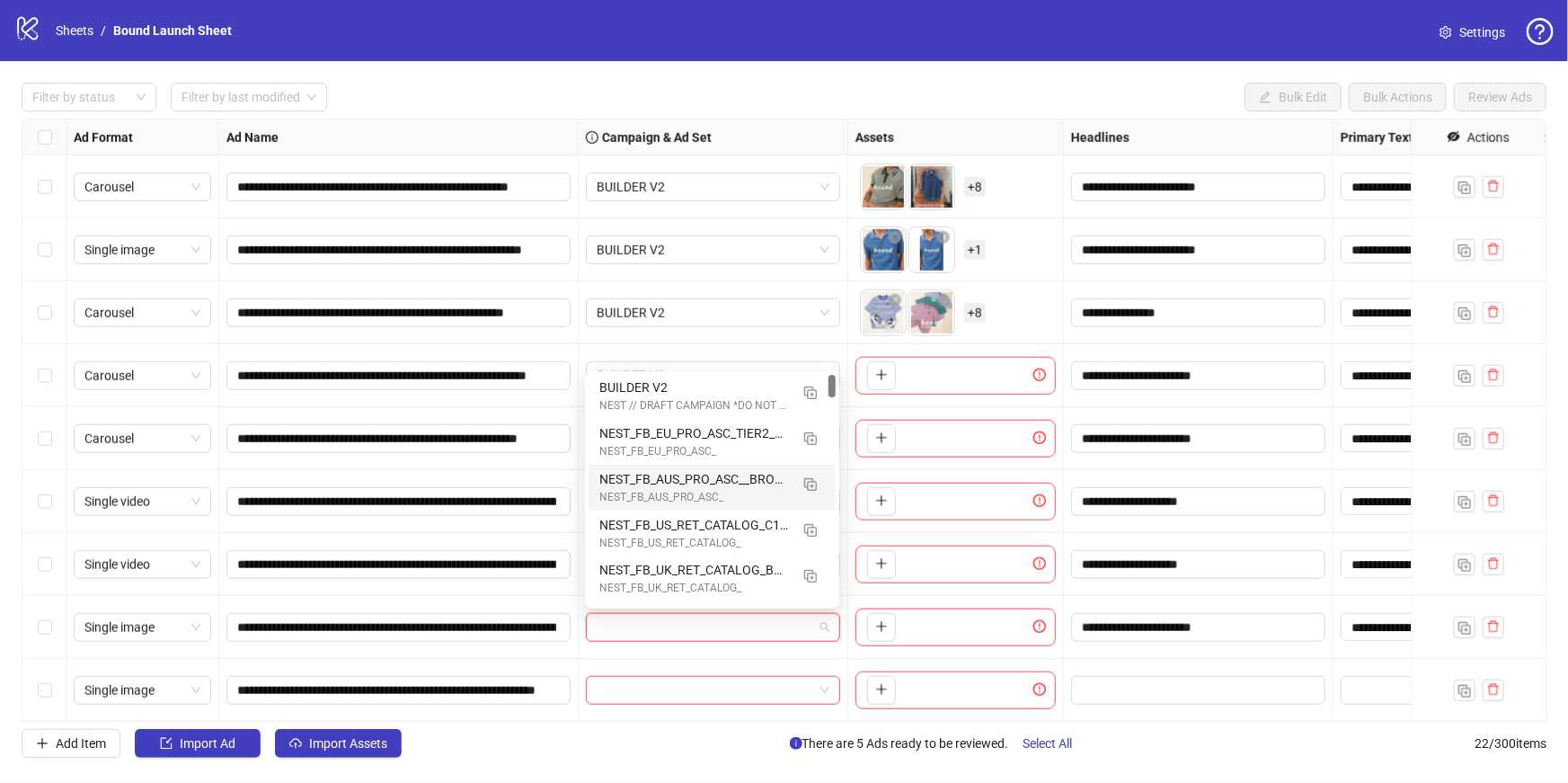 scroll, scrollTop: 0, scrollLeft: 0, axis: both 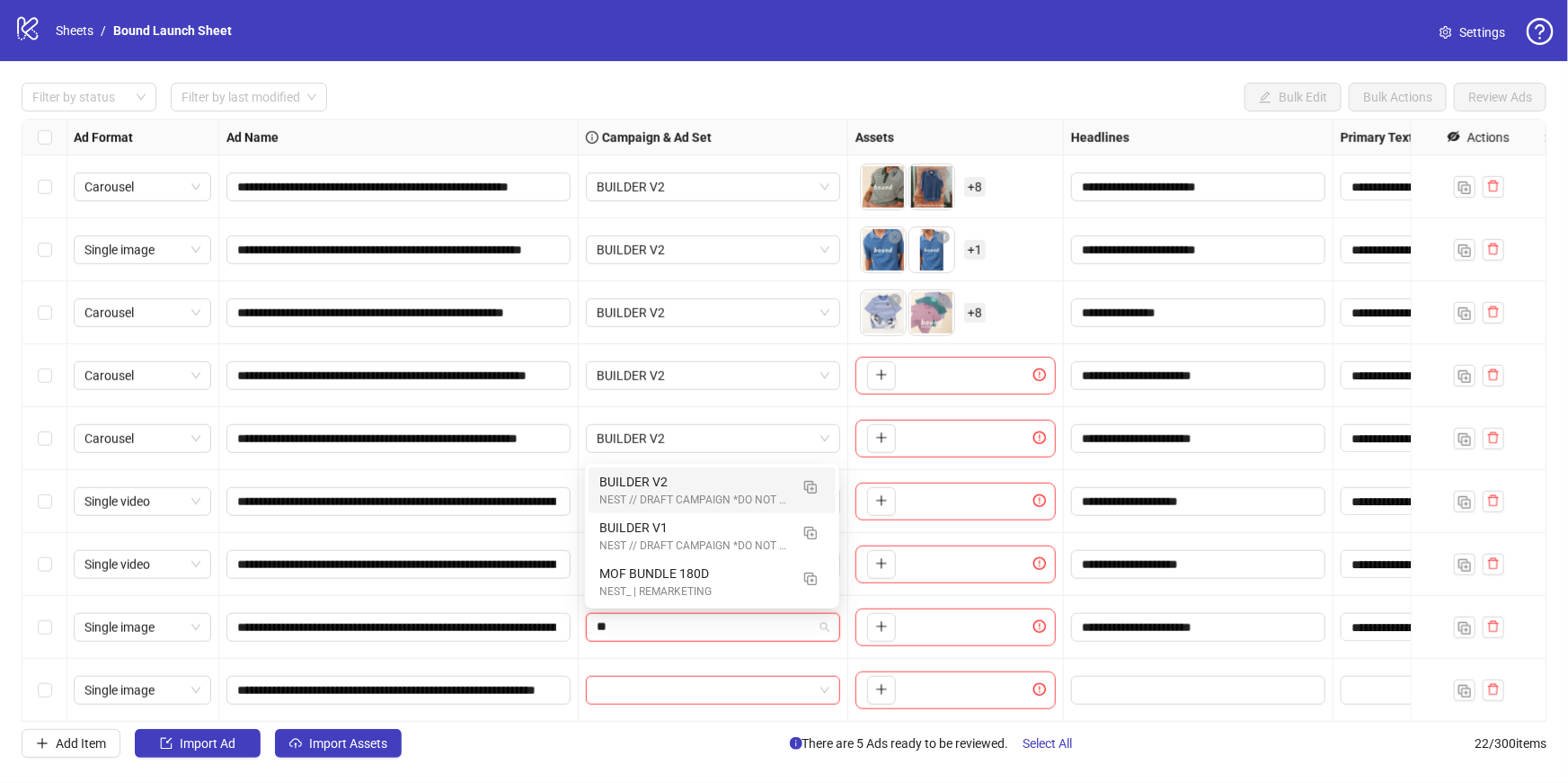 type on "***" 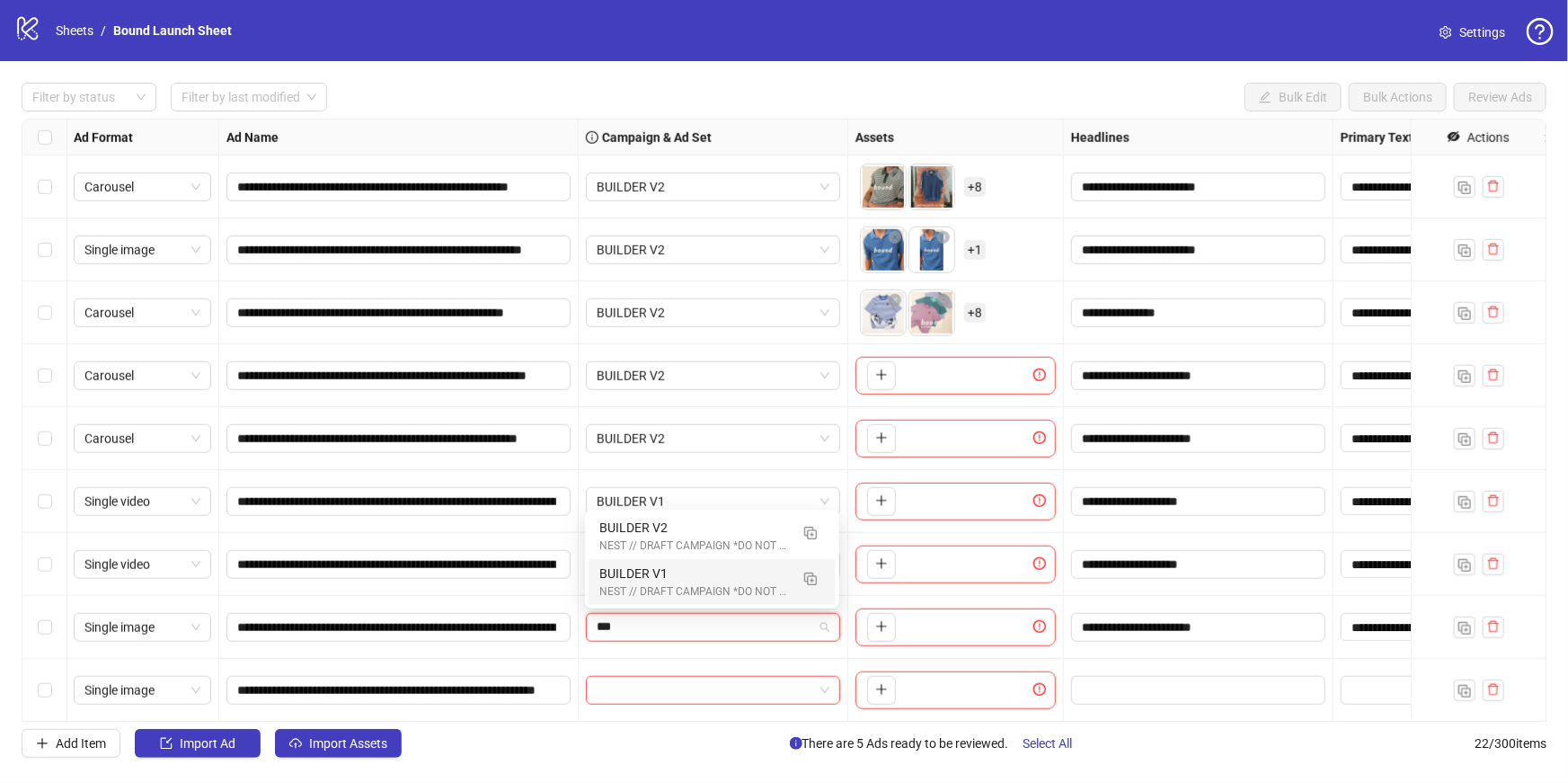 click on "BUILDER V1" at bounding box center (694, 574) 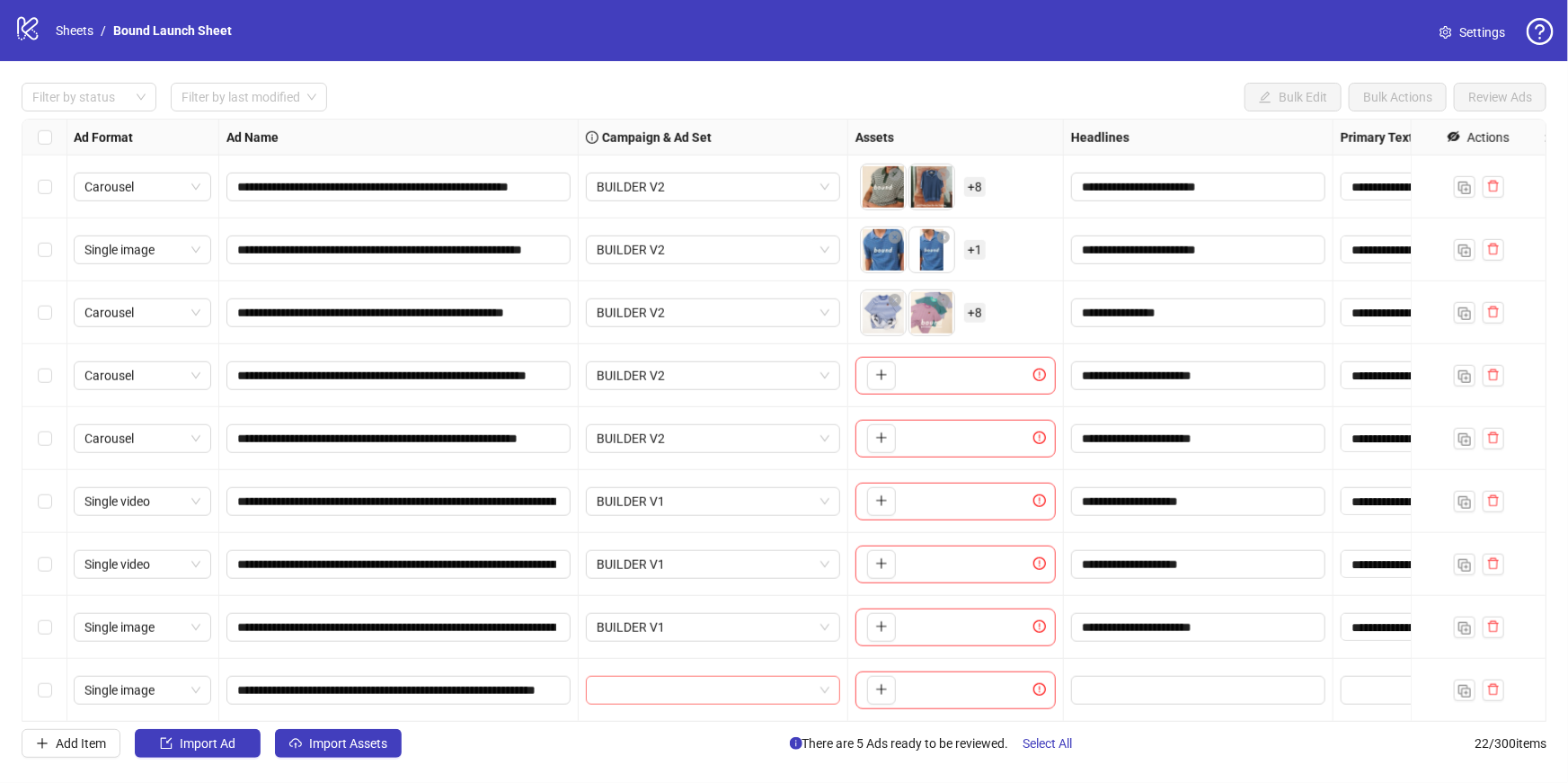 click at bounding box center (704, 690) 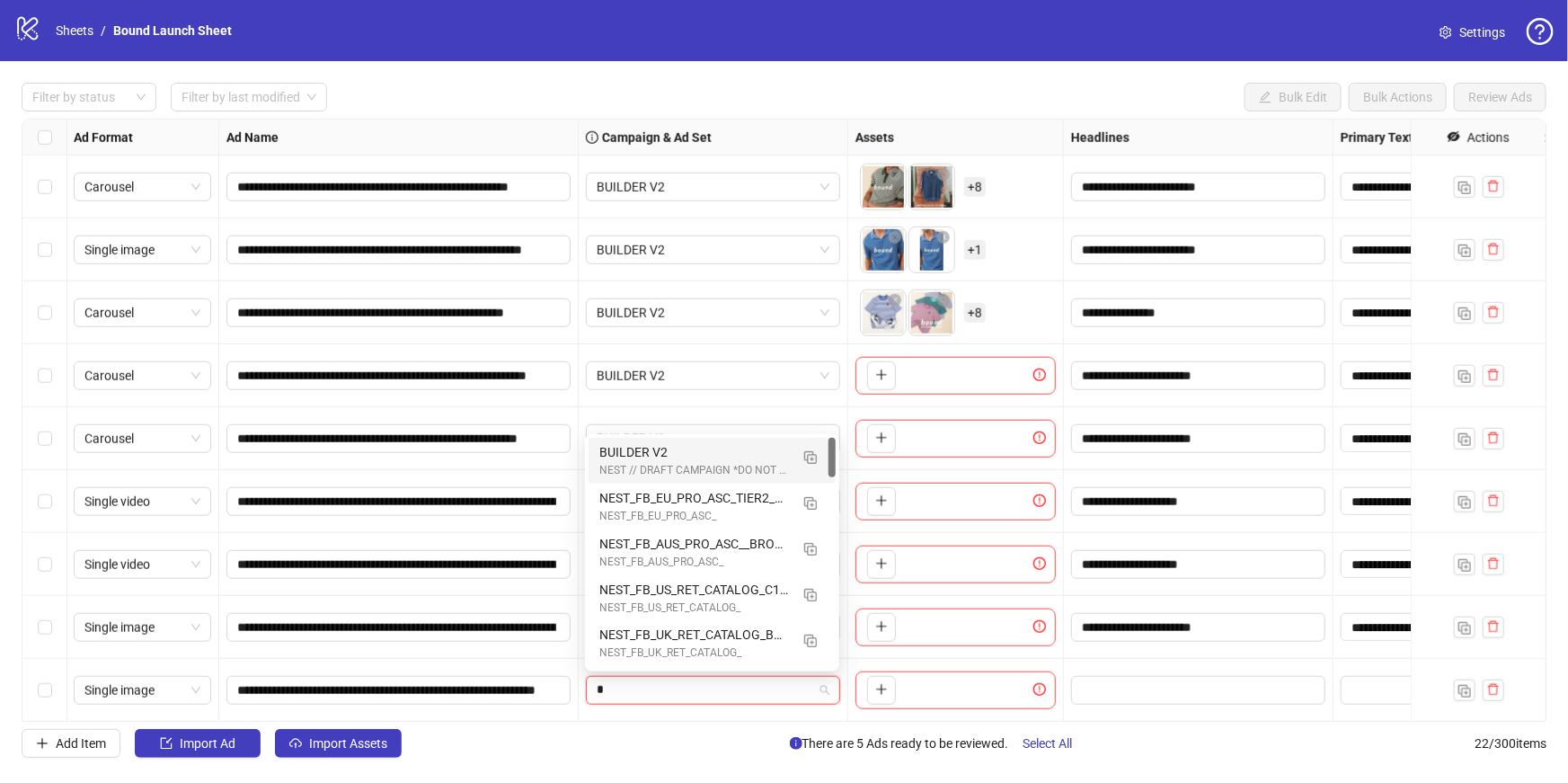 type on "**" 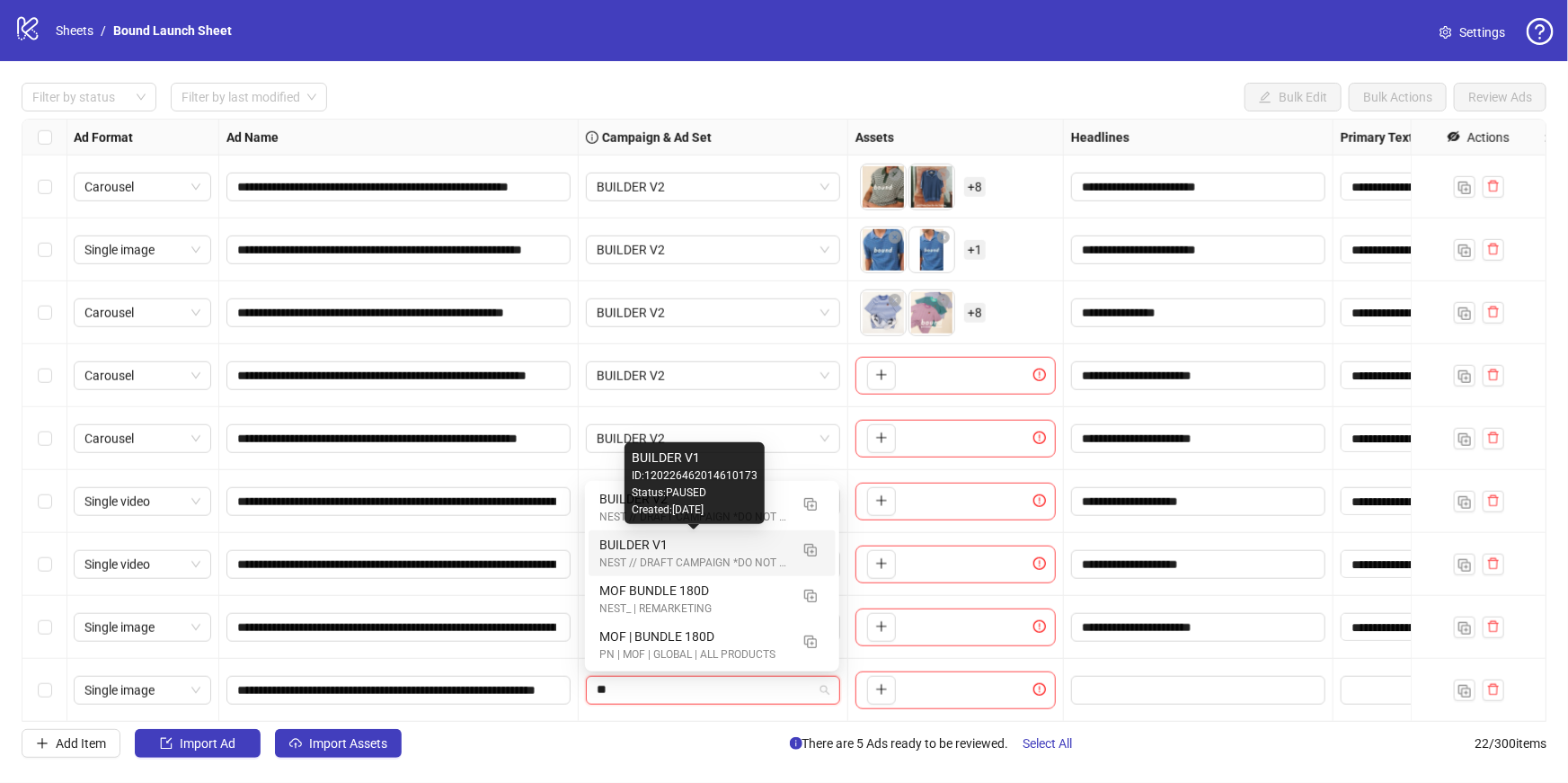 click on "BUILDER V1" at bounding box center [694, 545] 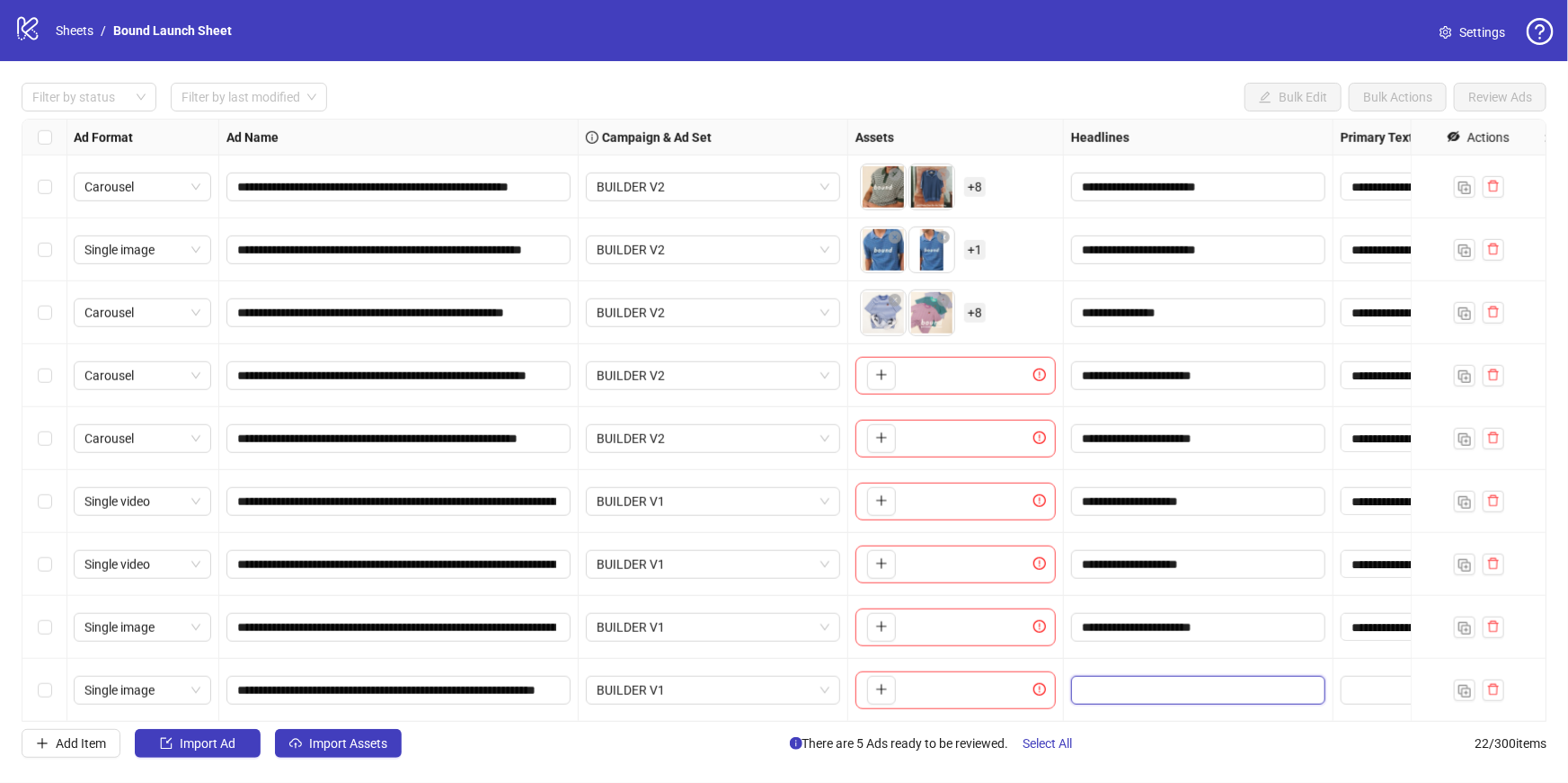 click at bounding box center [1196, 690] 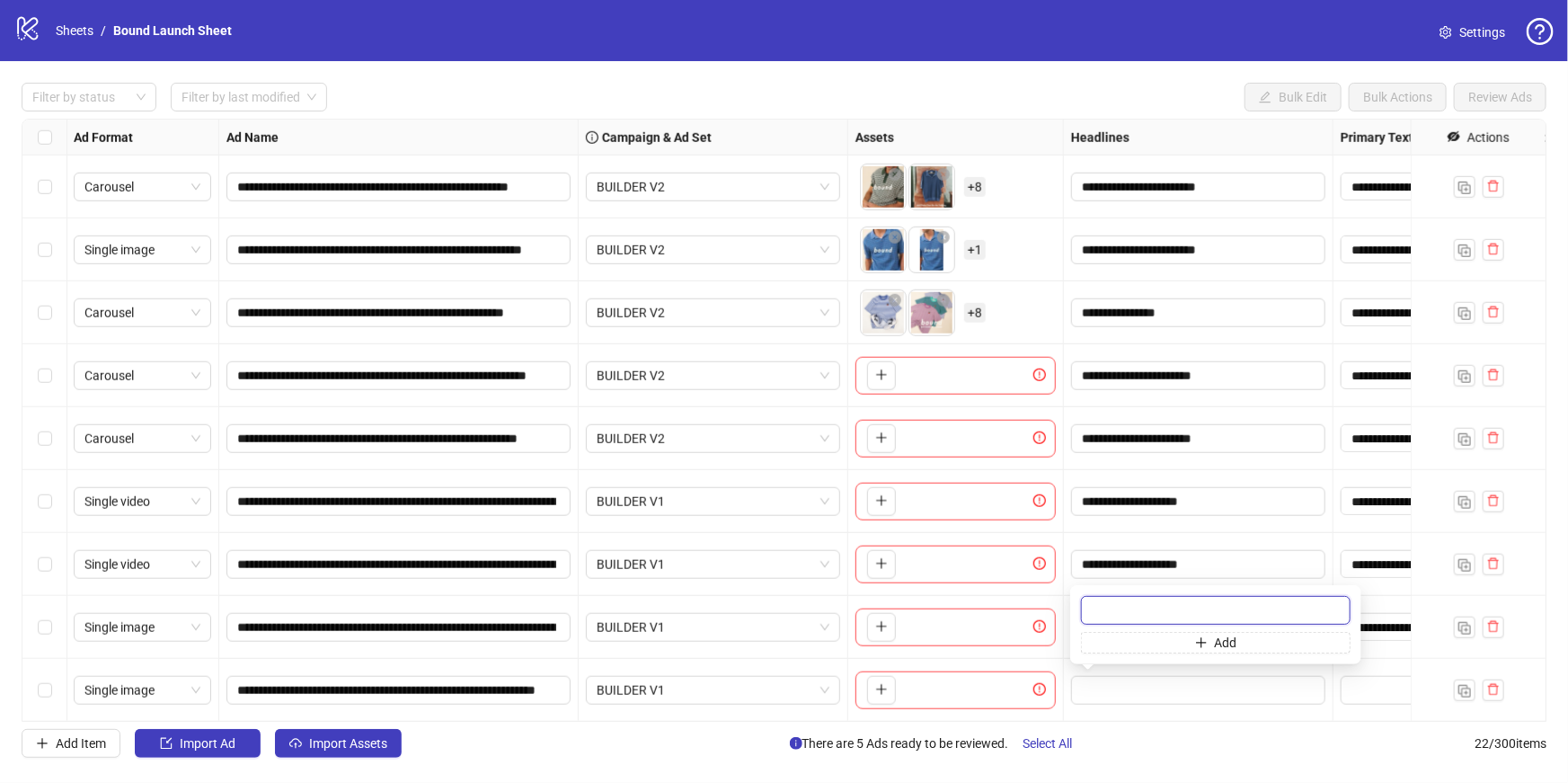 paste on "**********" 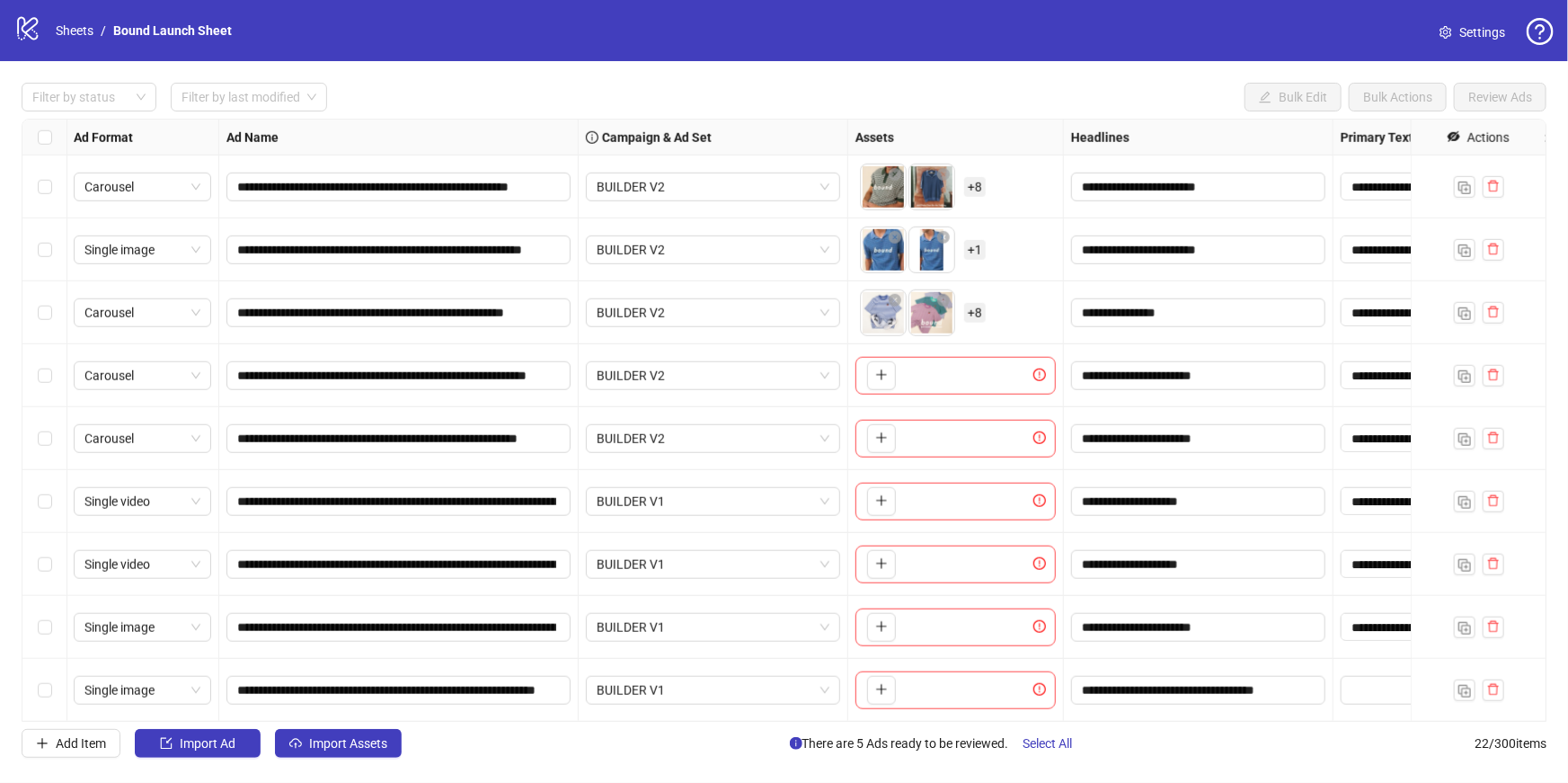 click on "**********" at bounding box center (1199, 565) 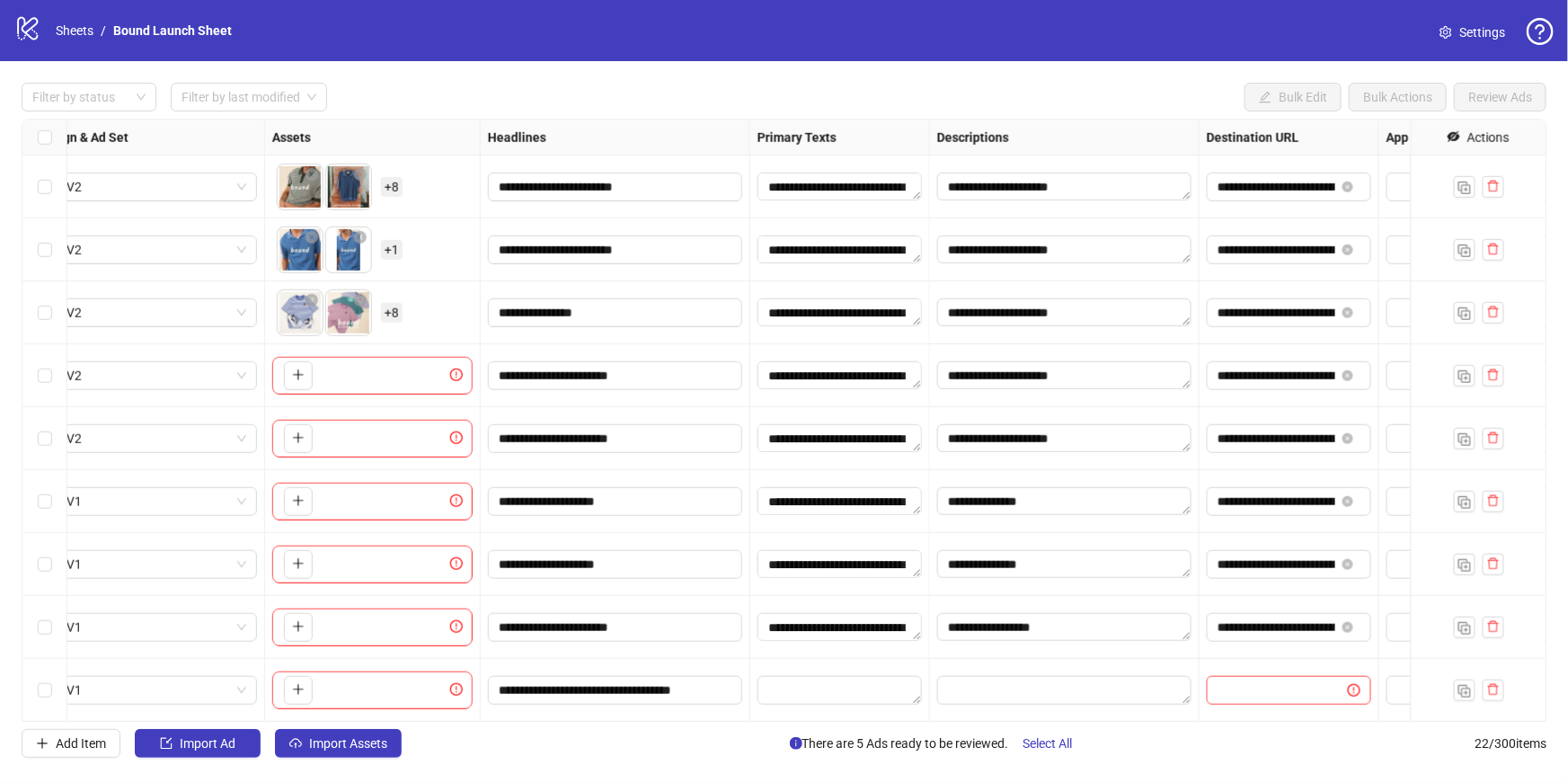 scroll, scrollTop: 818, scrollLeft: 606, axis: both 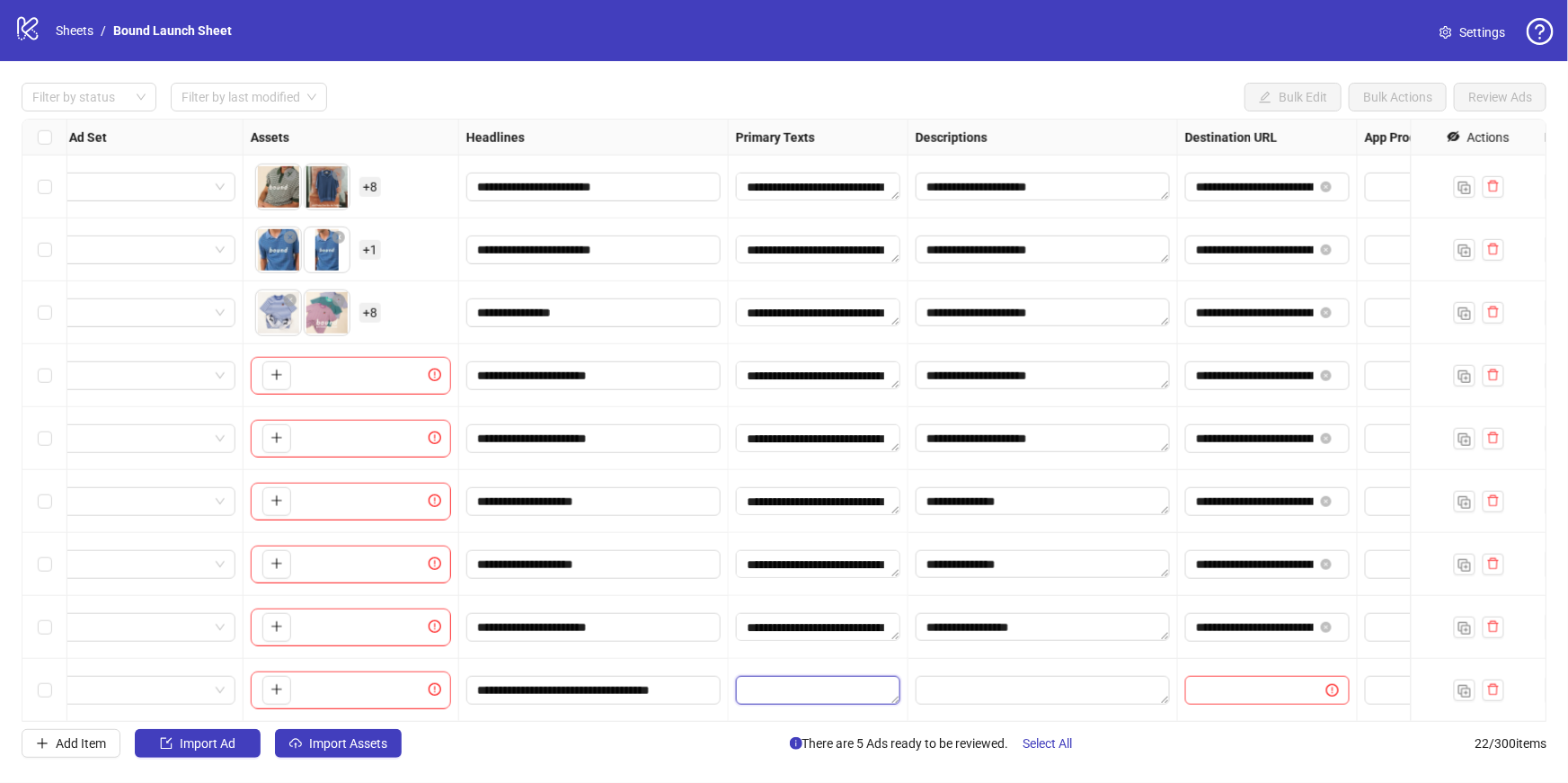 click at bounding box center [818, 690] 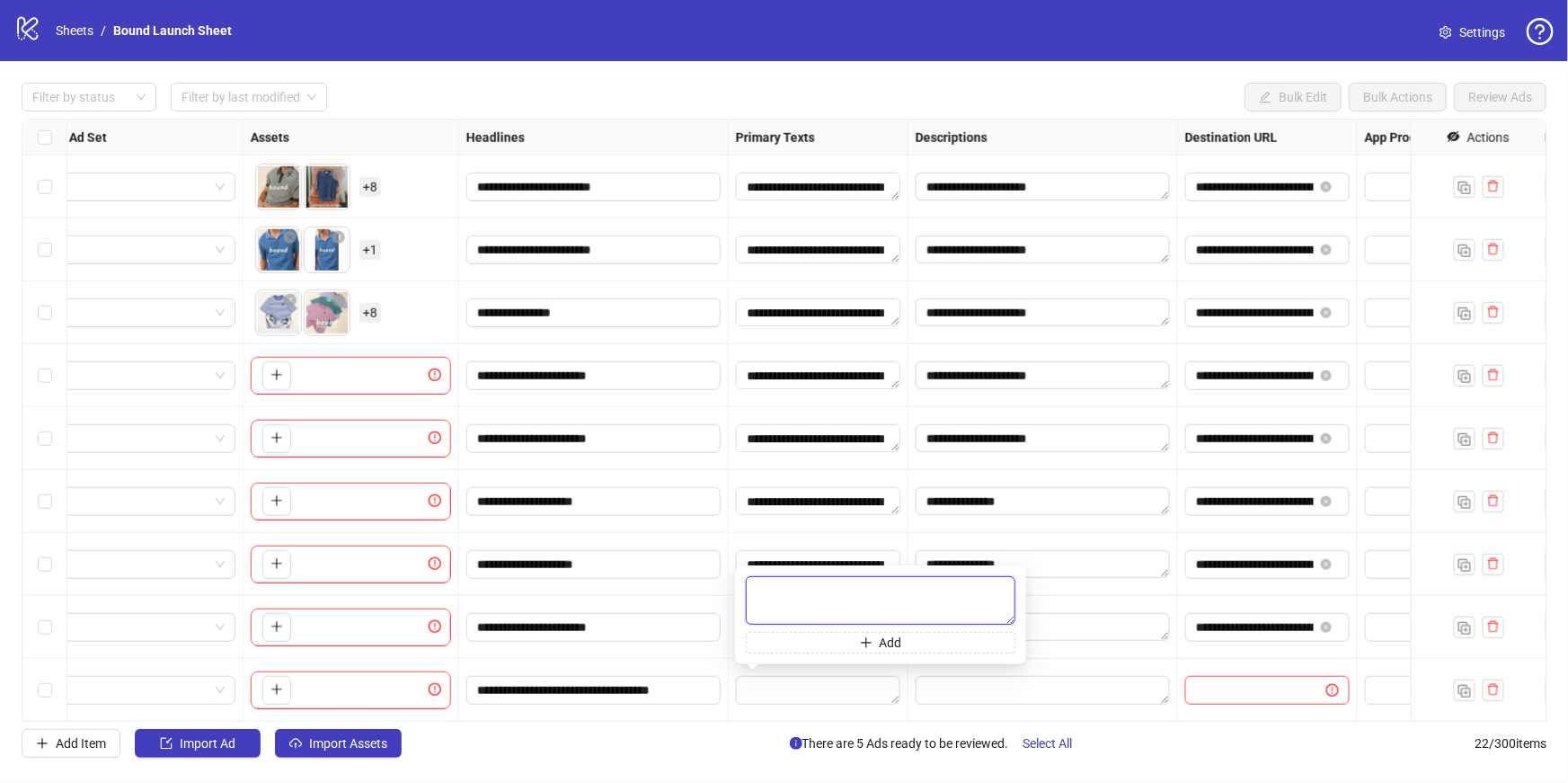 paste on "**********" 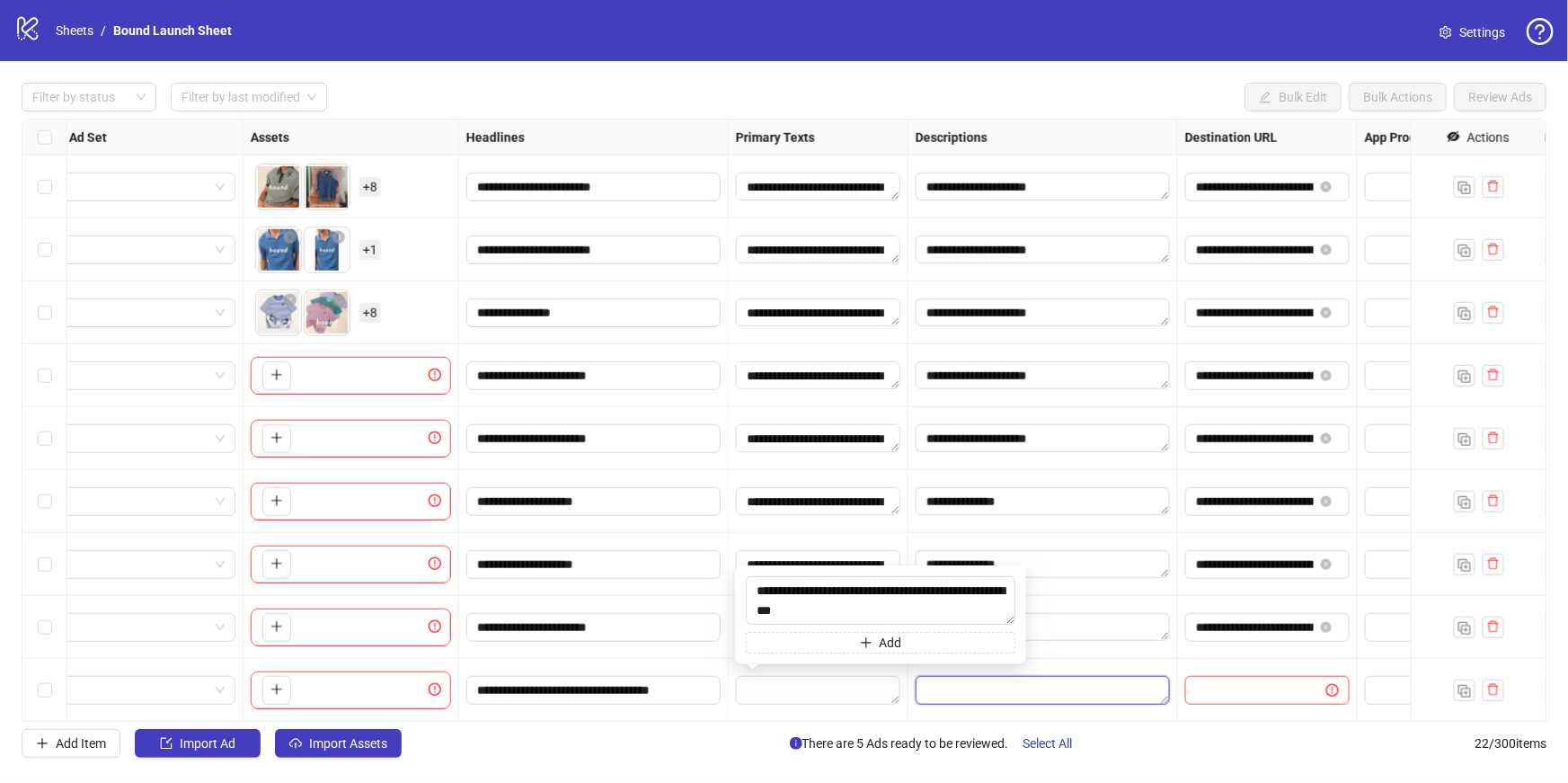 click at bounding box center [1042, 690] 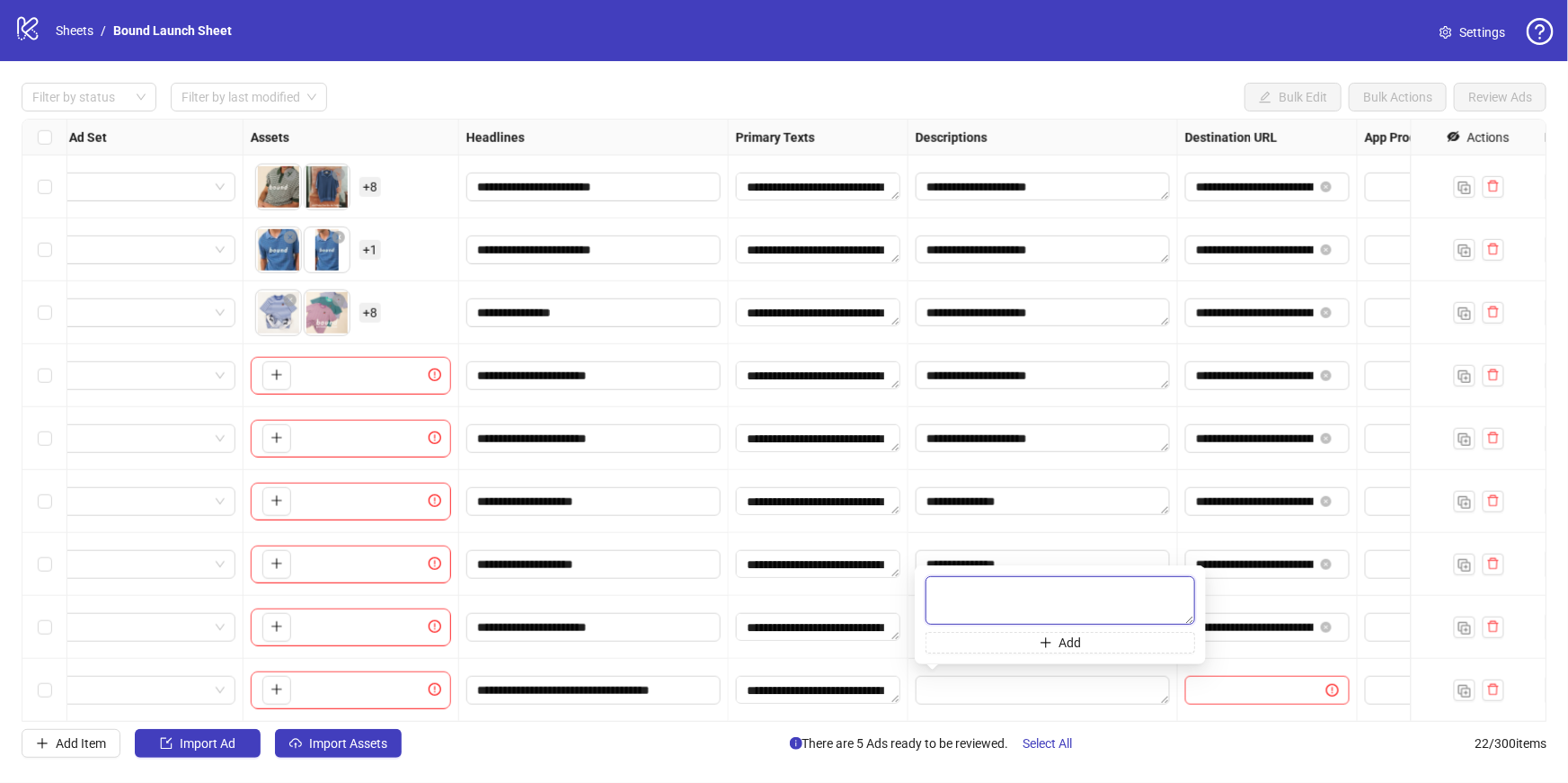 paste on "**********" 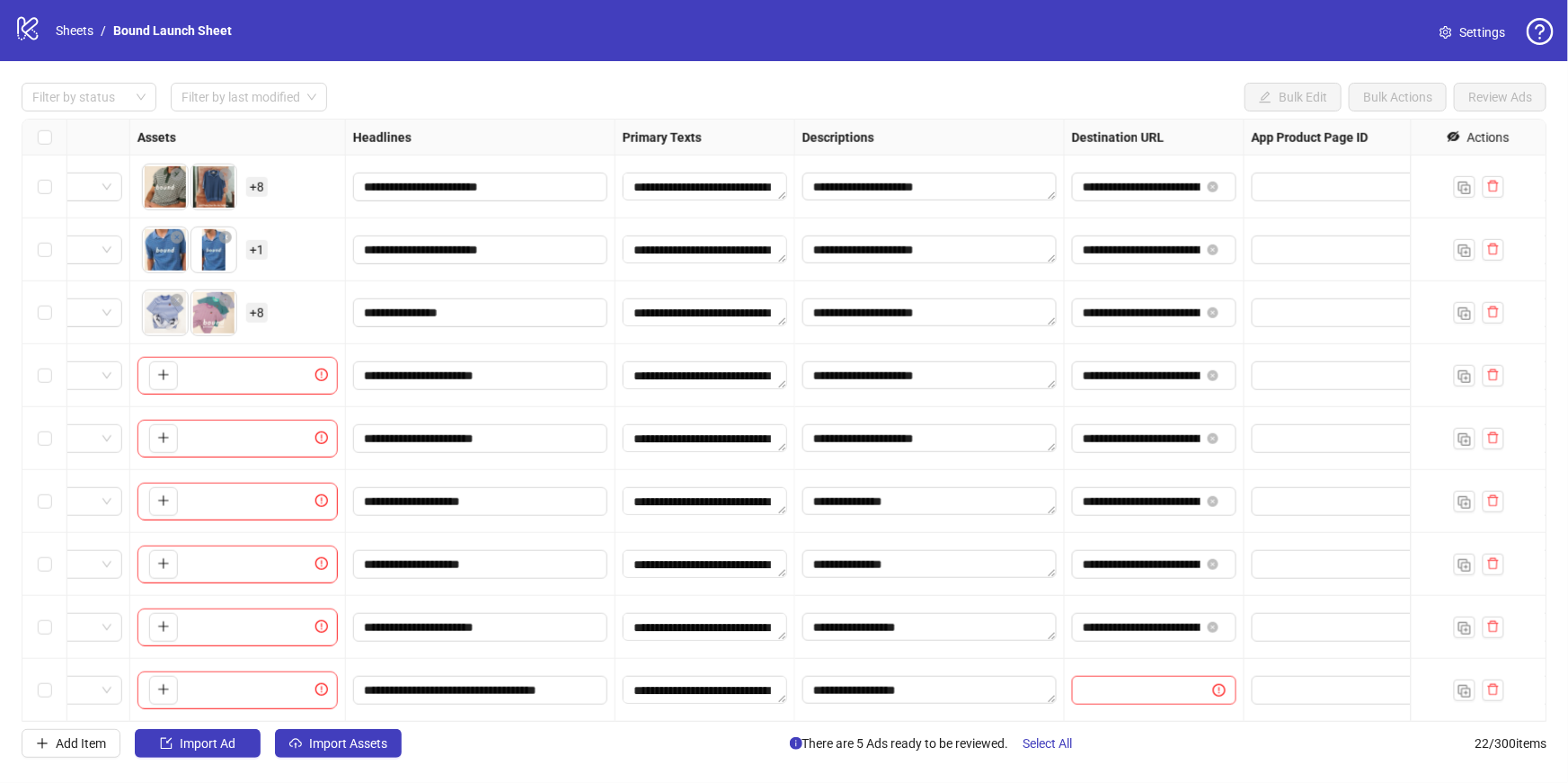 scroll, scrollTop: 818, scrollLeft: 840, axis: both 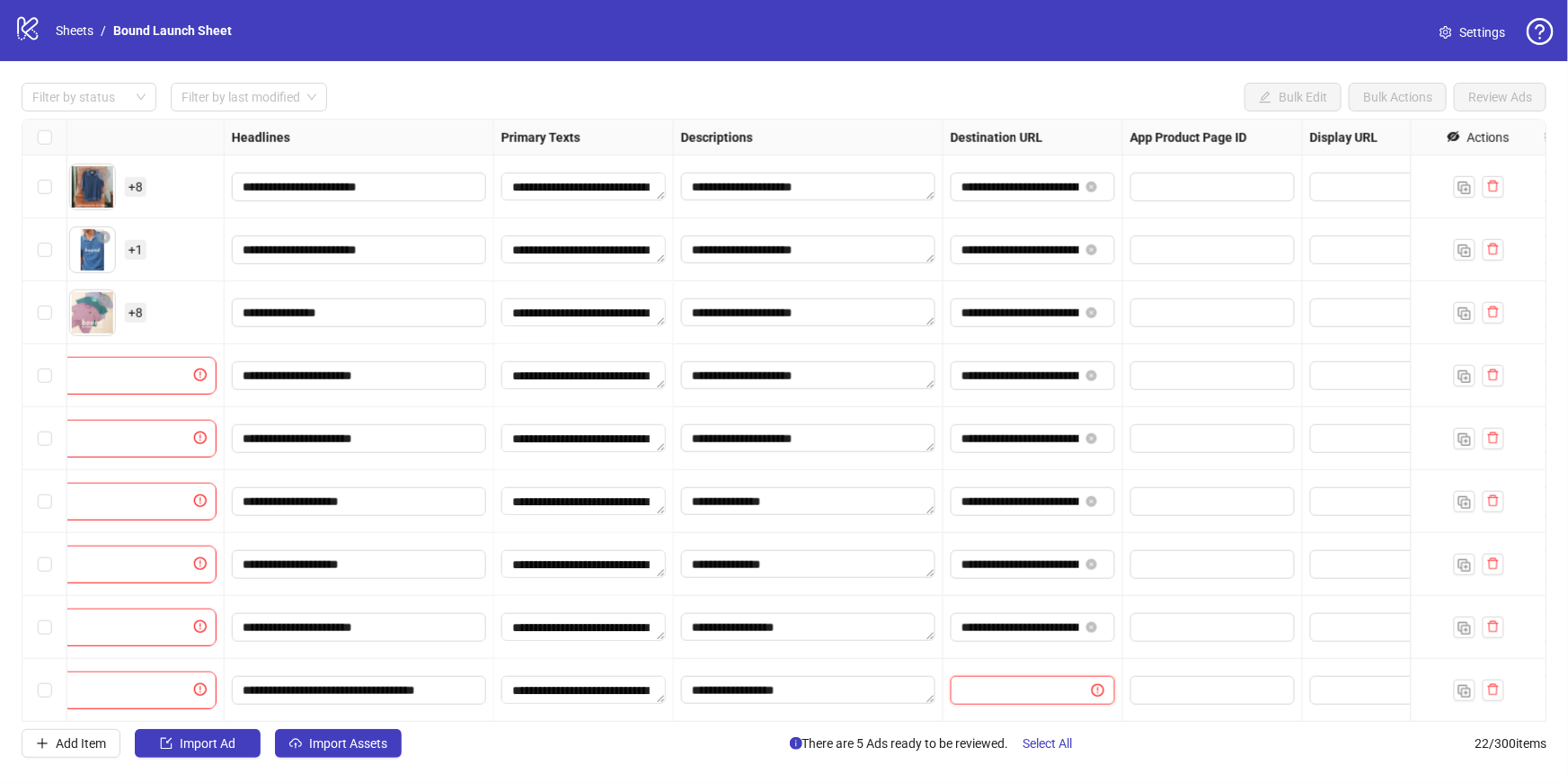 click at bounding box center [1014, 690] 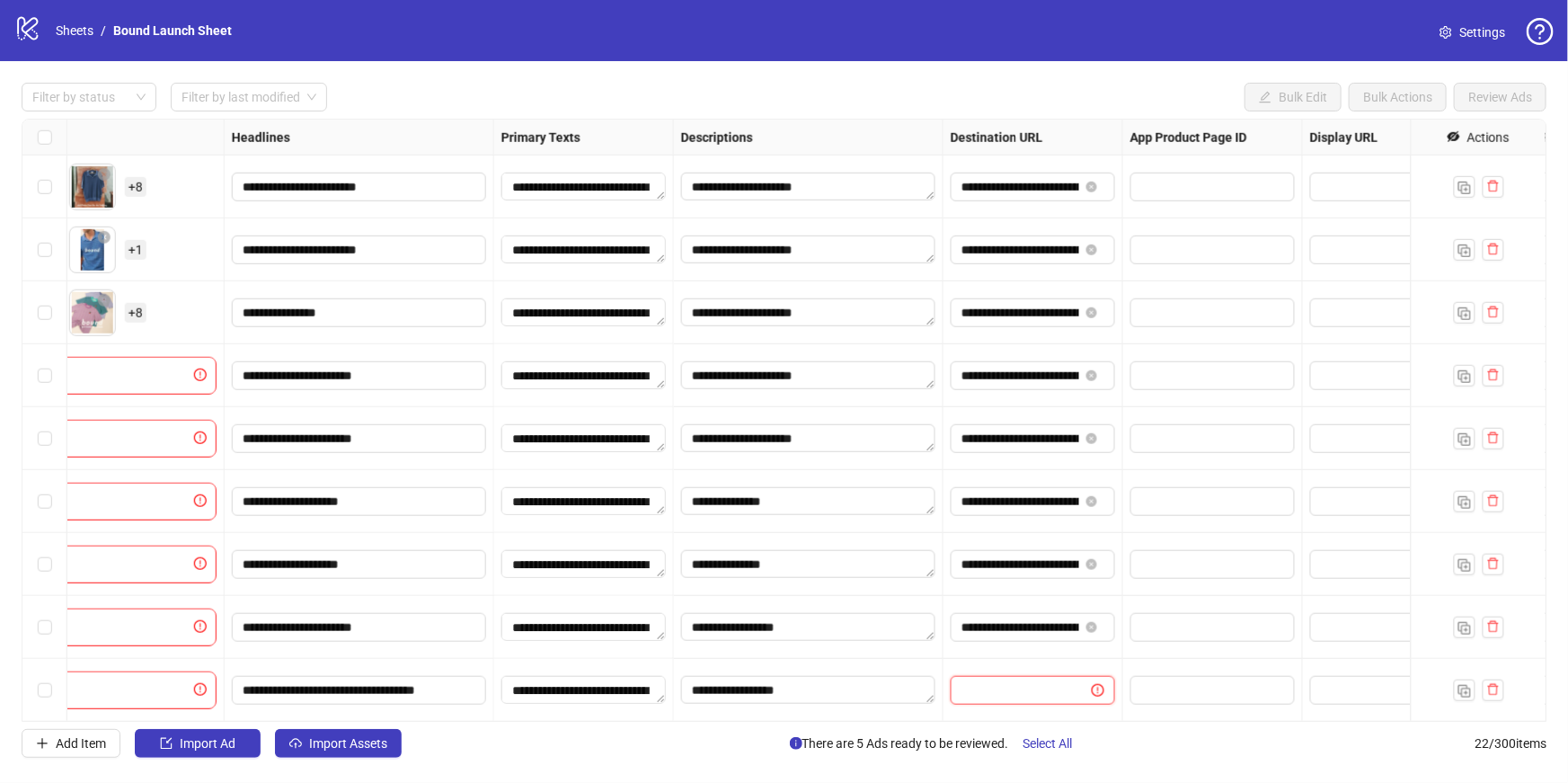 paste on "**********" 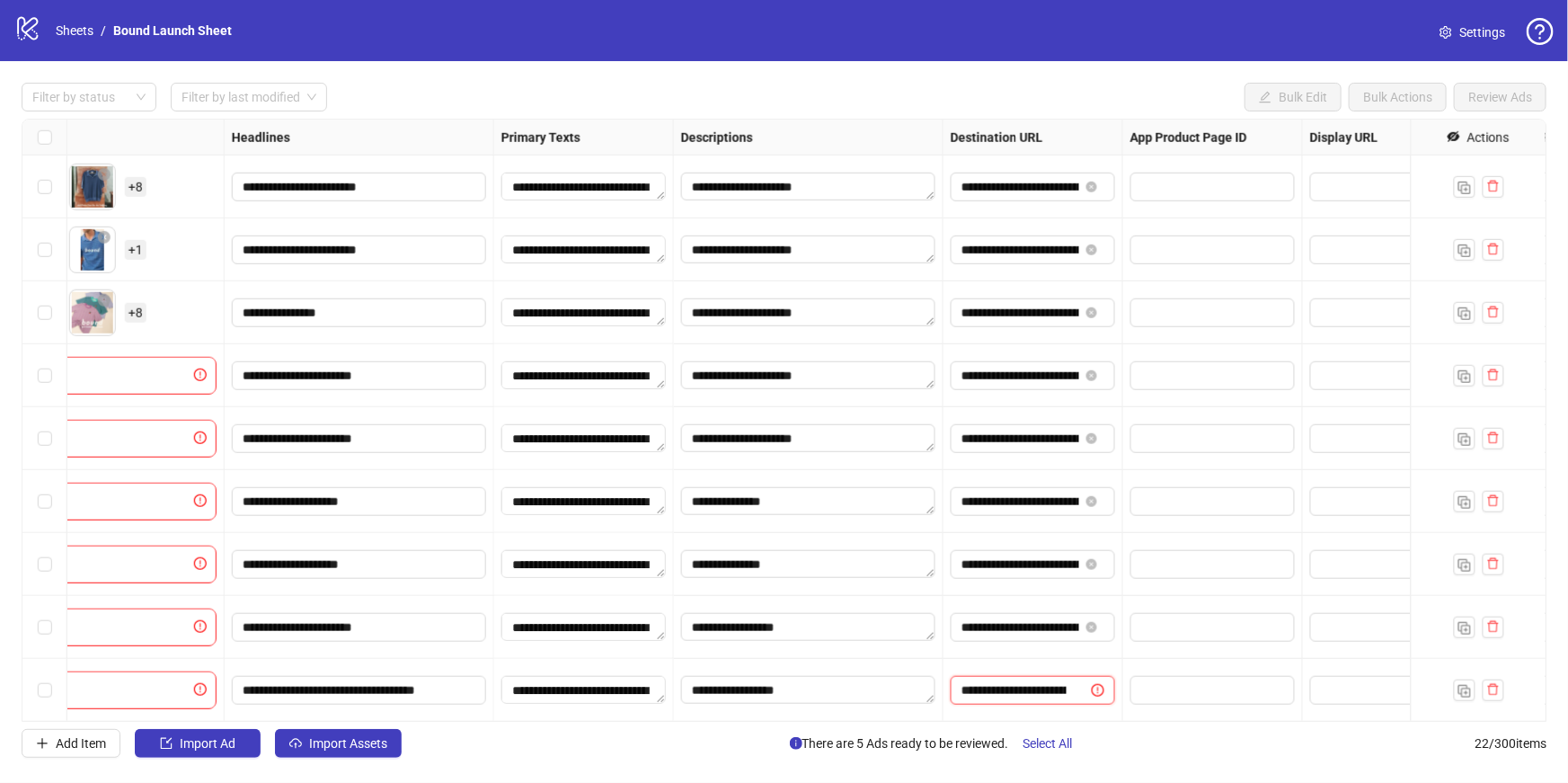 scroll, scrollTop: 0, scrollLeft: 150, axis: horizontal 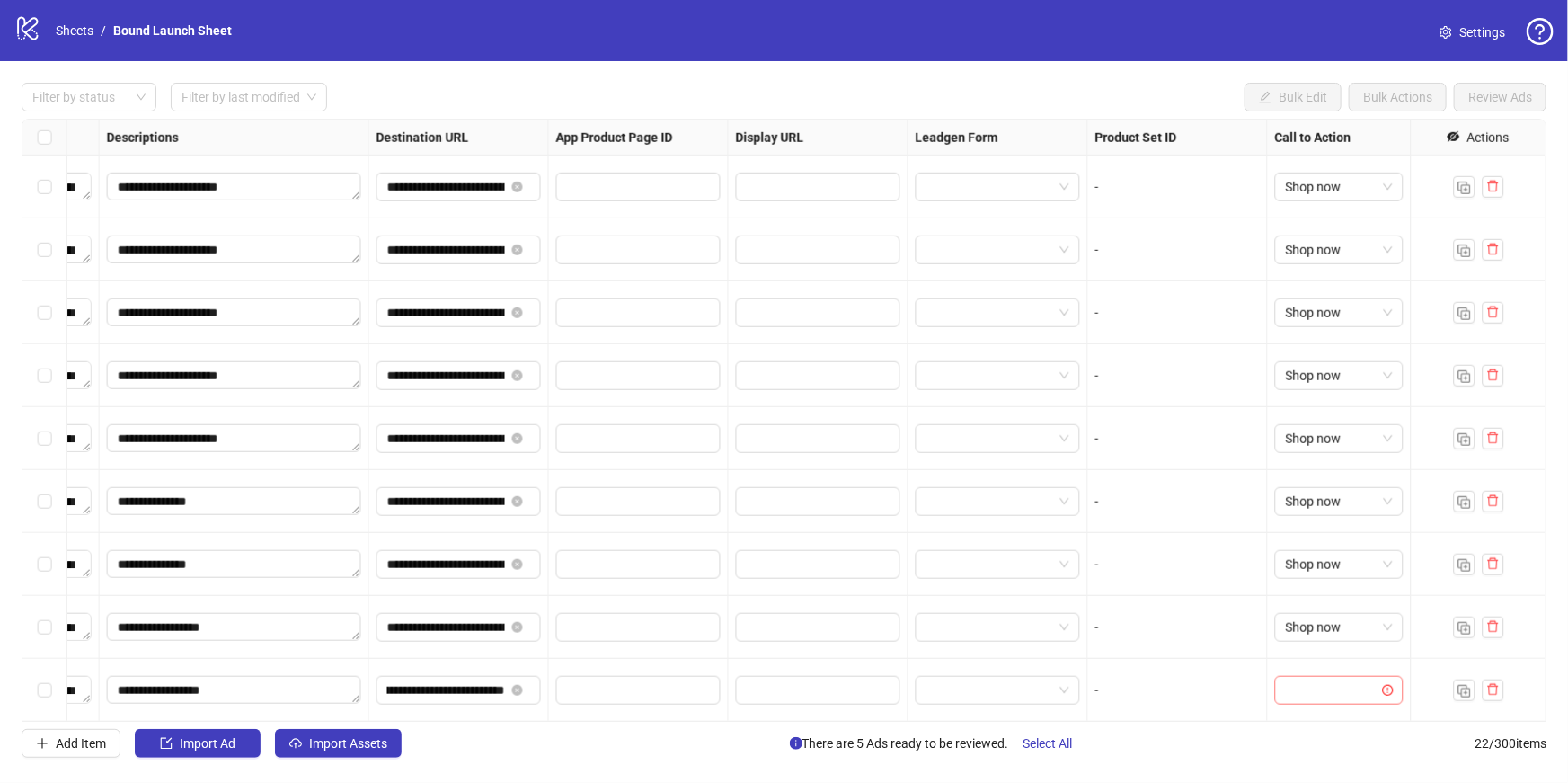 click at bounding box center (1331, 690) 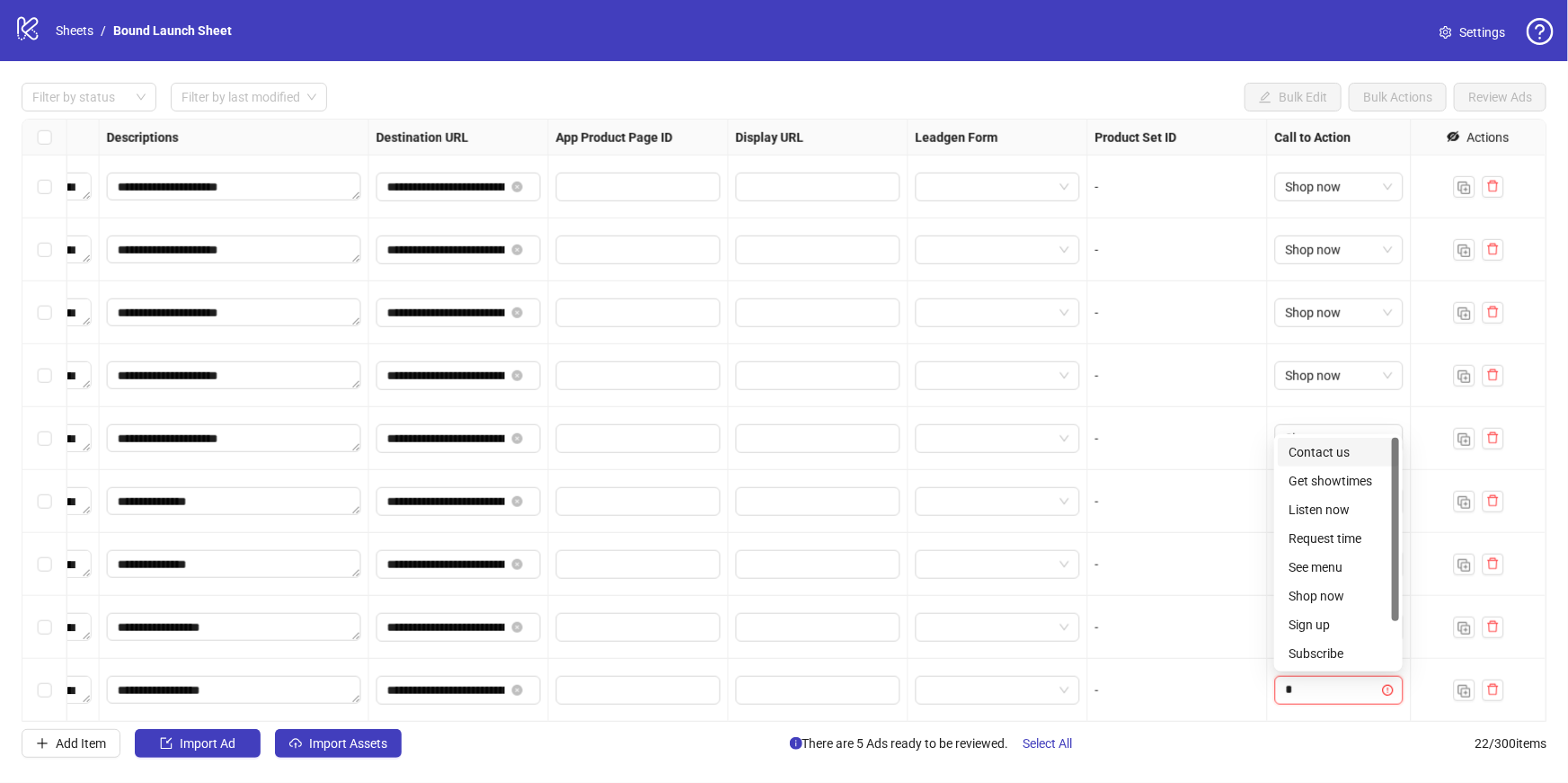 type on "**" 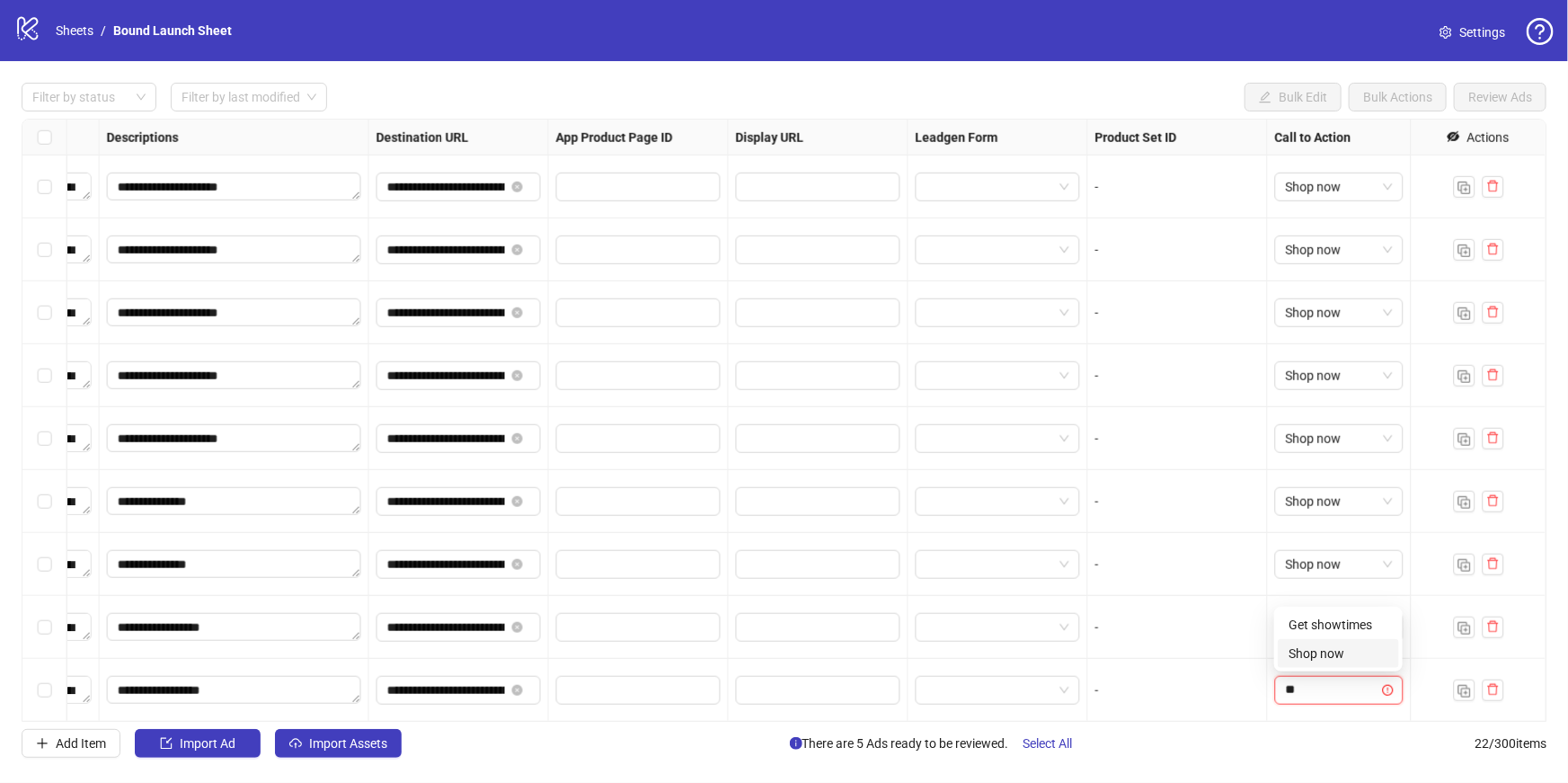 click on "Shop now" at bounding box center (1338, 654) 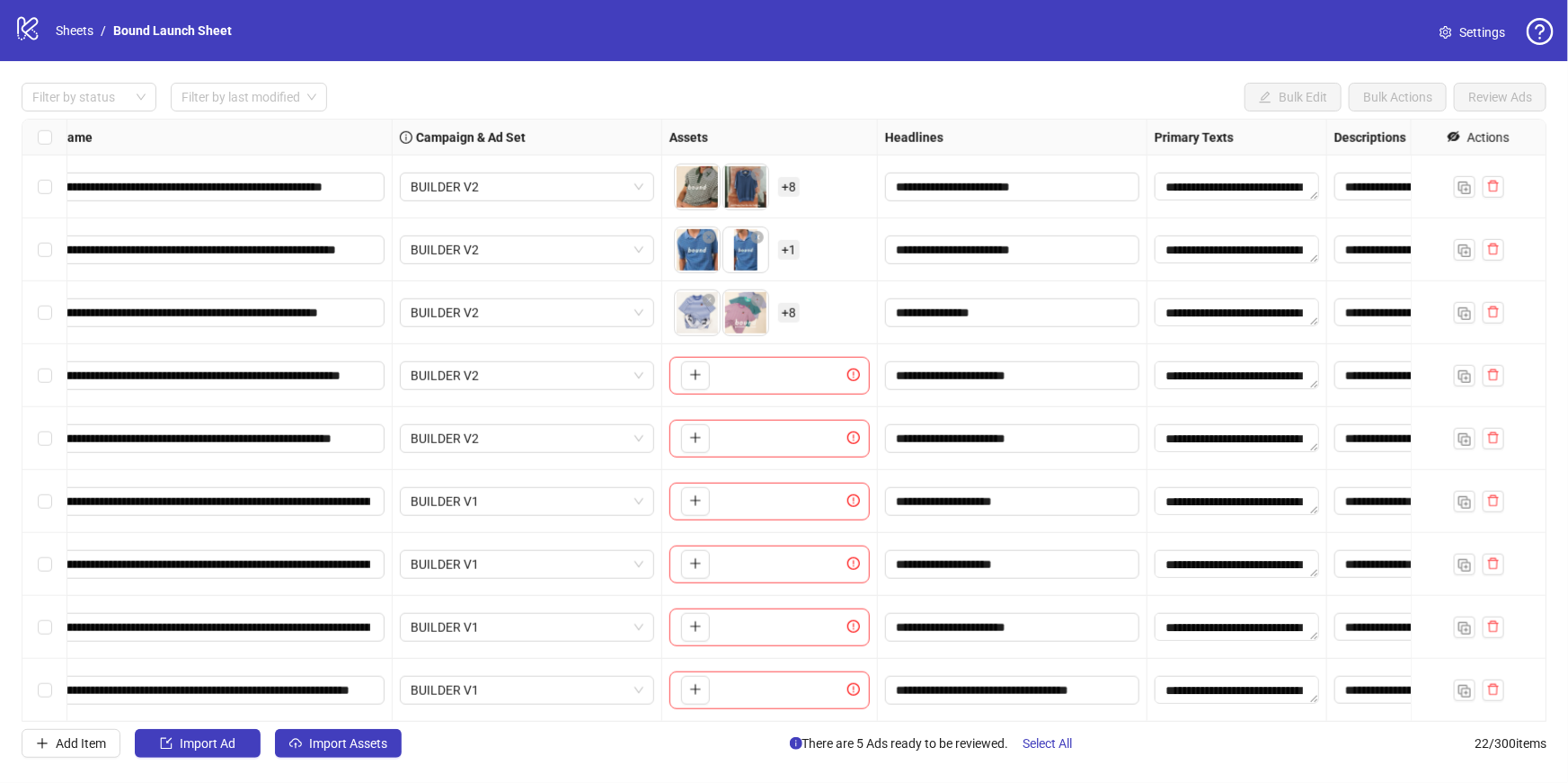 scroll, scrollTop: 818, scrollLeft: 0, axis: vertical 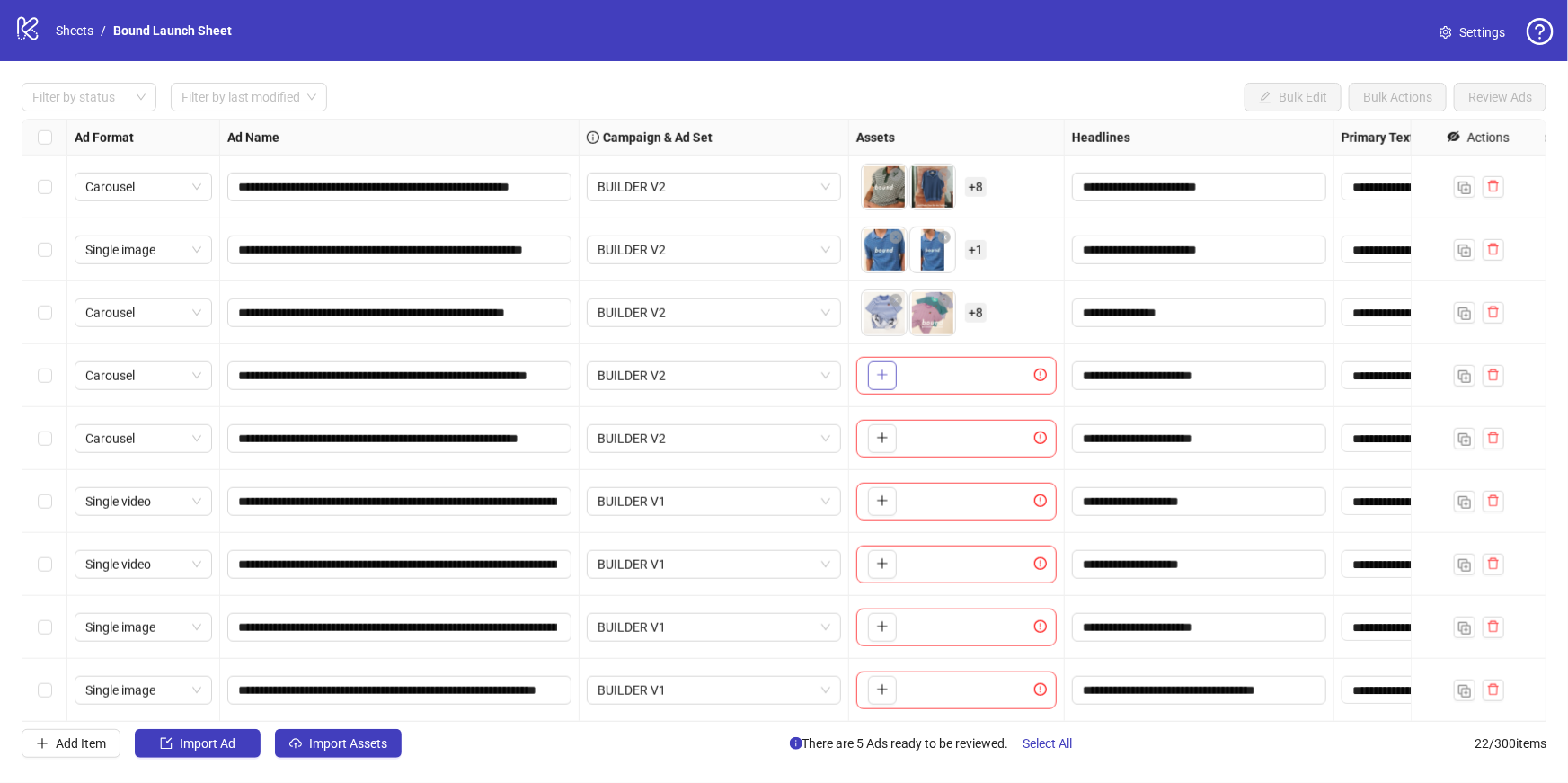 click 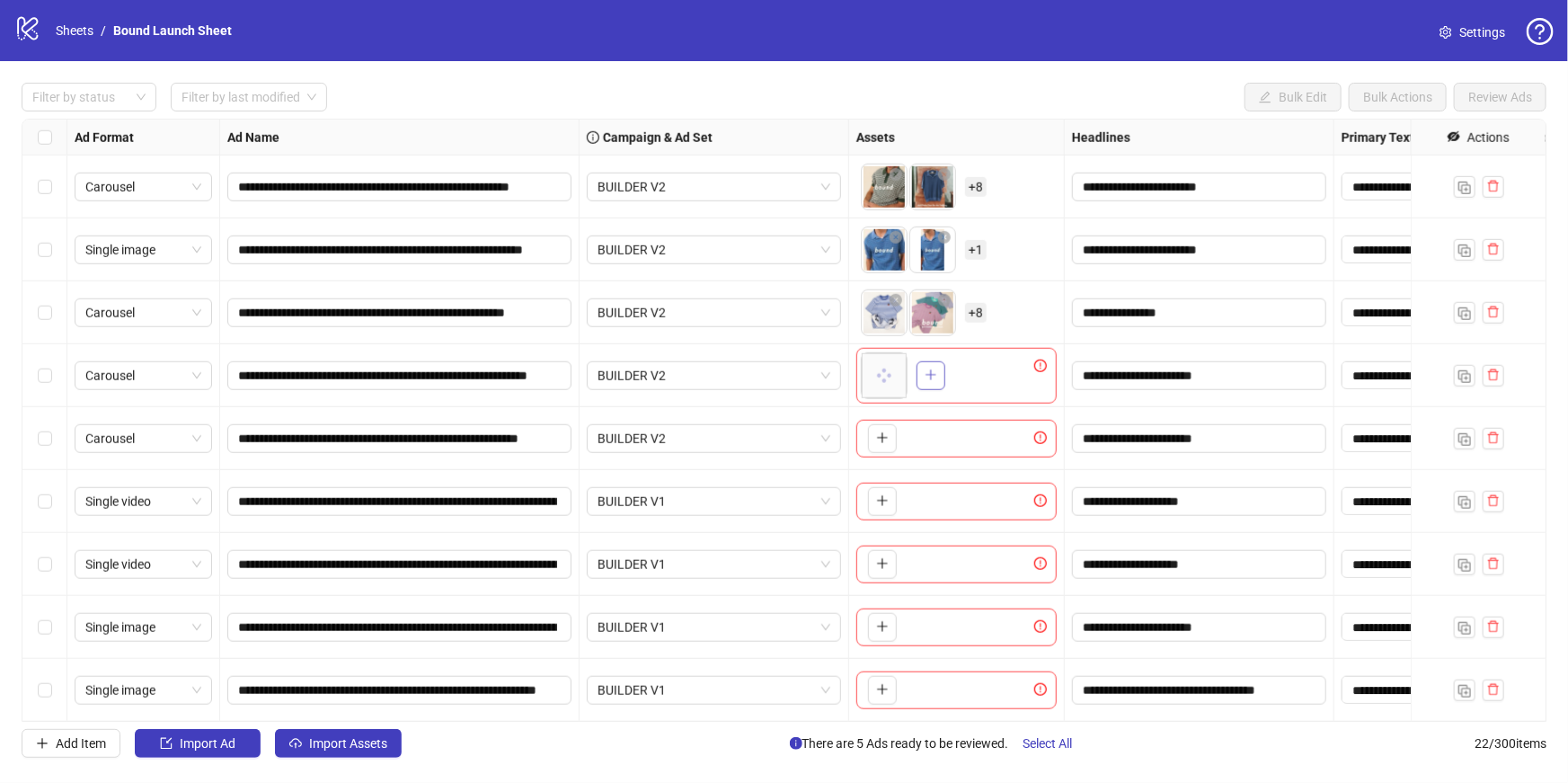 click at bounding box center (931, 376) 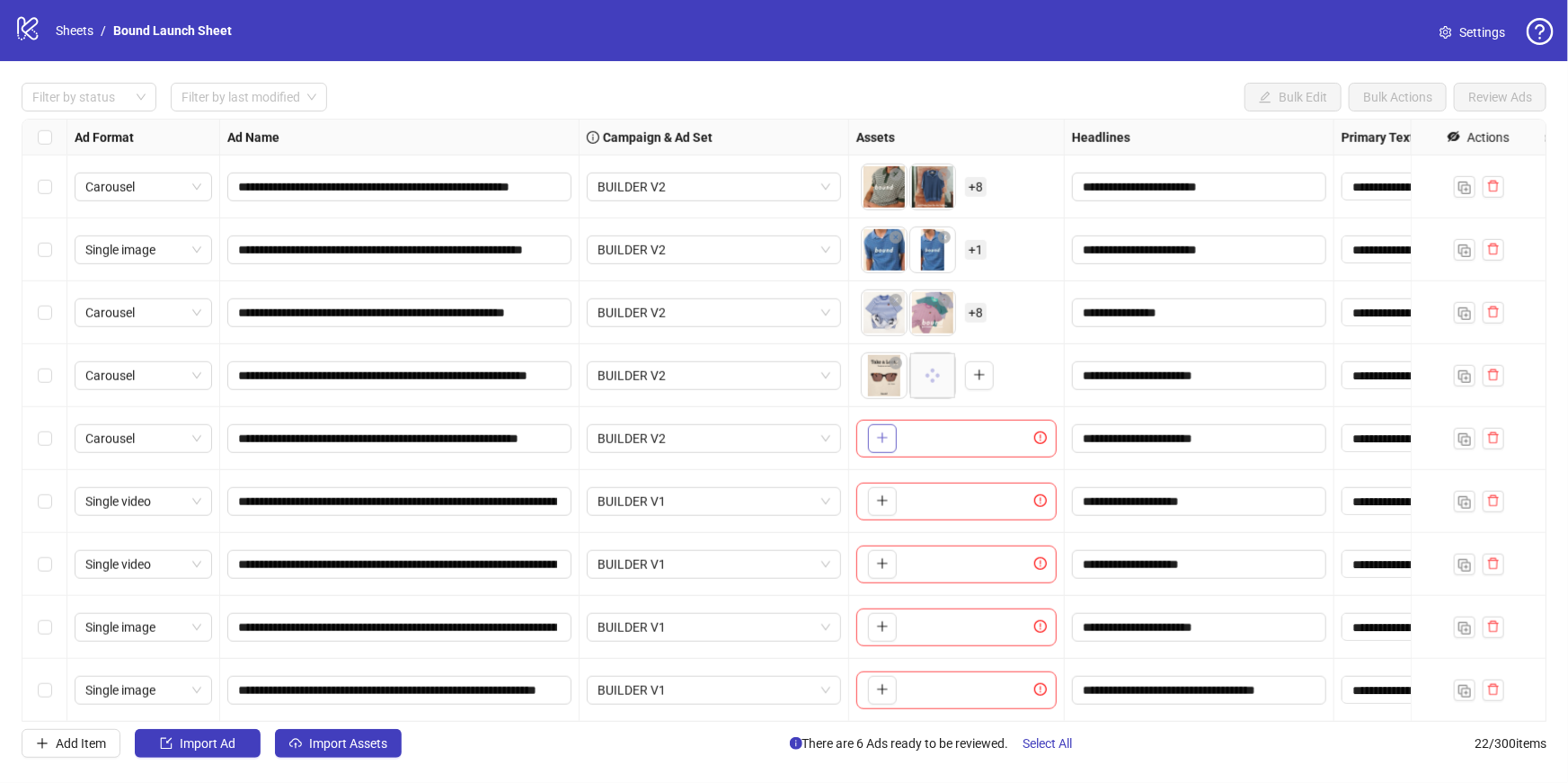 click 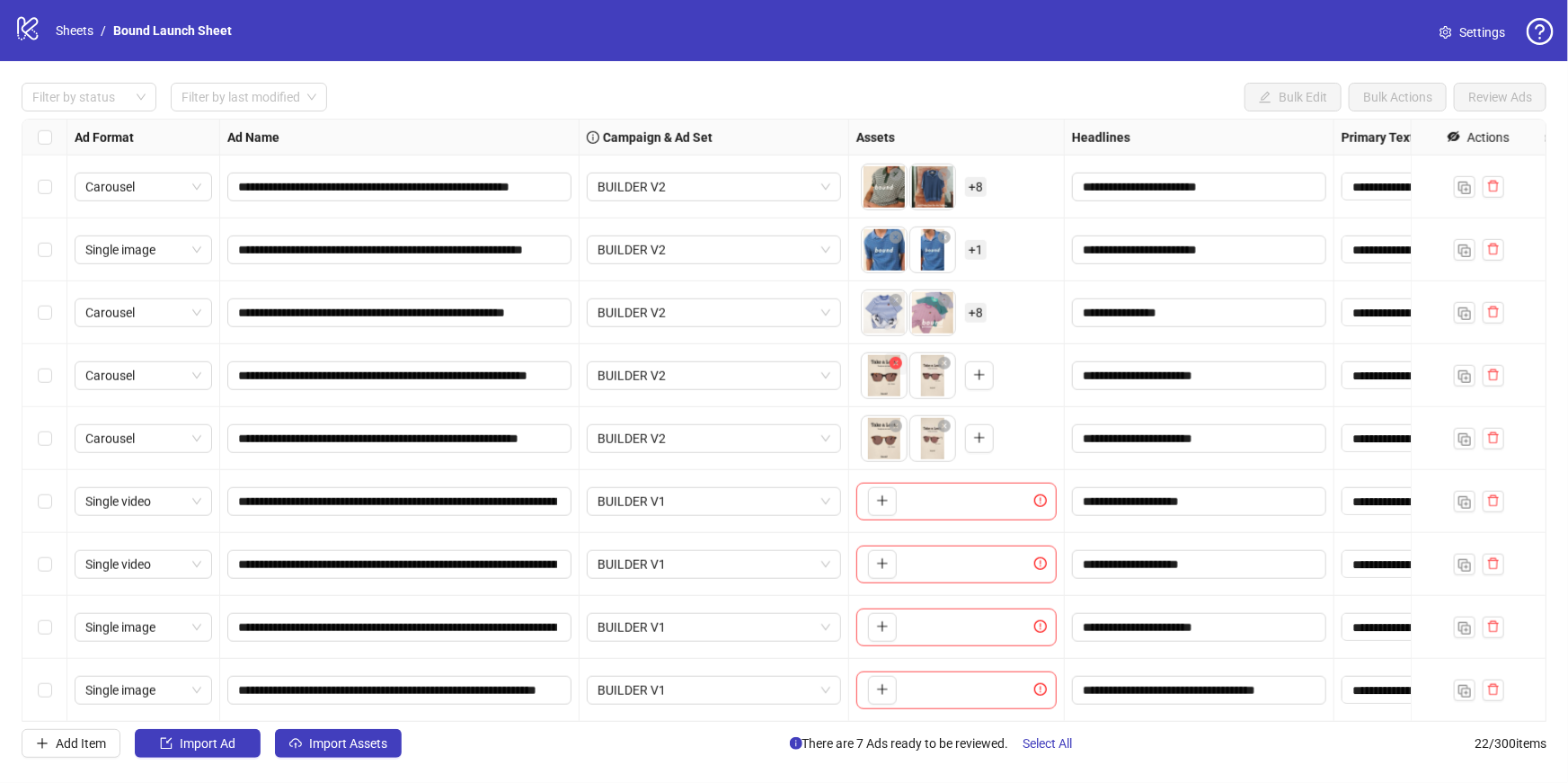 click 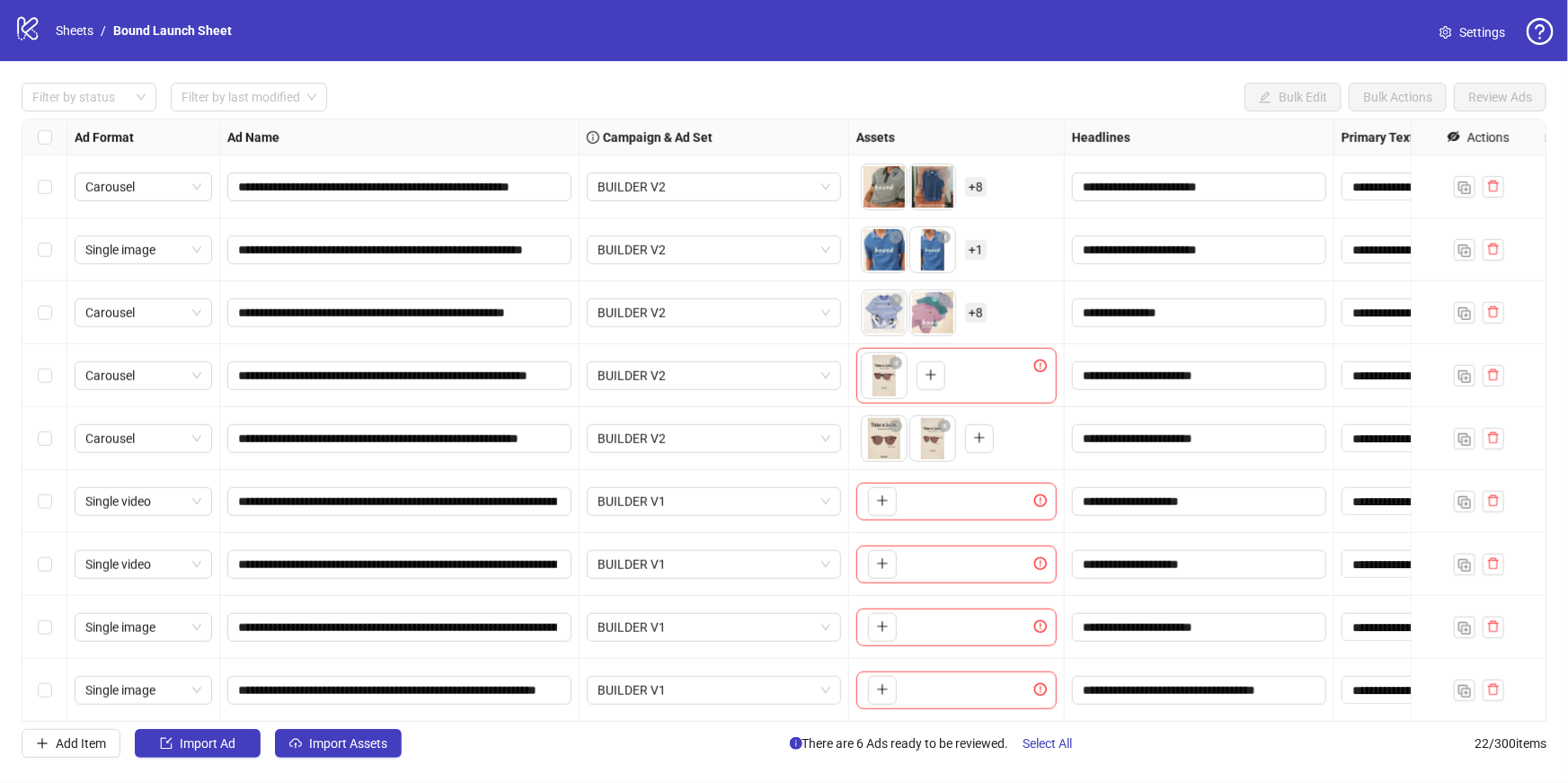 click 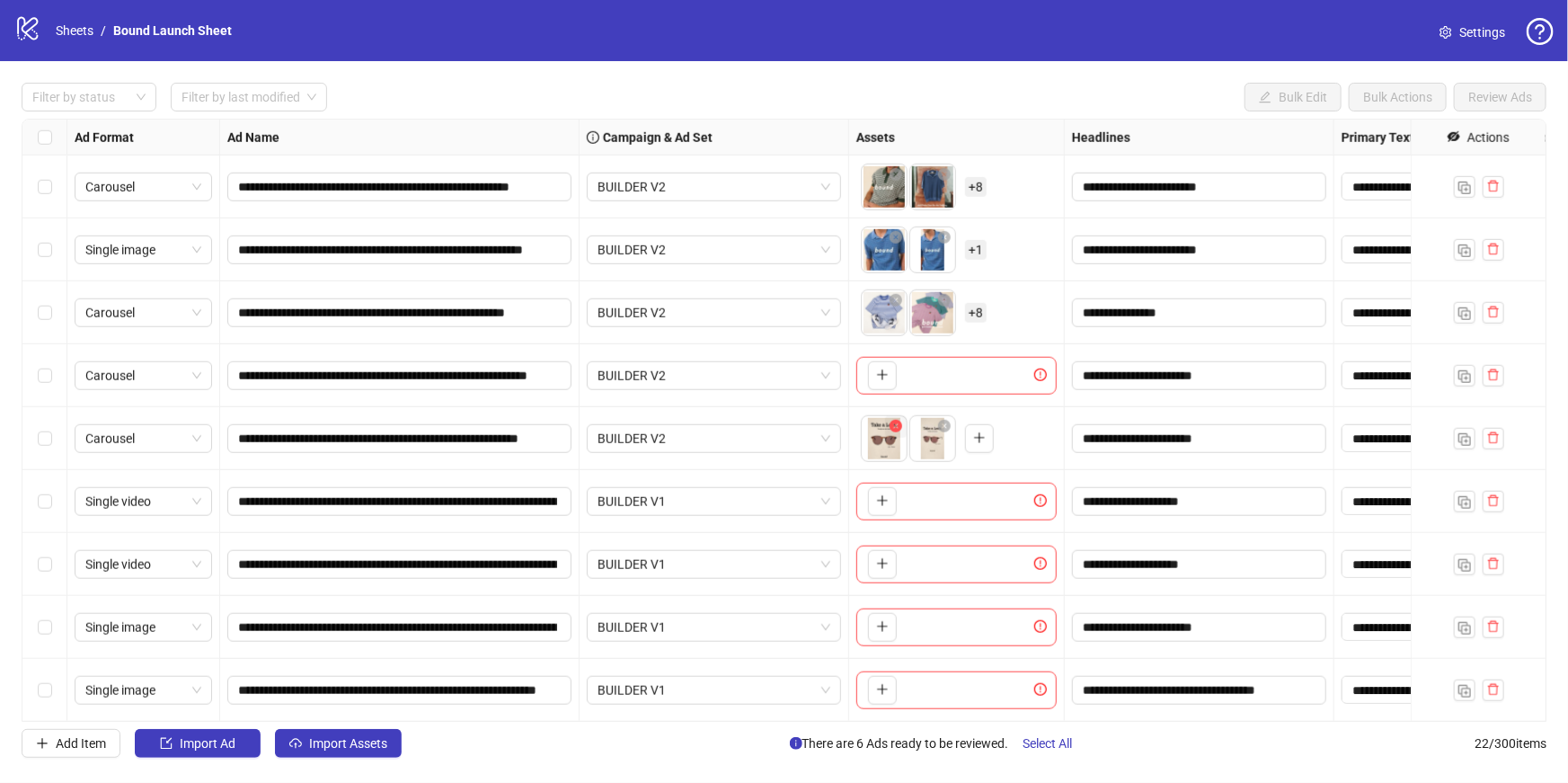 click 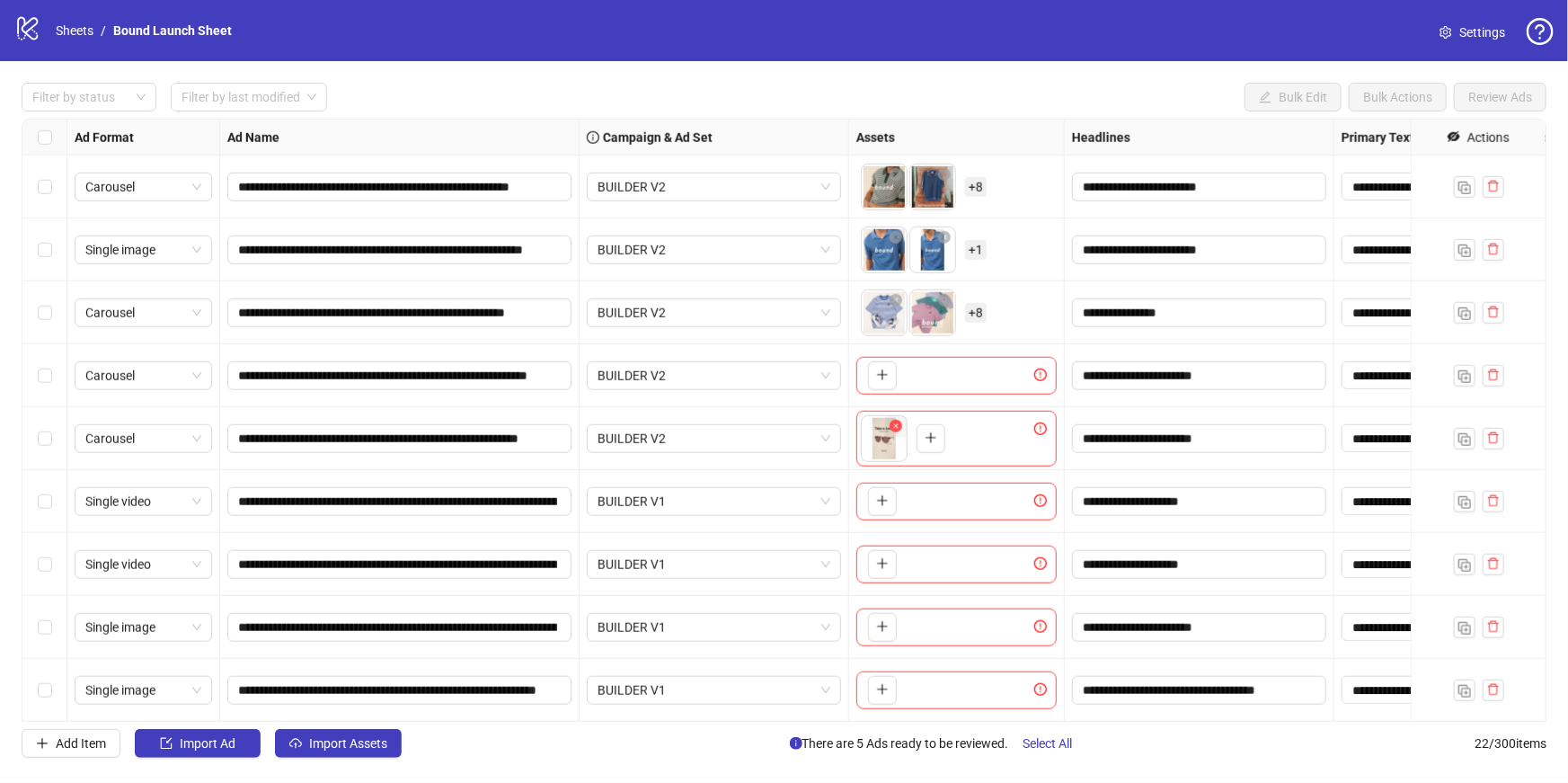 click 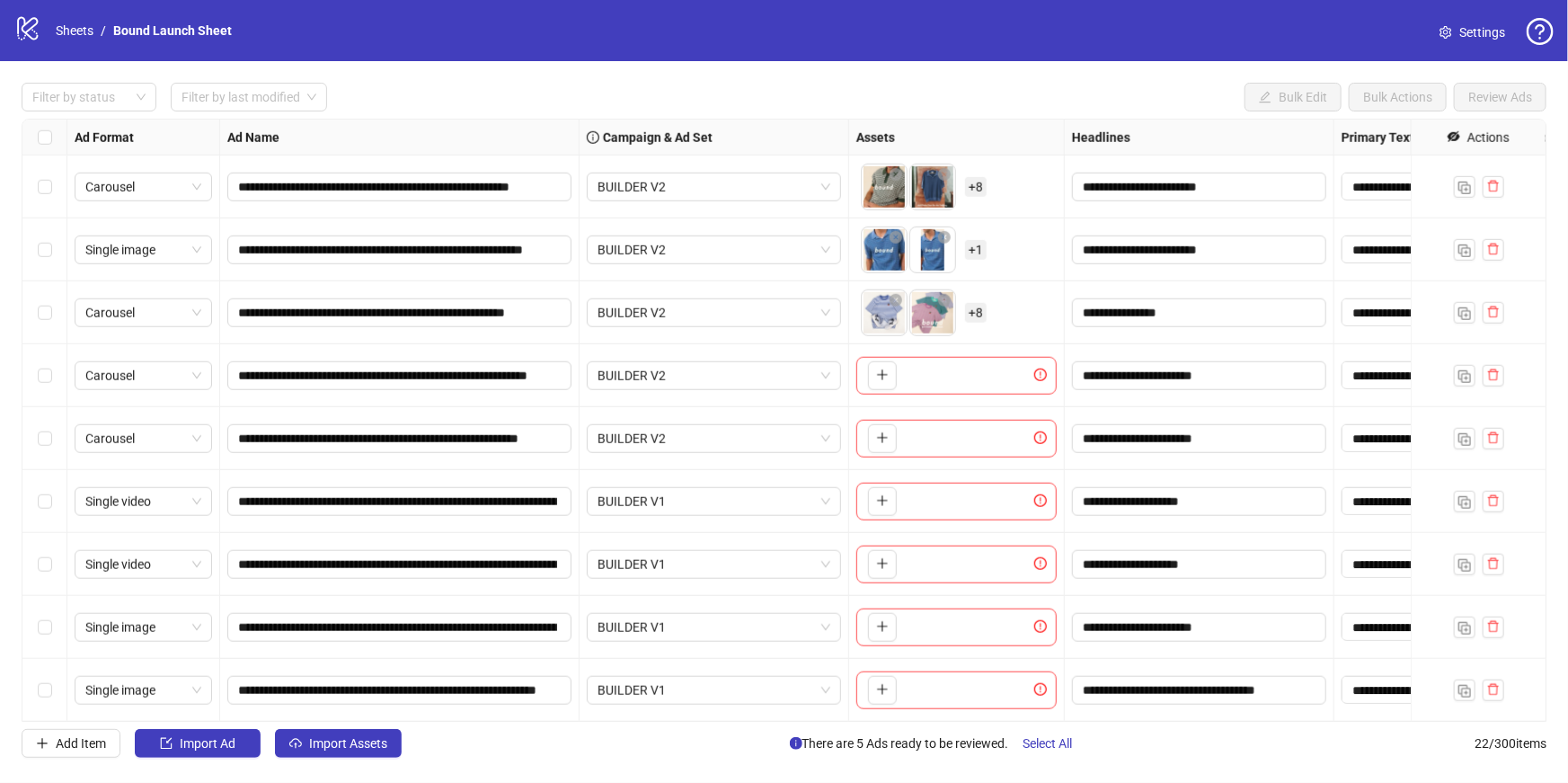 click on "+ 8" at bounding box center (976, 313) 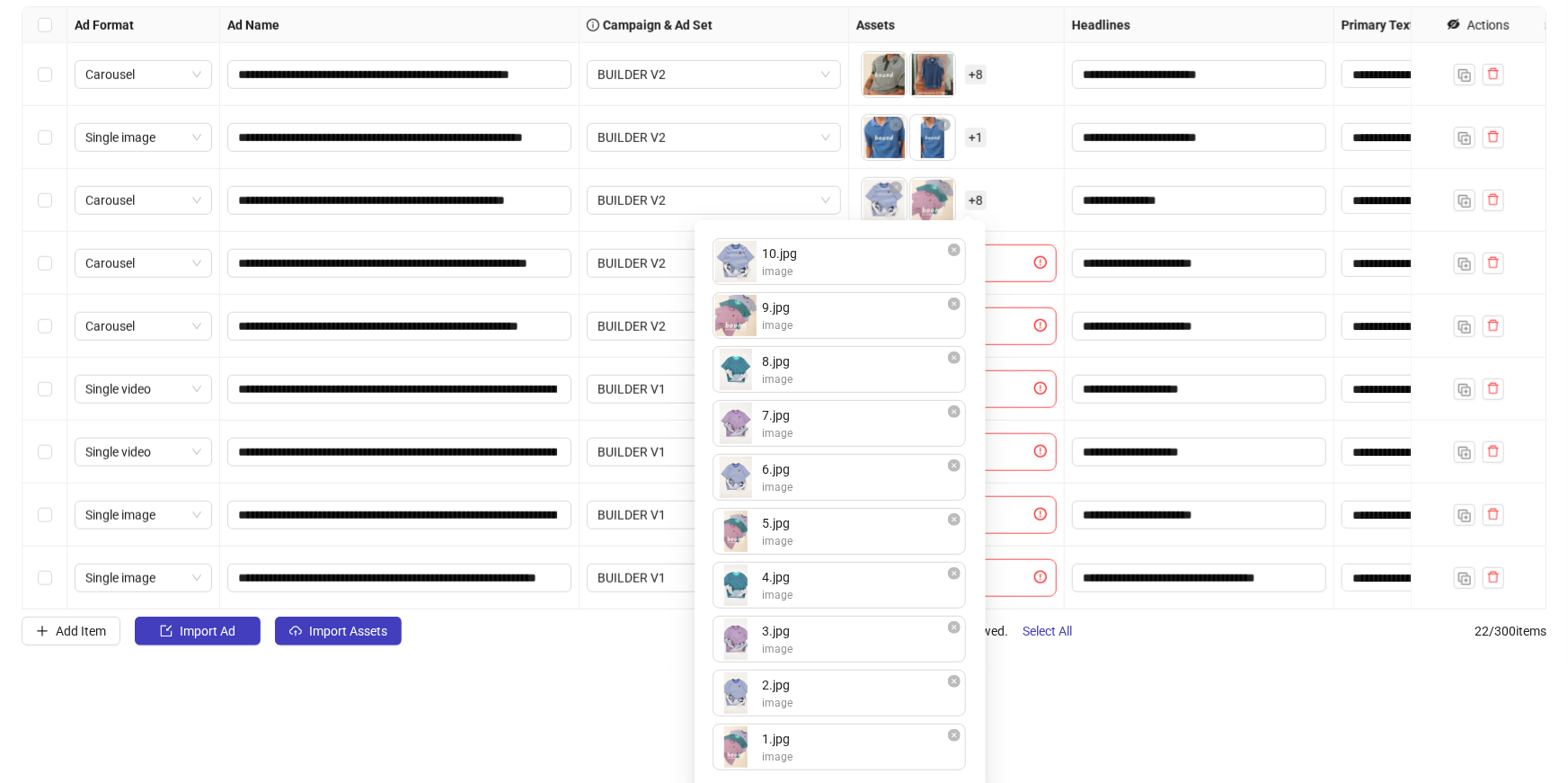 scroll, scrollTop: 123, scrollLeft: 0, axis: vertical 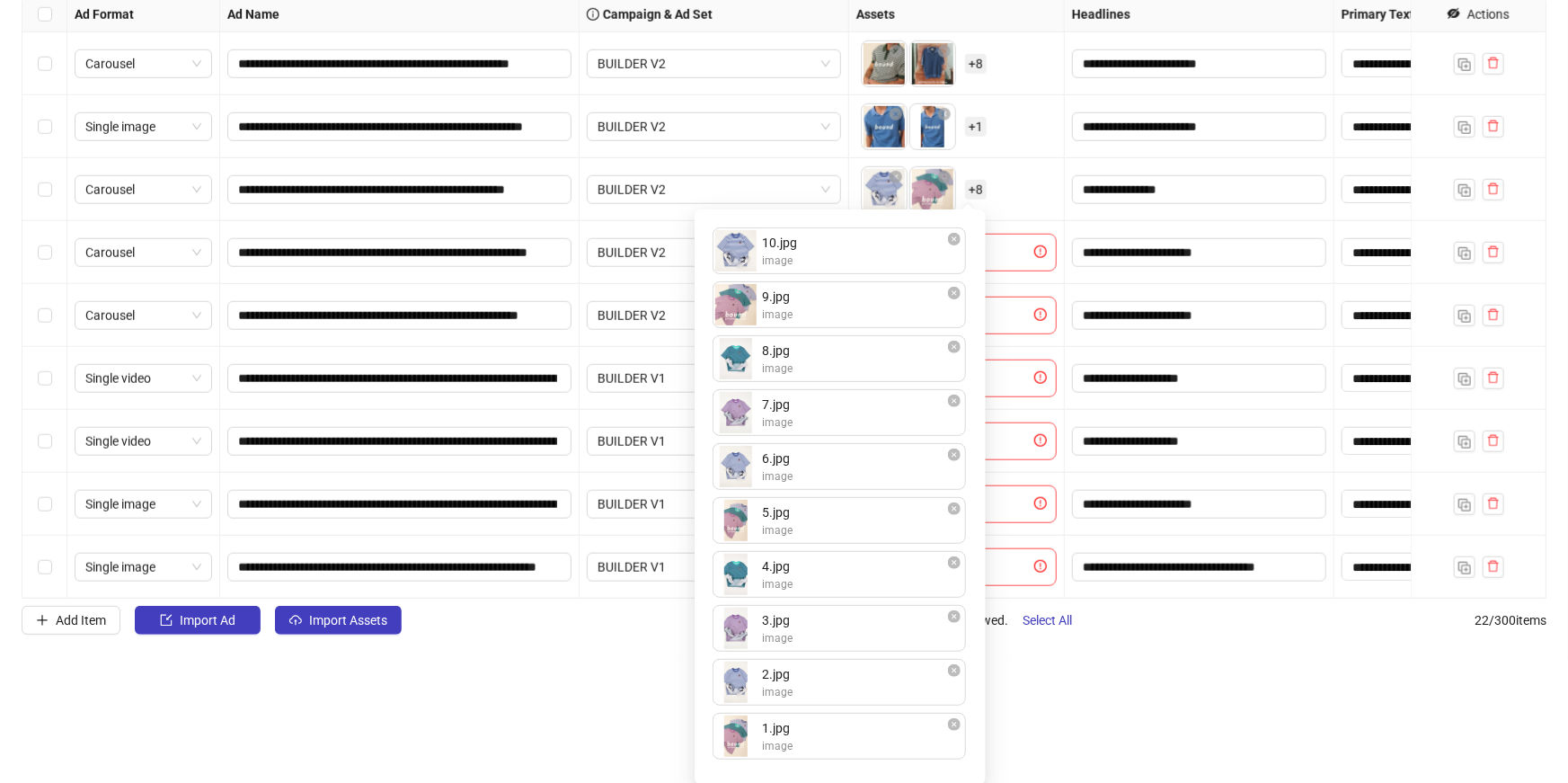 click on "**********" at bounding box center [784, 268] 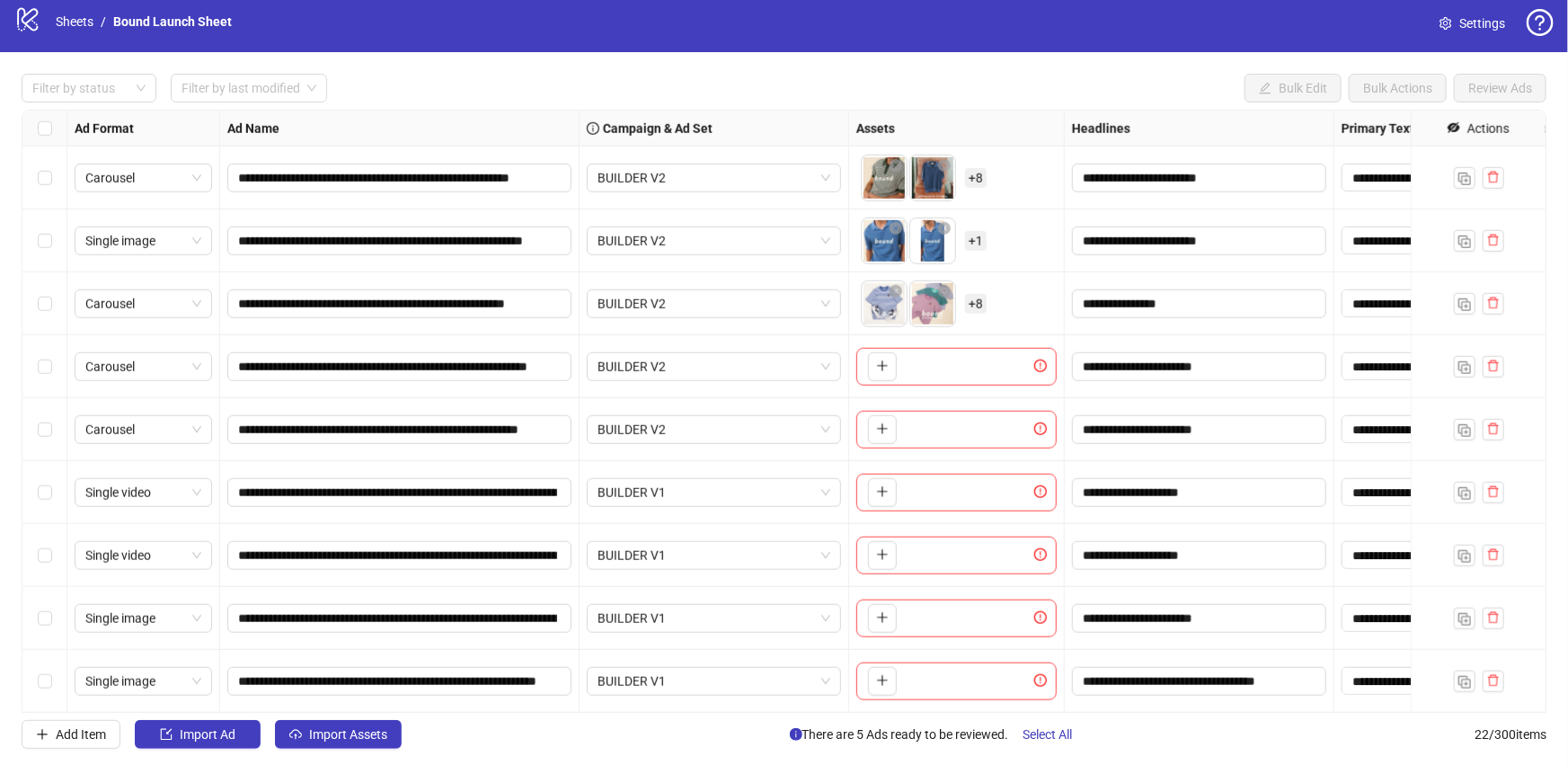 scroll, scrollTop: 0, scrollLeft: 0, axis: both 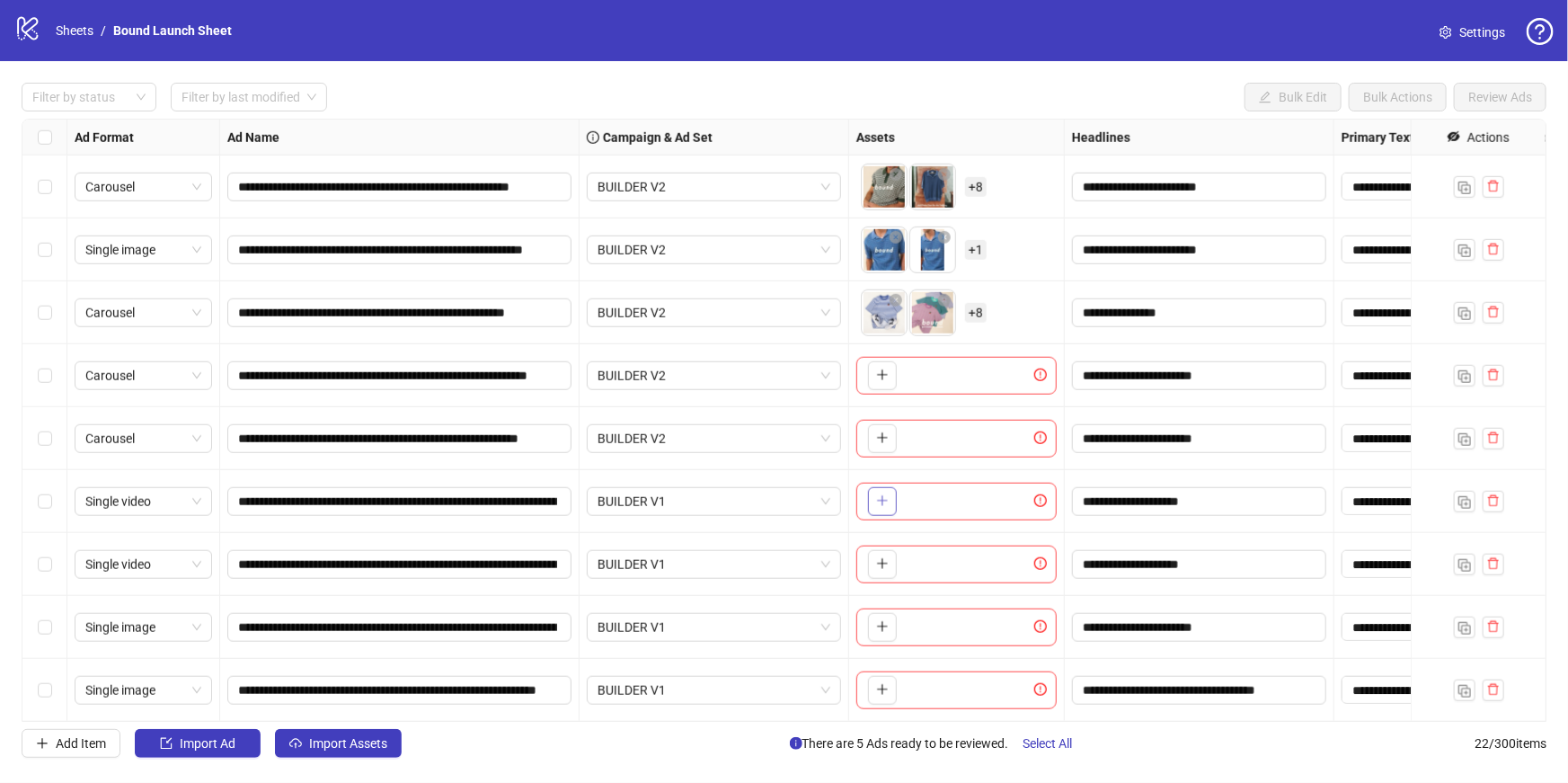 click 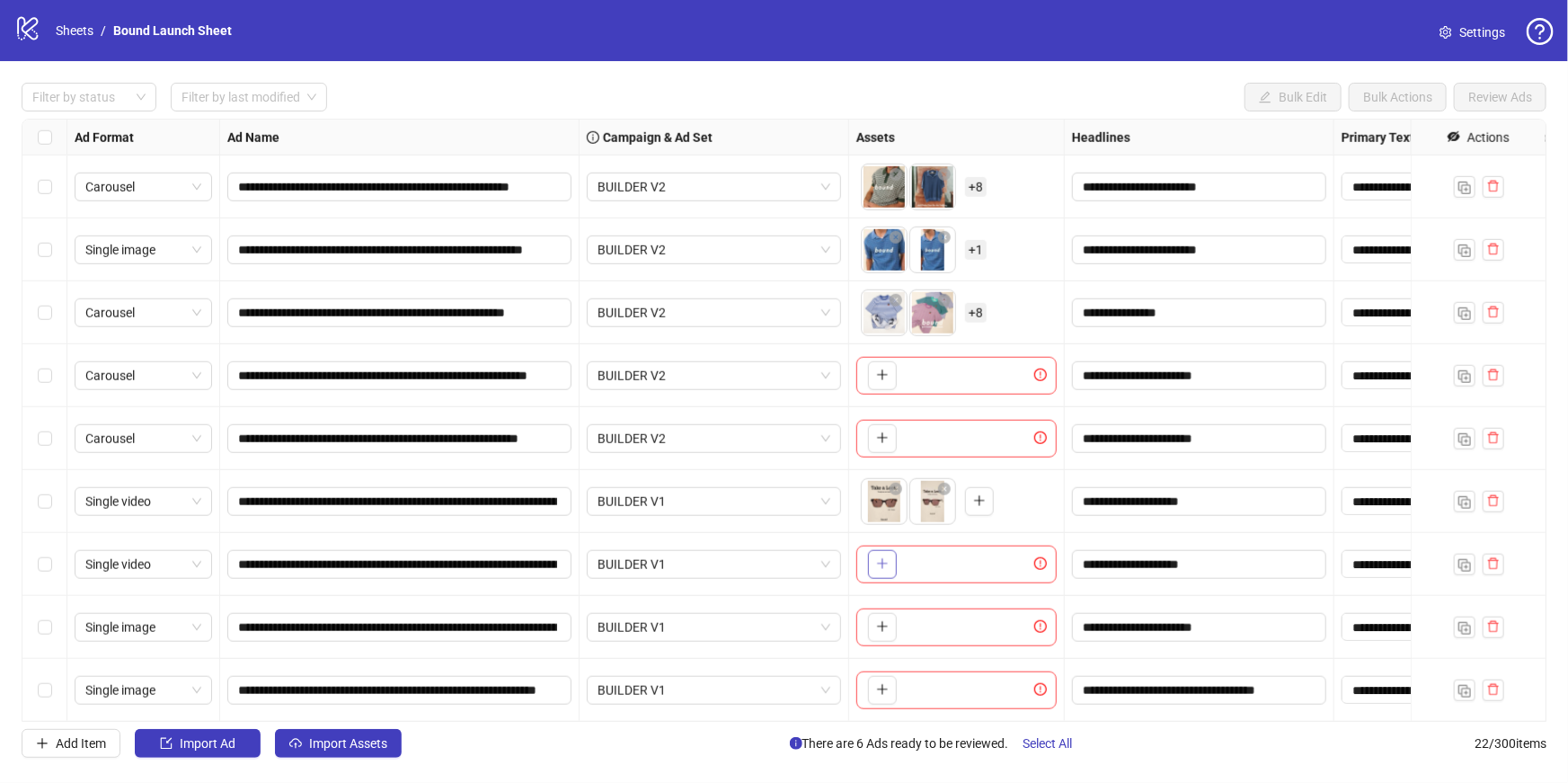 click at bounding box center [882, 565] 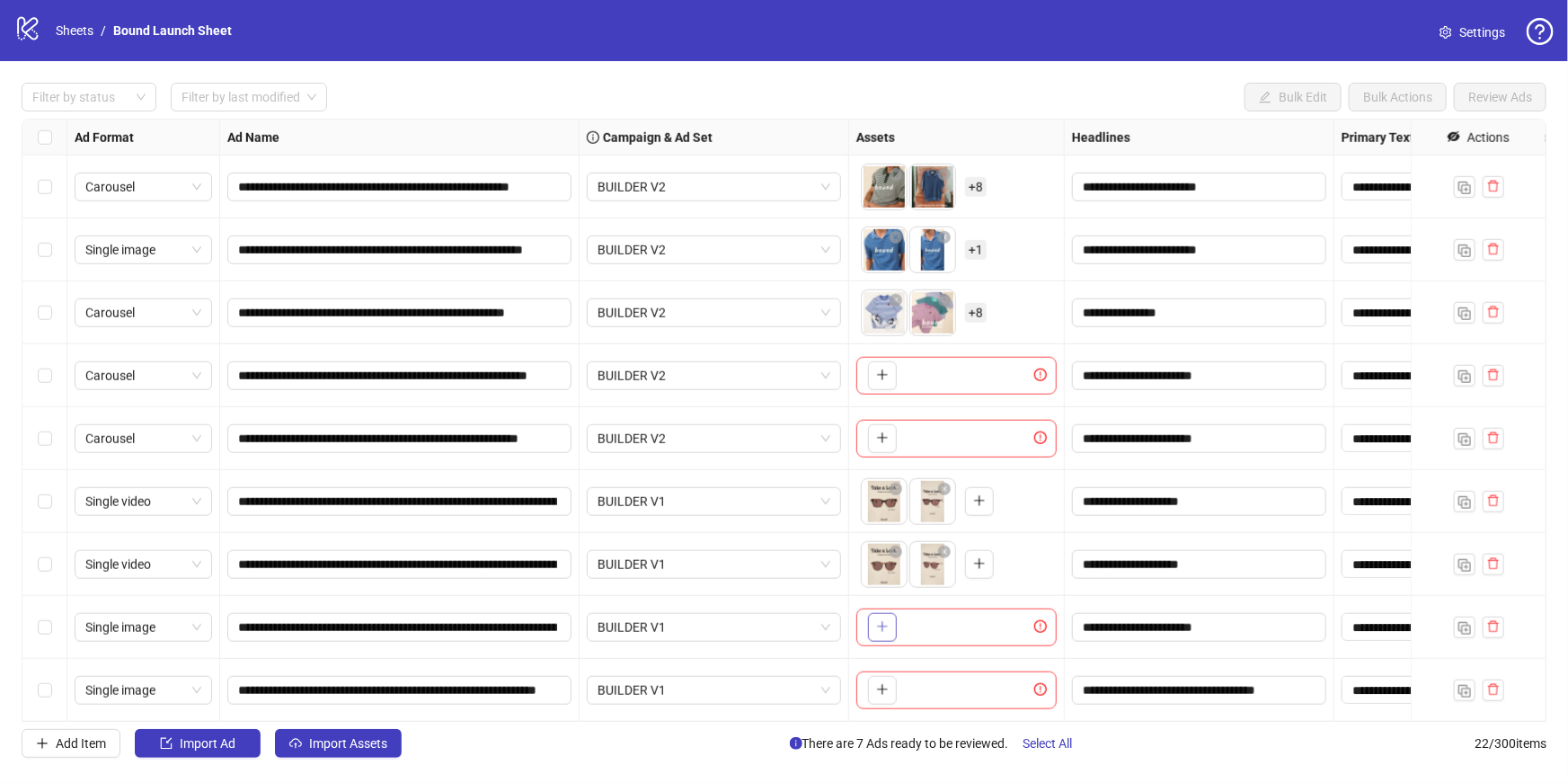 click 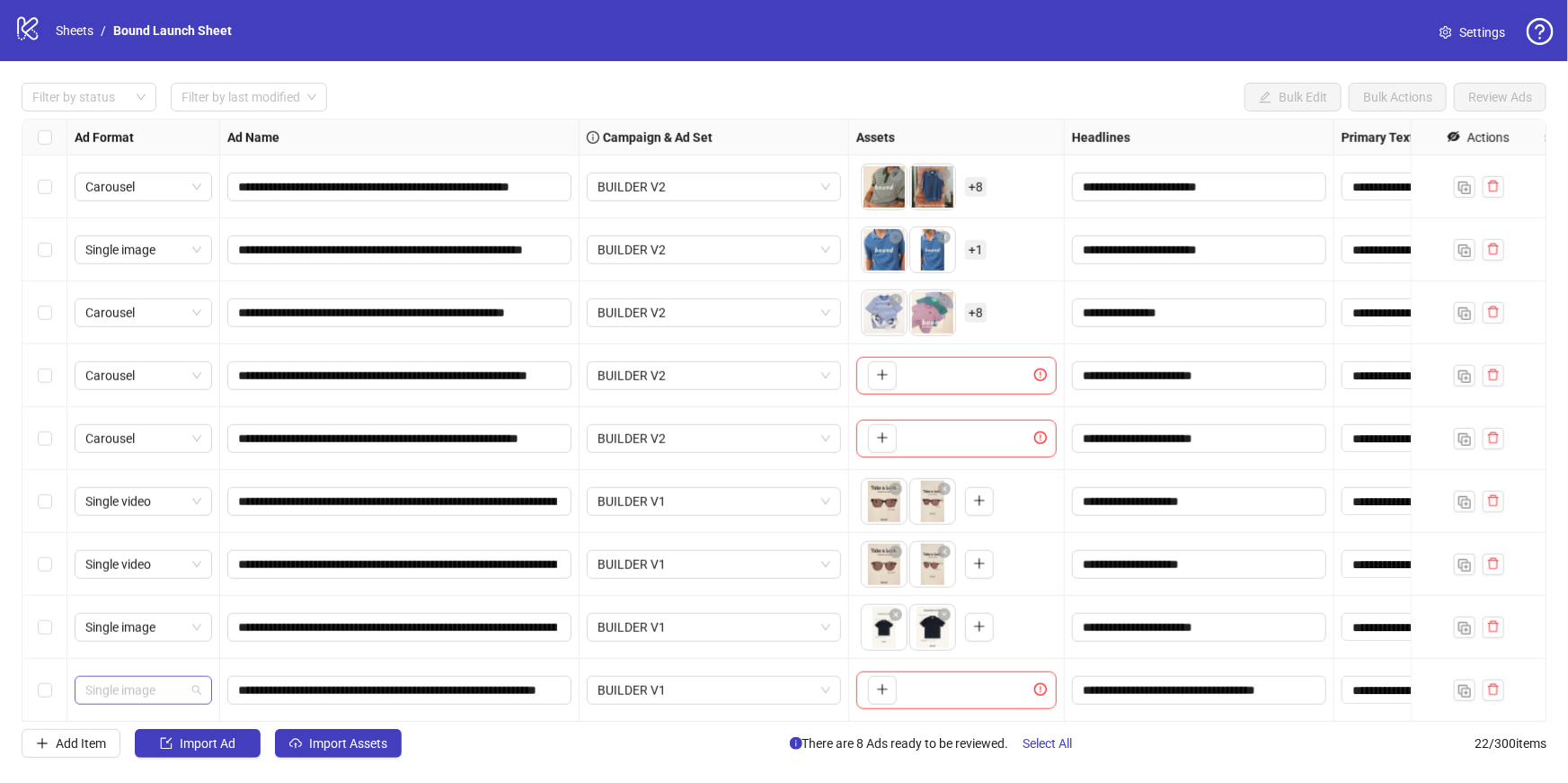 click on "Single image" at bounding box center [143, 690] 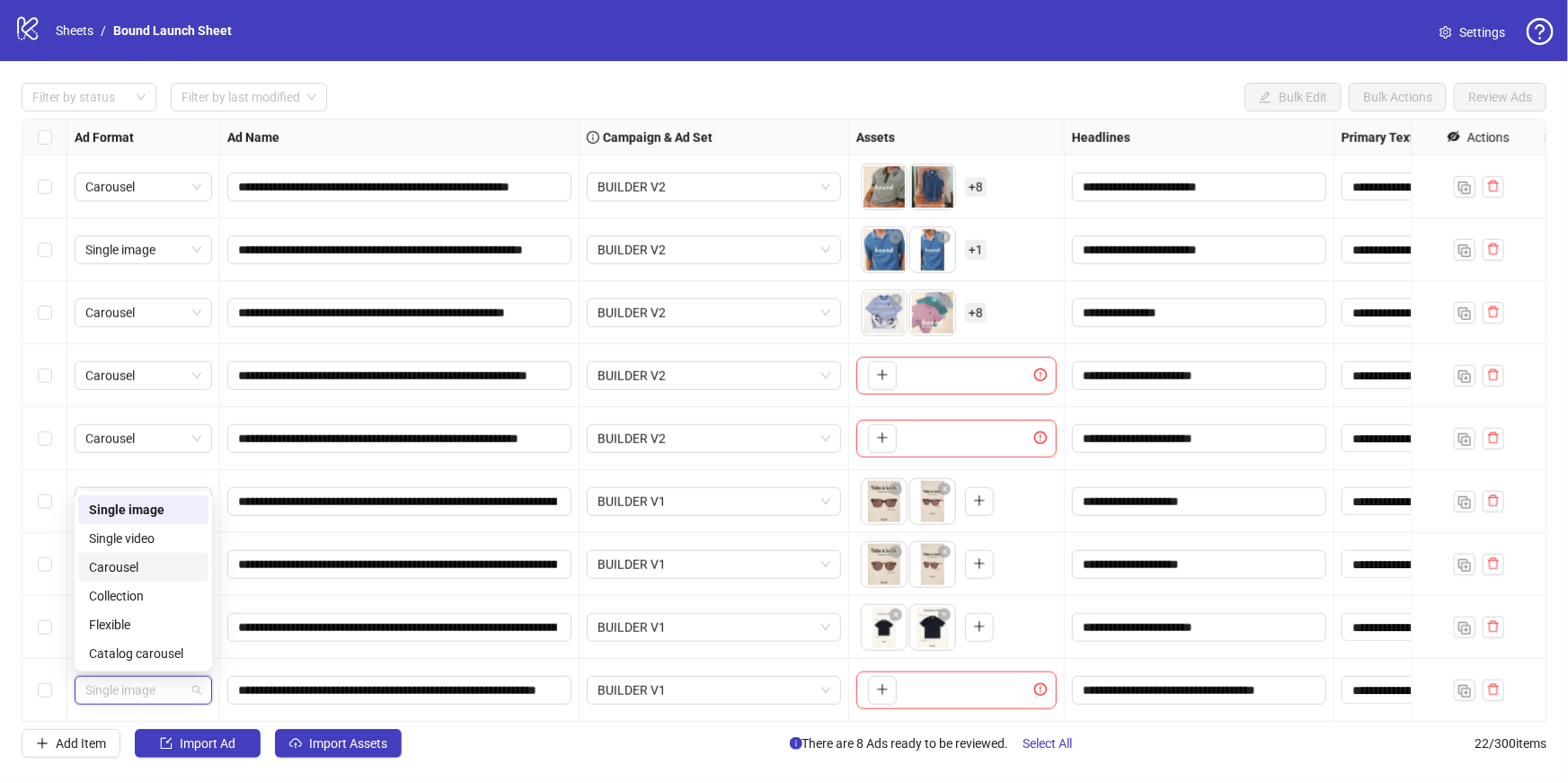 click on "Carousel" at bounding box center (143, 567) 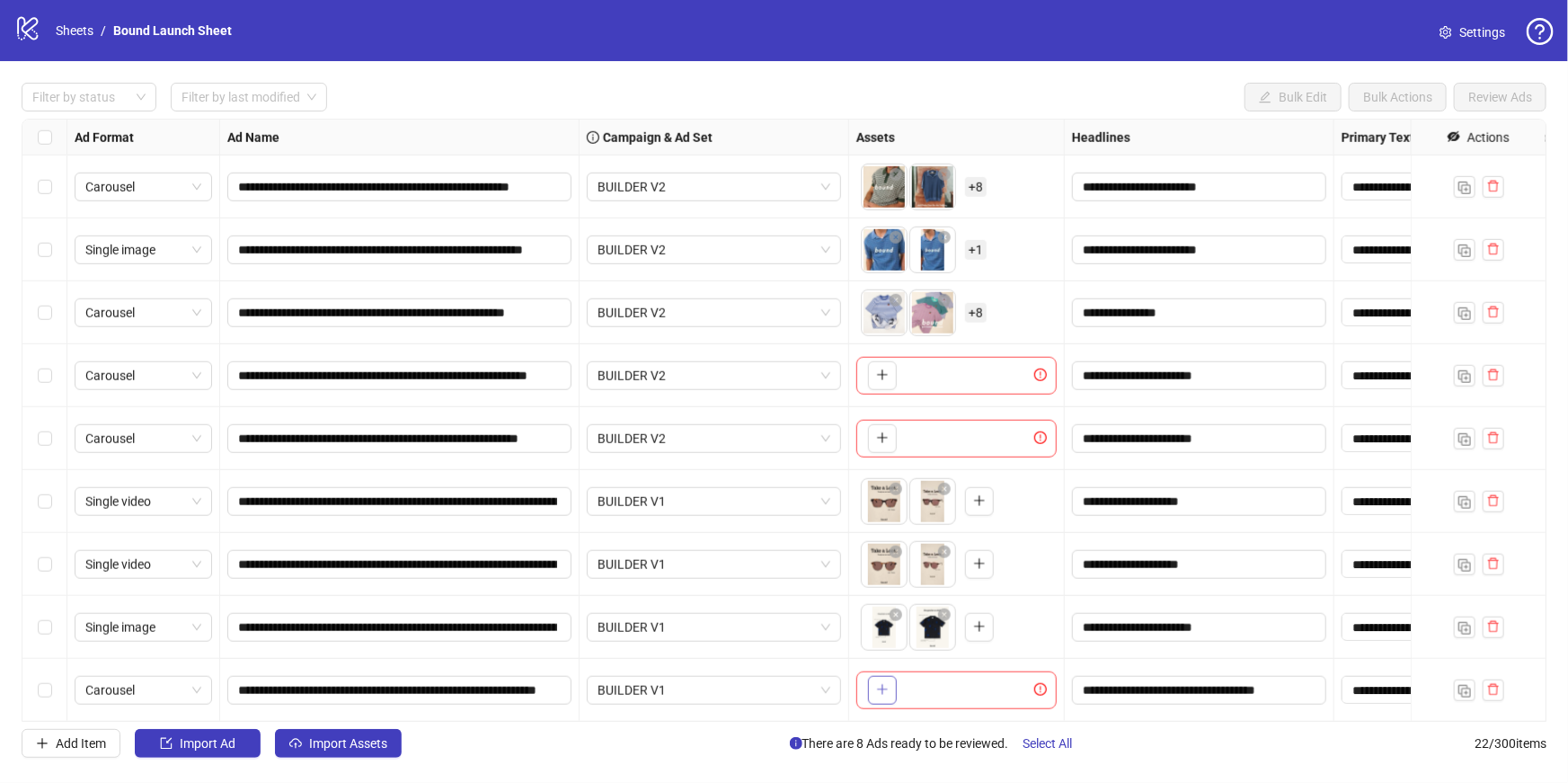 click 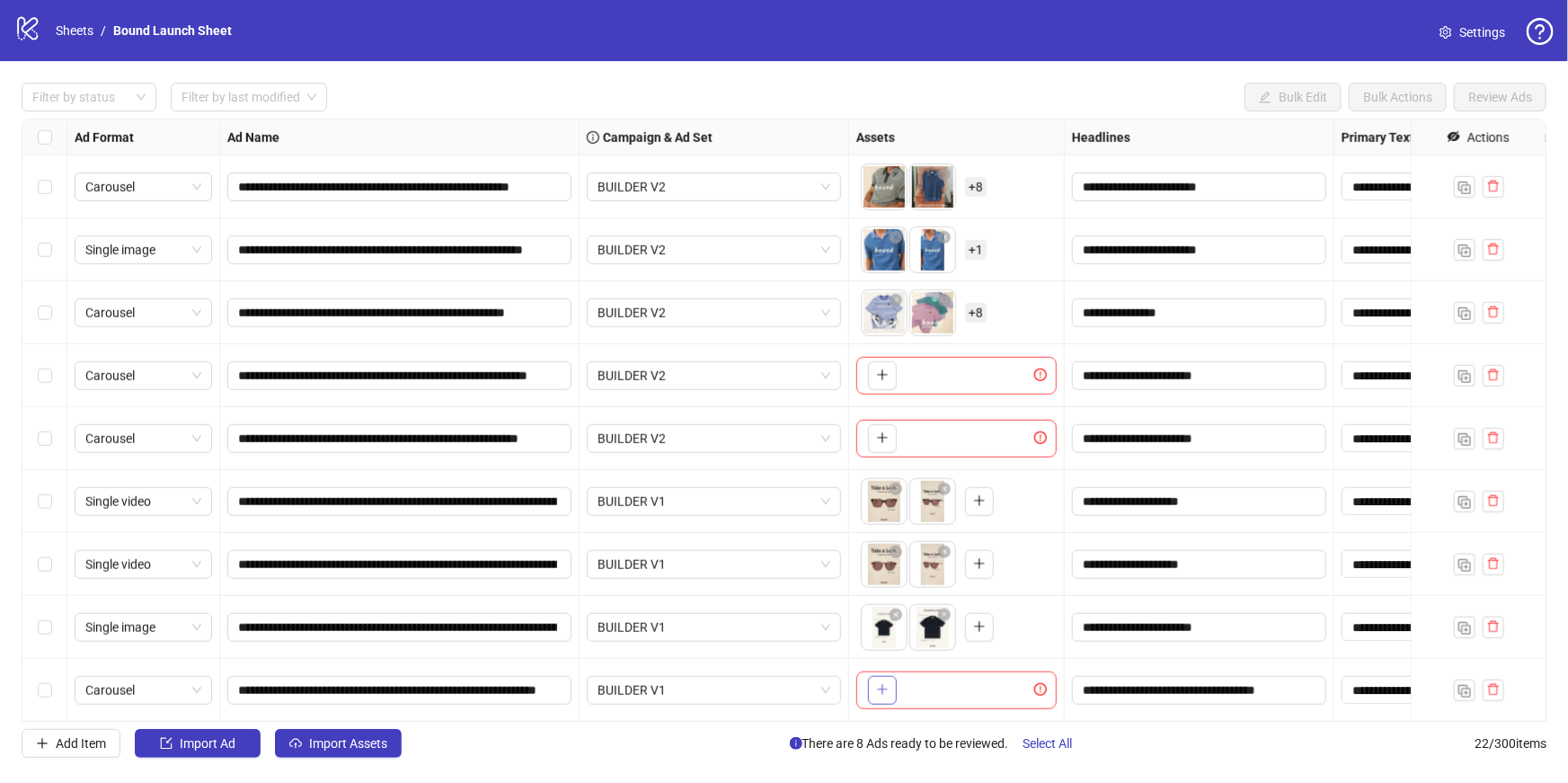 click at bounding box center [882, 690] 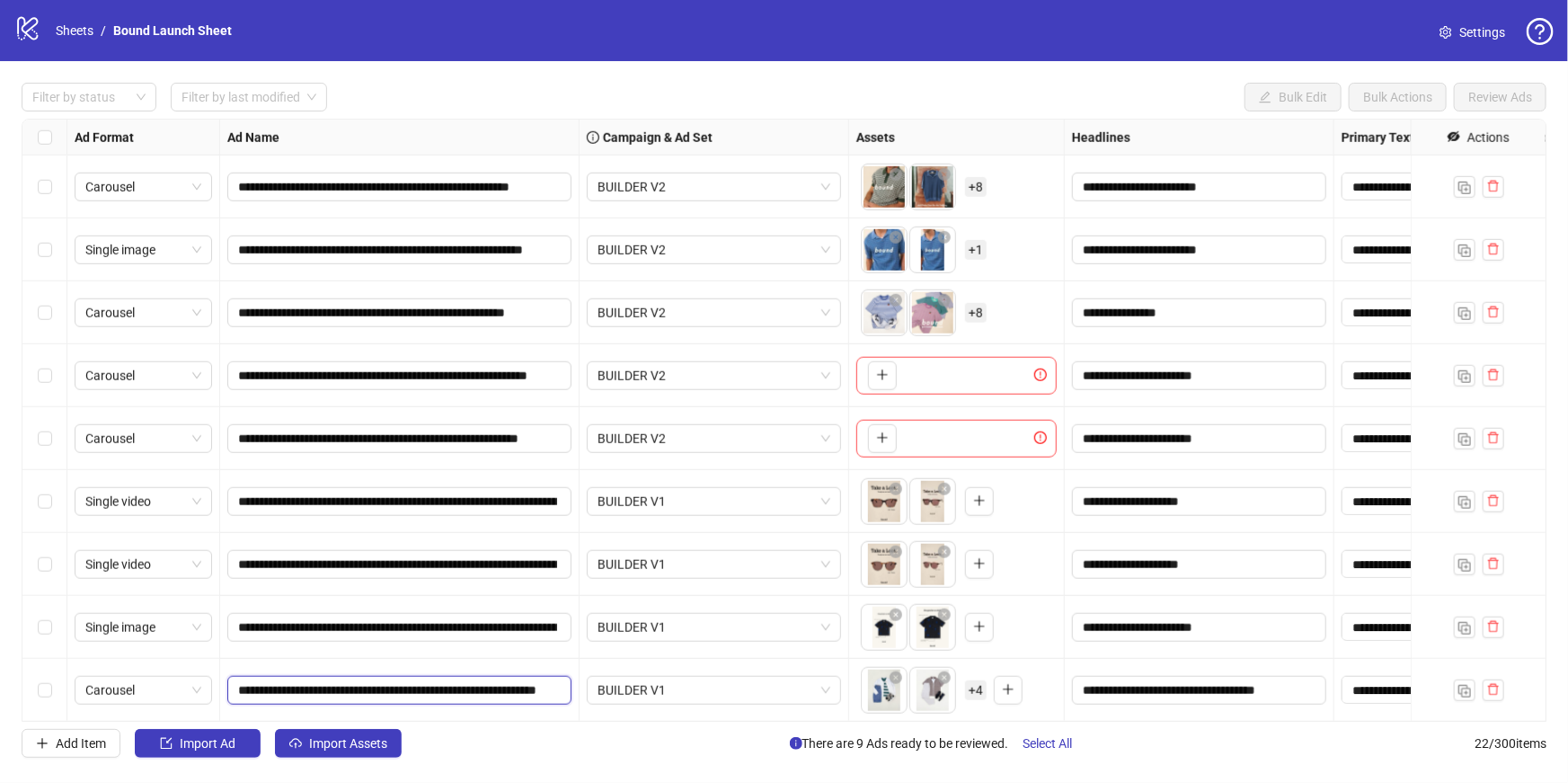 click on "**********" at bounding box center [397, 690] 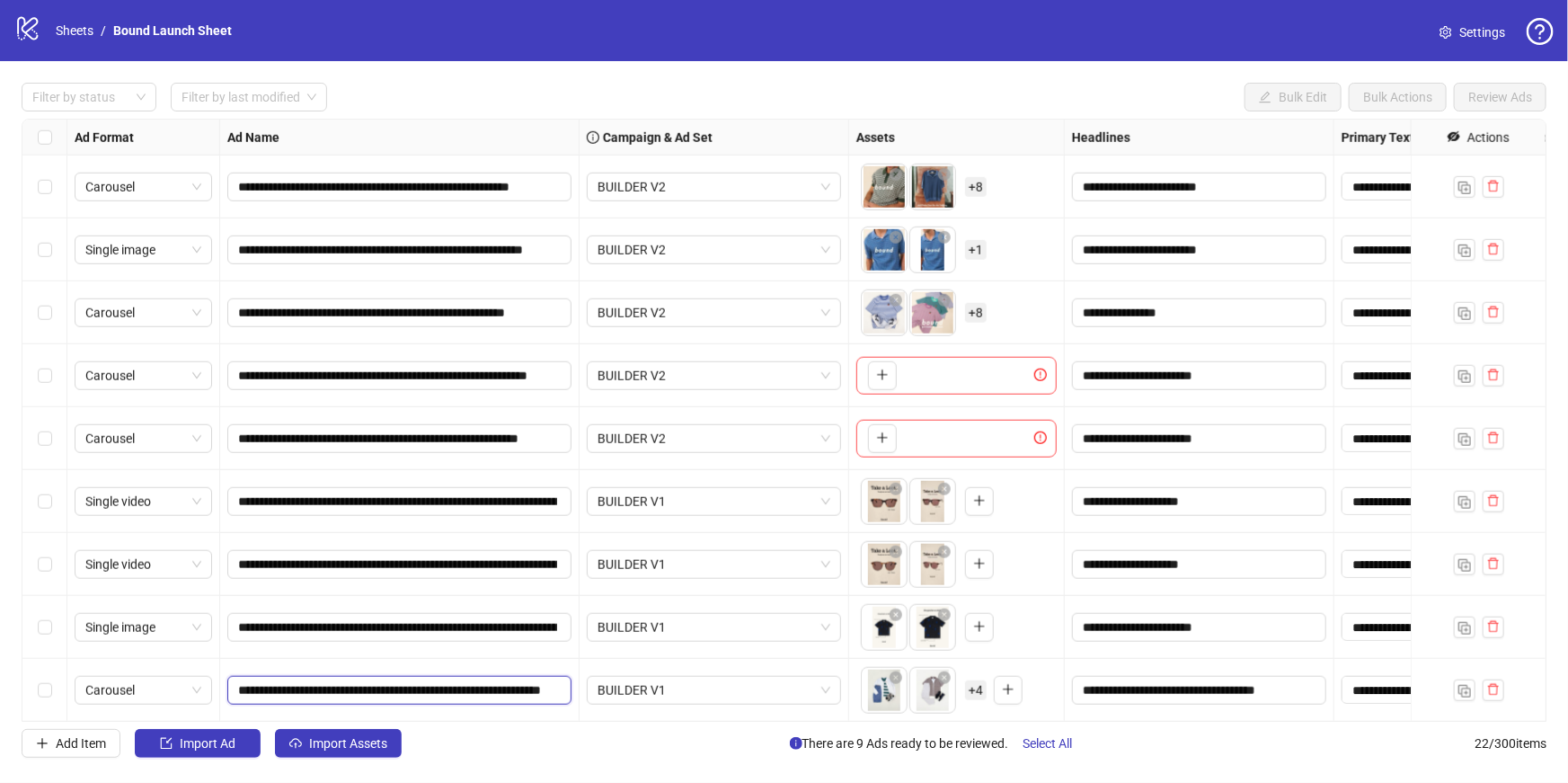 type on "**********" 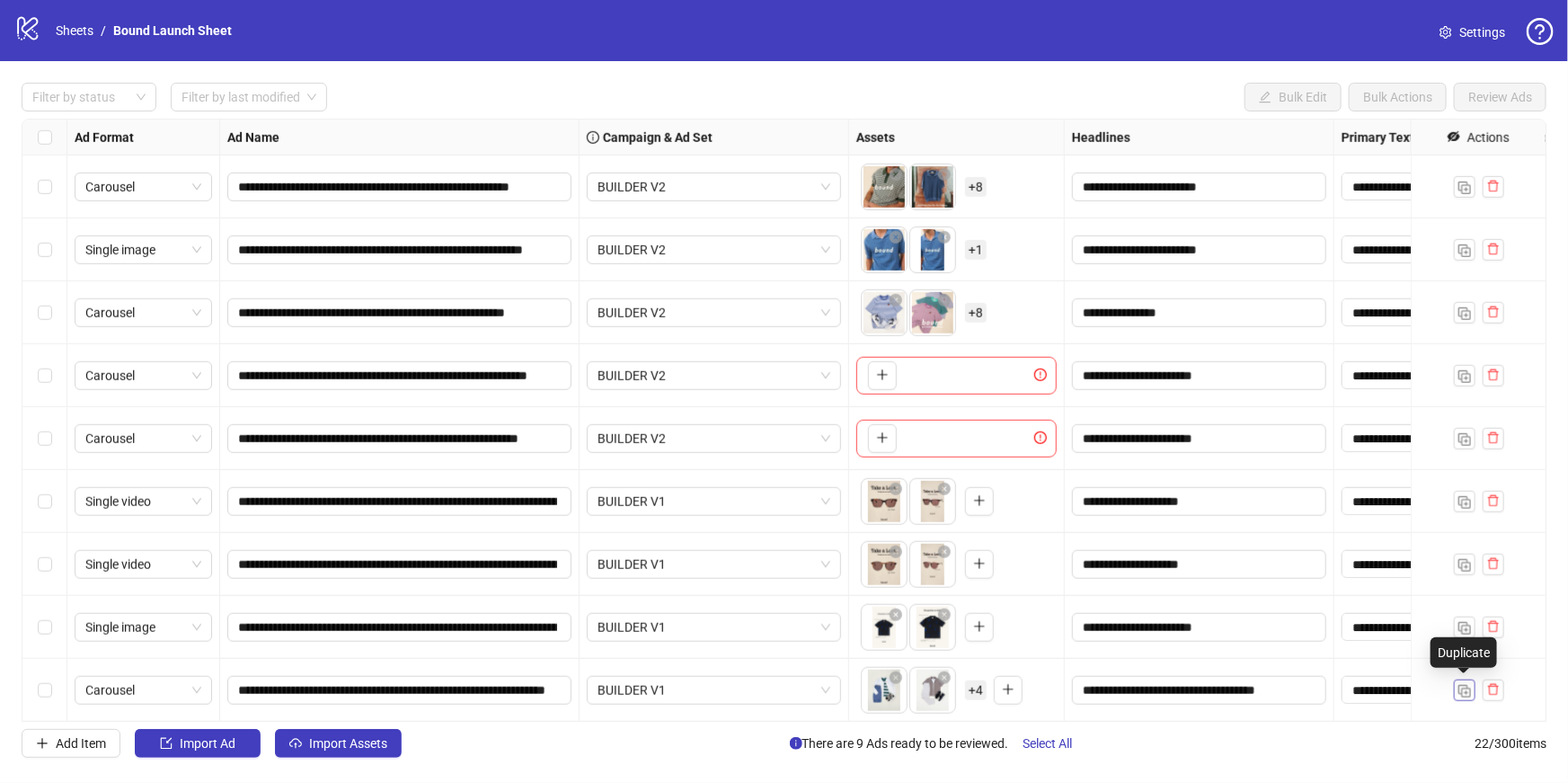click at bounding box center (1465, 690) 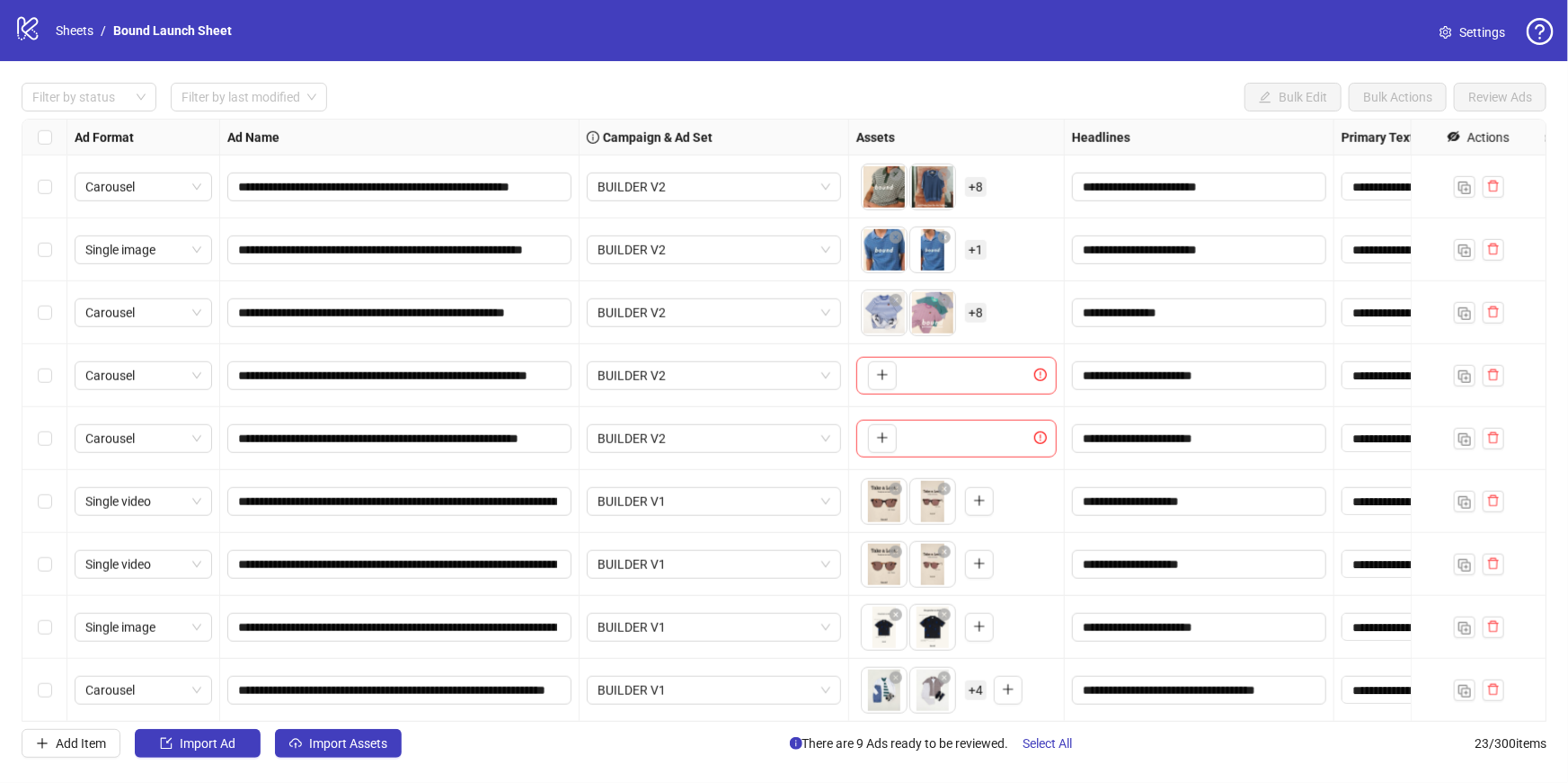 scroll, scrollTop: 881, scrollLeft: 0, axis: vertical 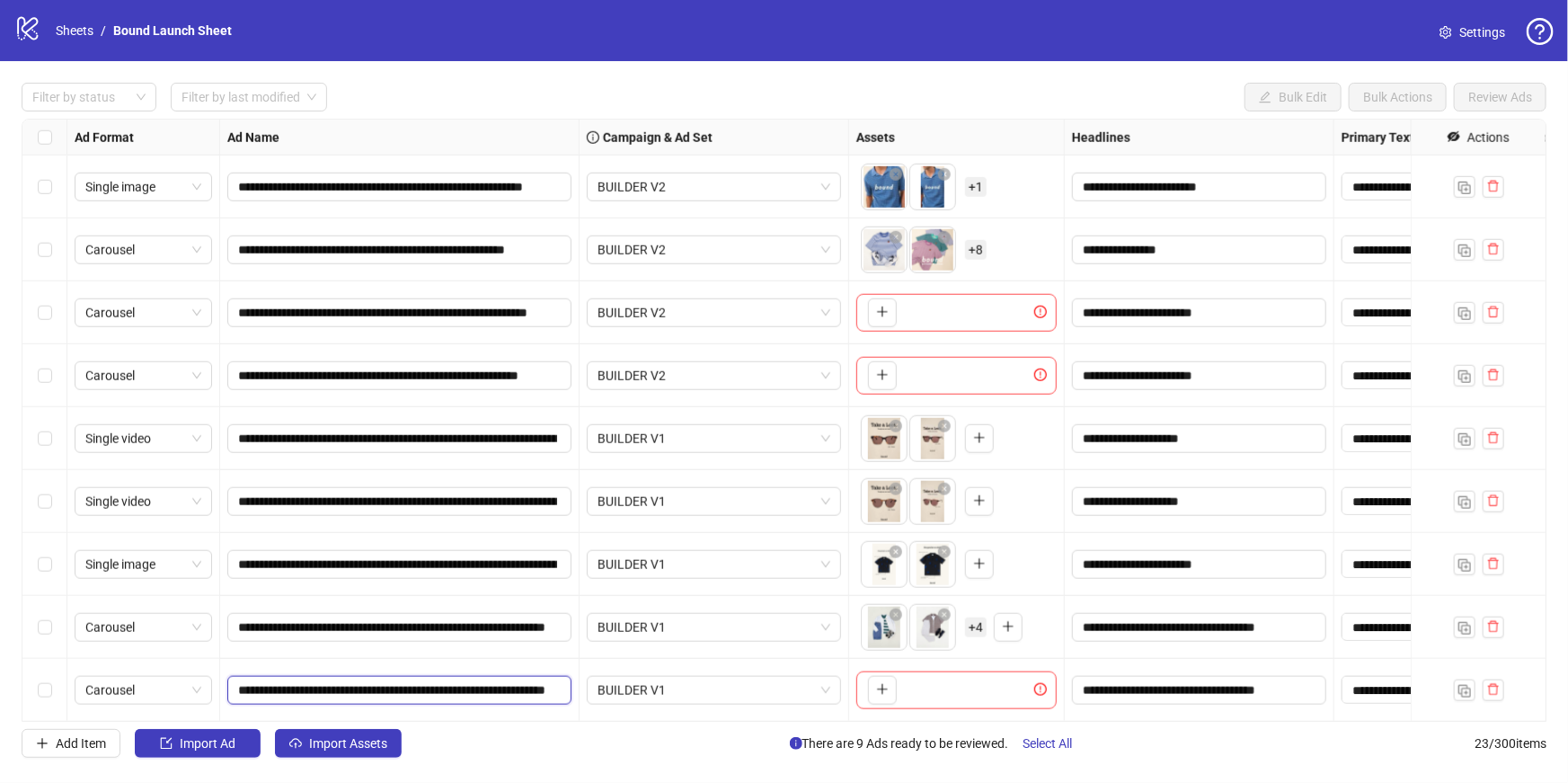 click on "**********" at bounding box center (397, 690) 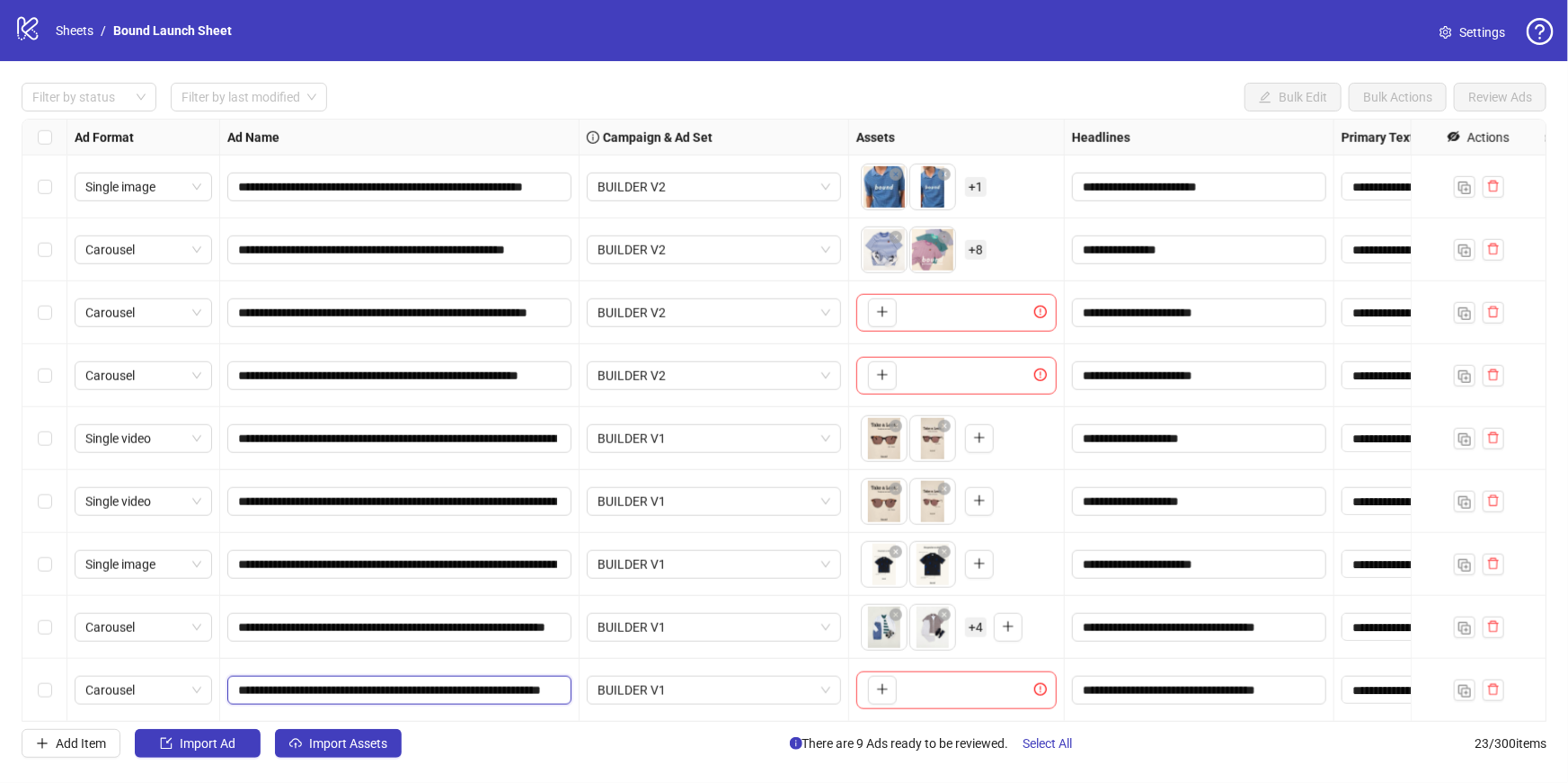 type on "**********" 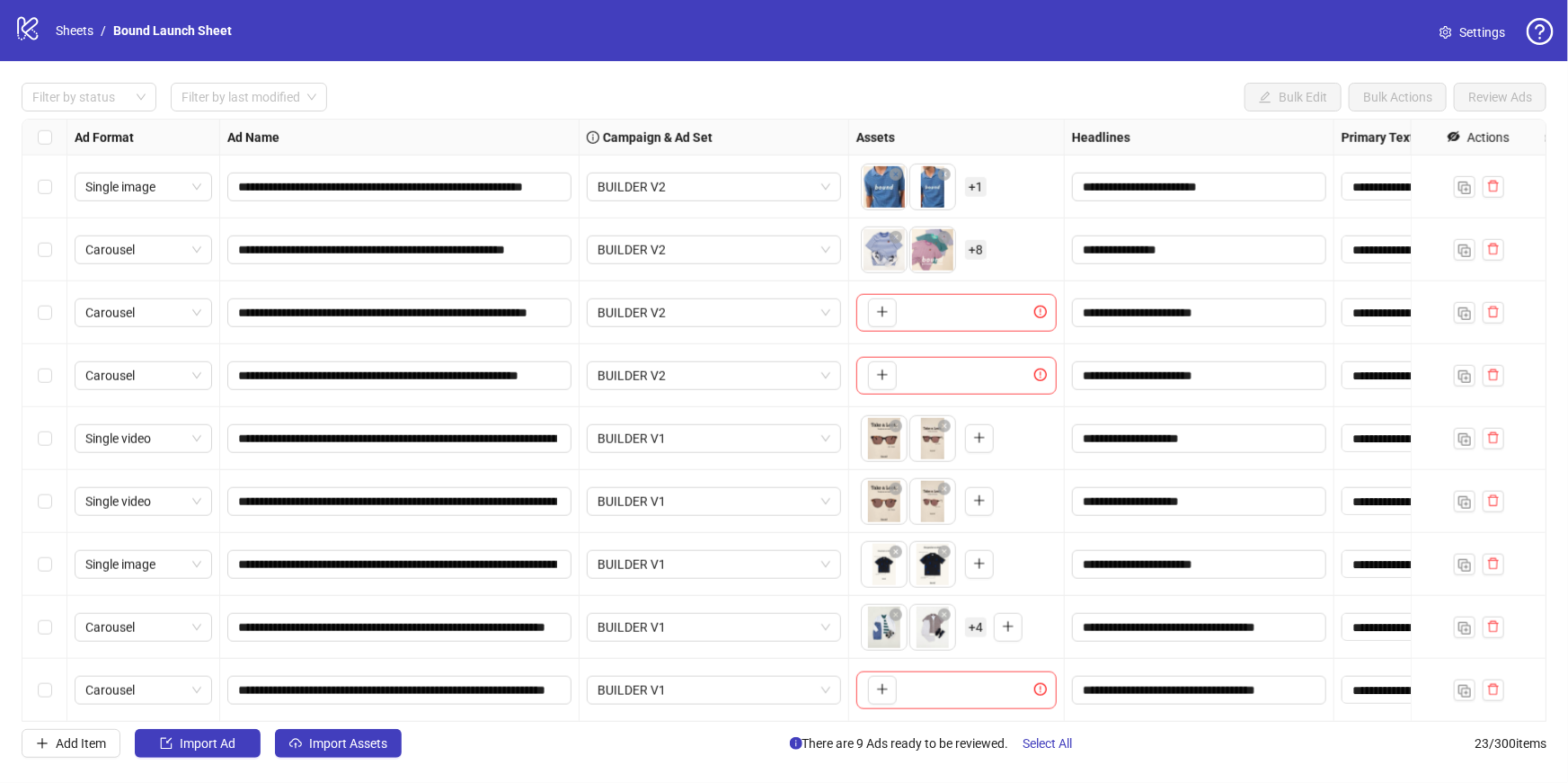click on "Add Item Import Ad Import Assets  There are 9 Ads ready to be reviewed.  Select All 23 / 300  items" at bounding box center [784, 743] 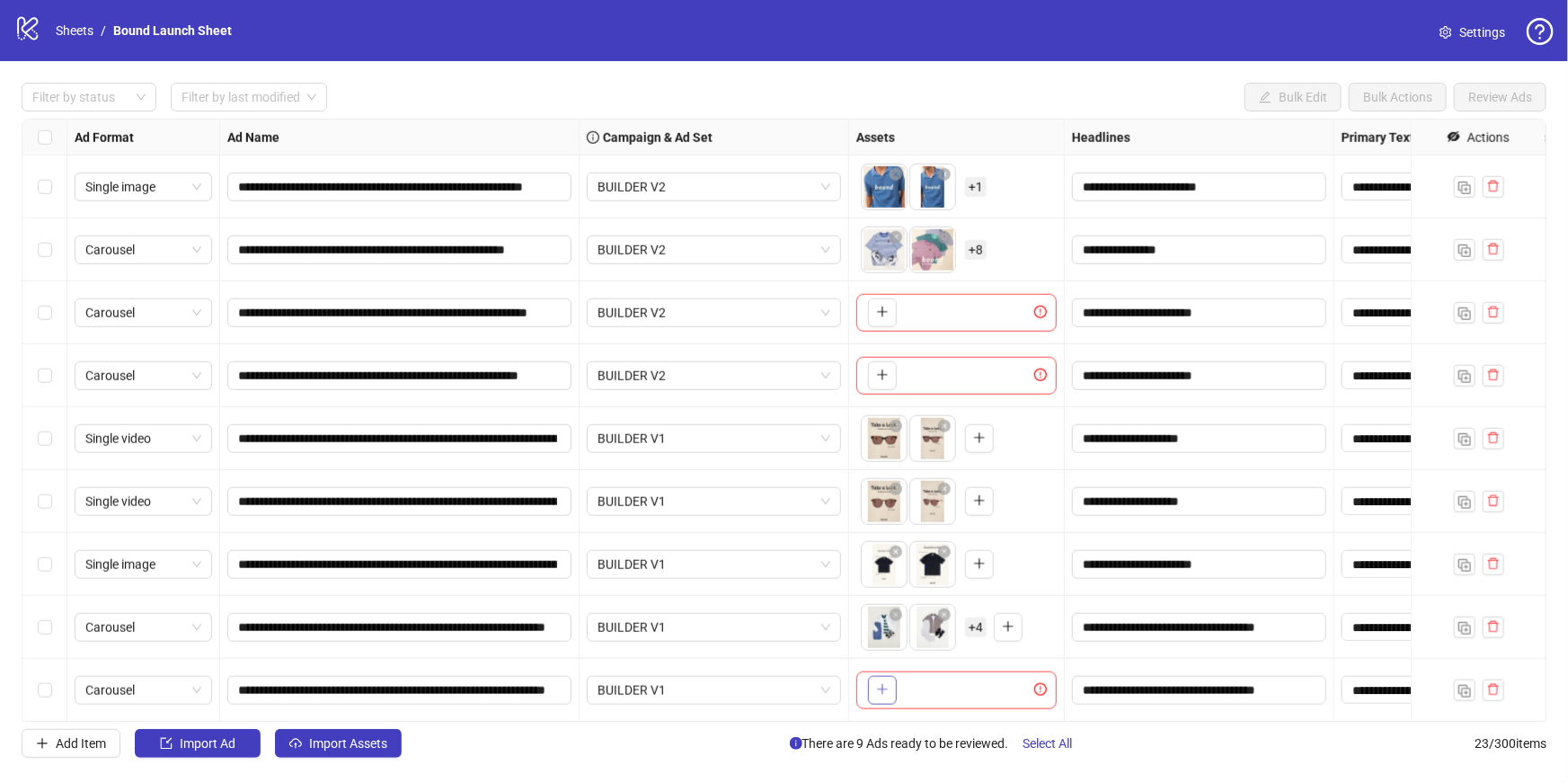 click at bounding box center (882, 690) 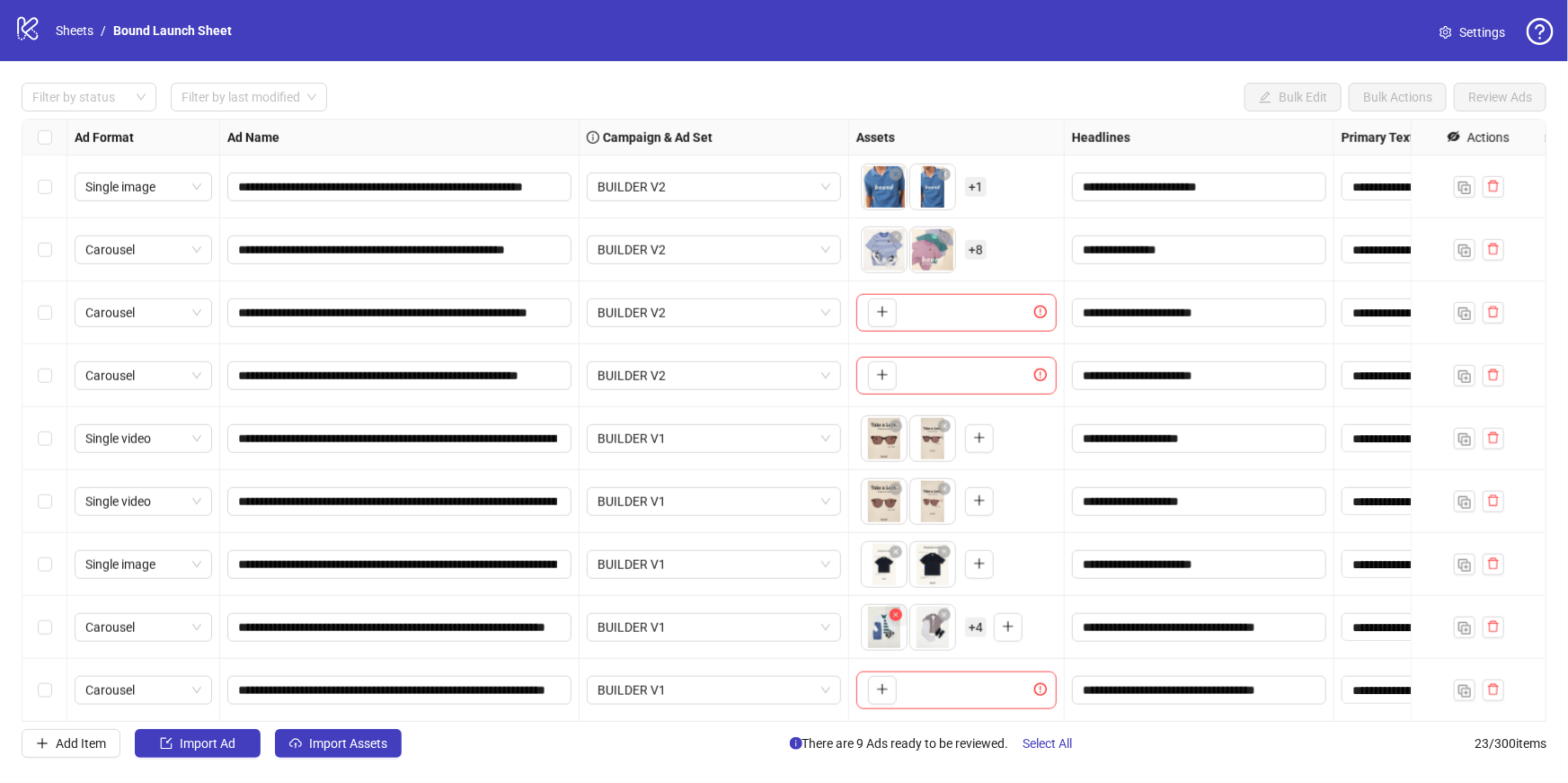 click 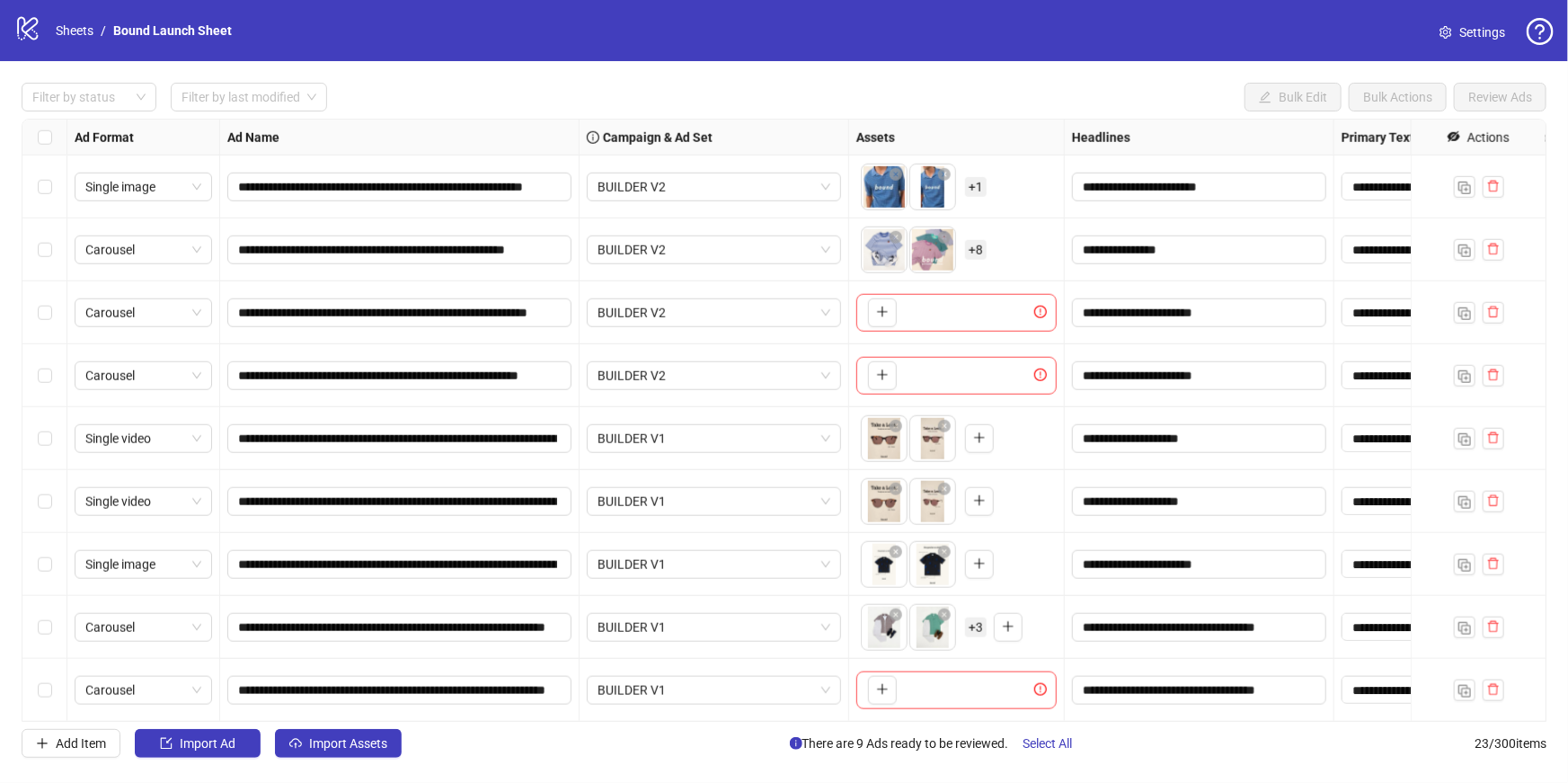 click 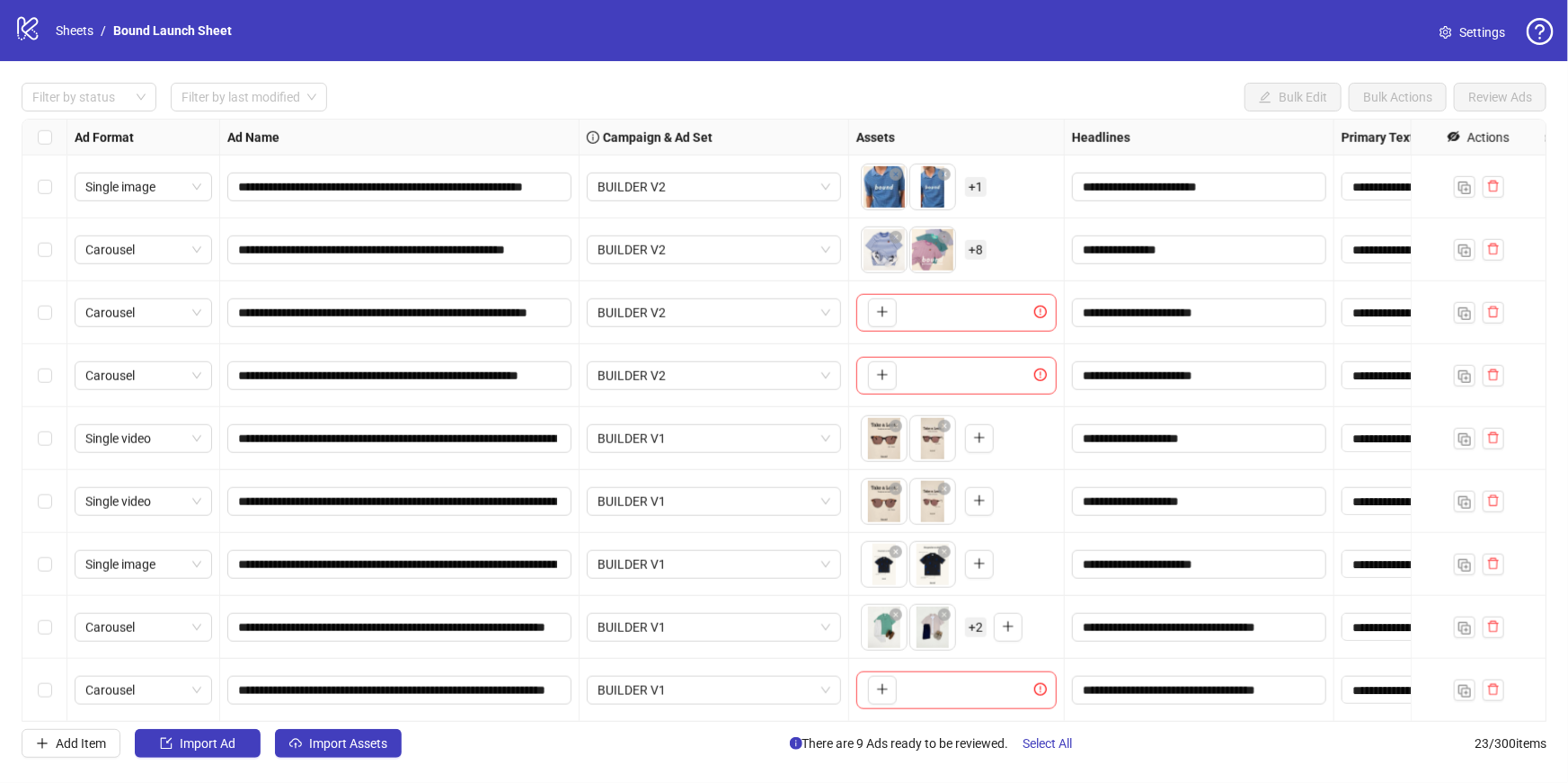 click 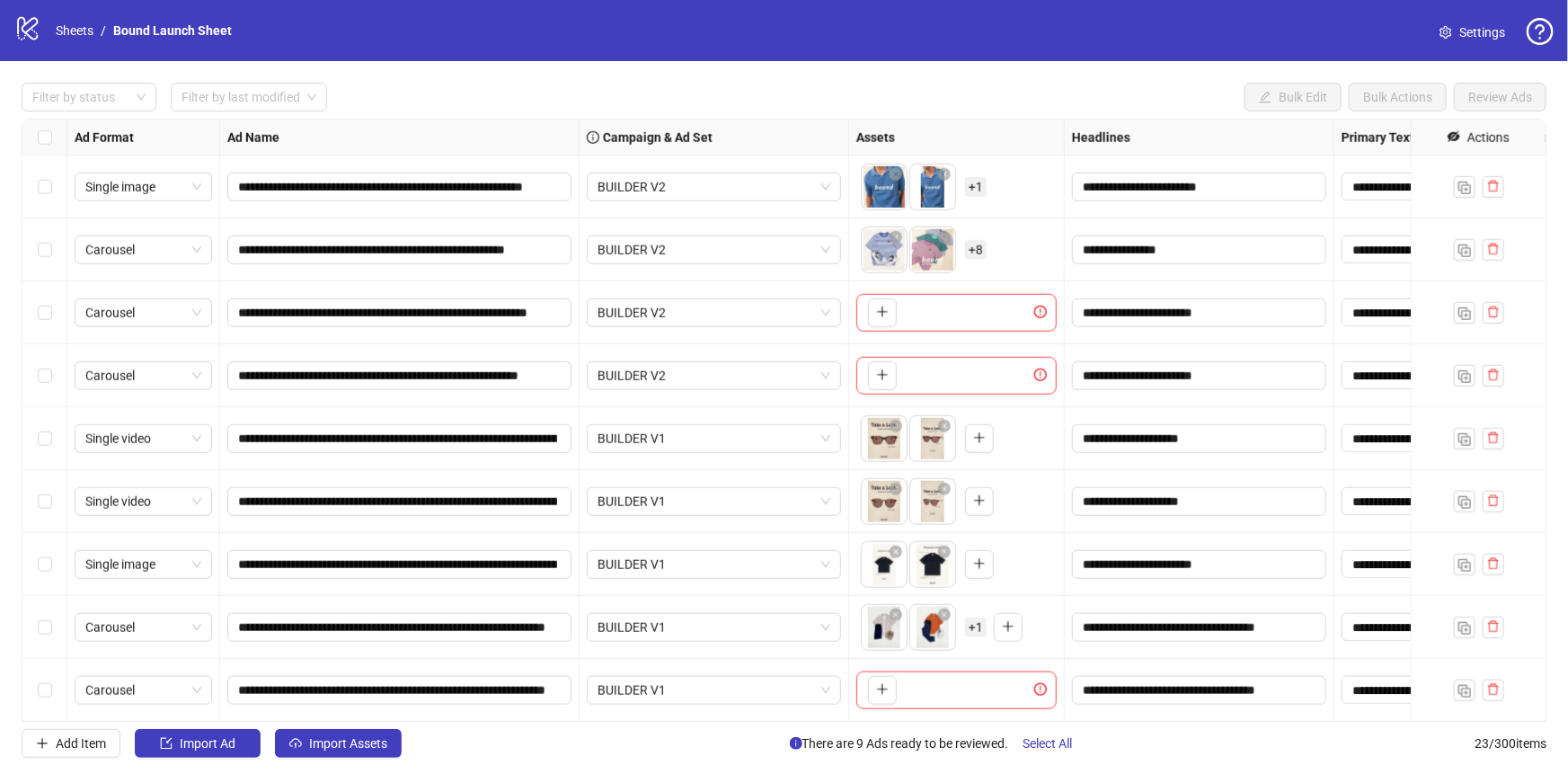 click 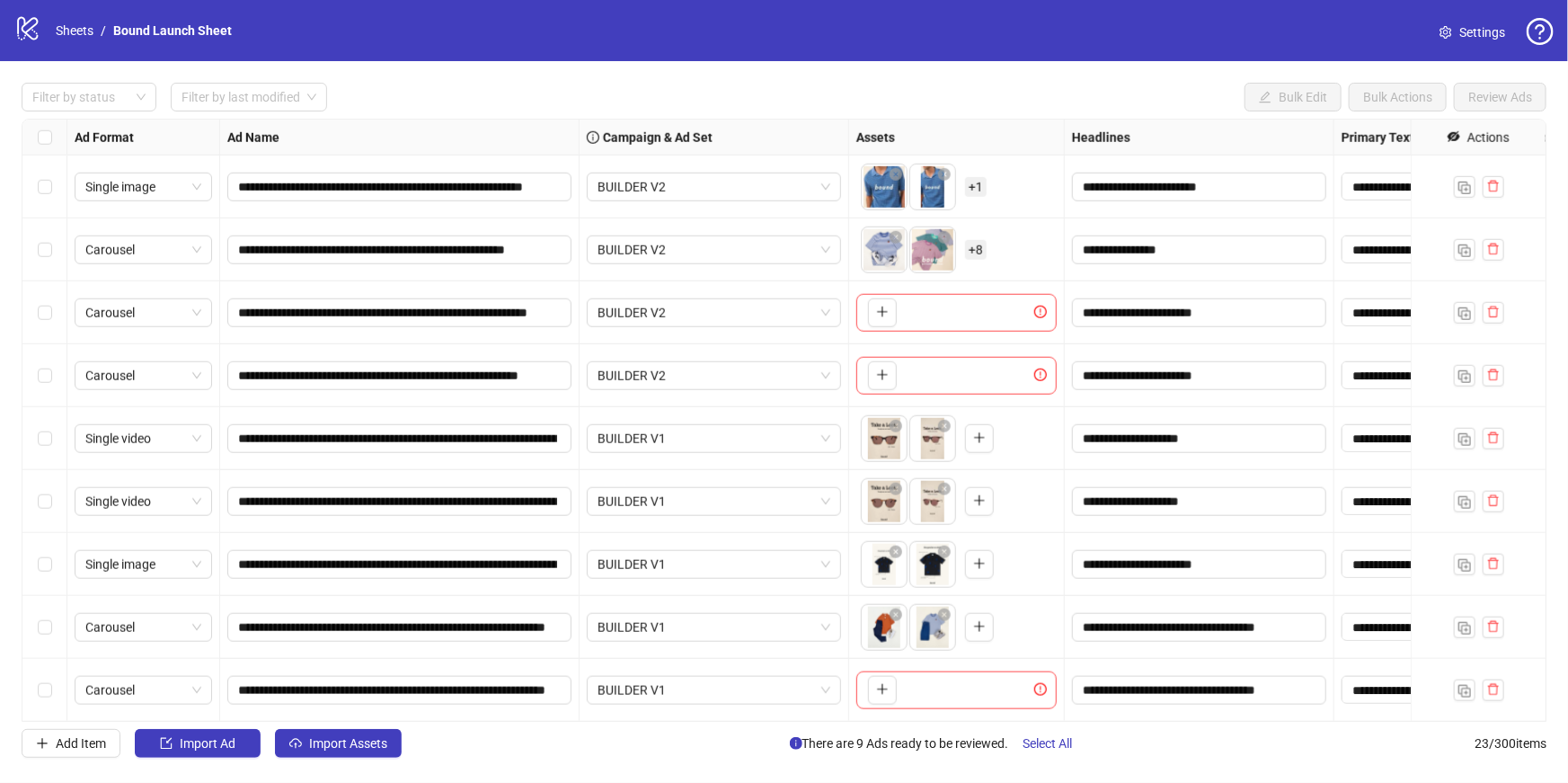 click 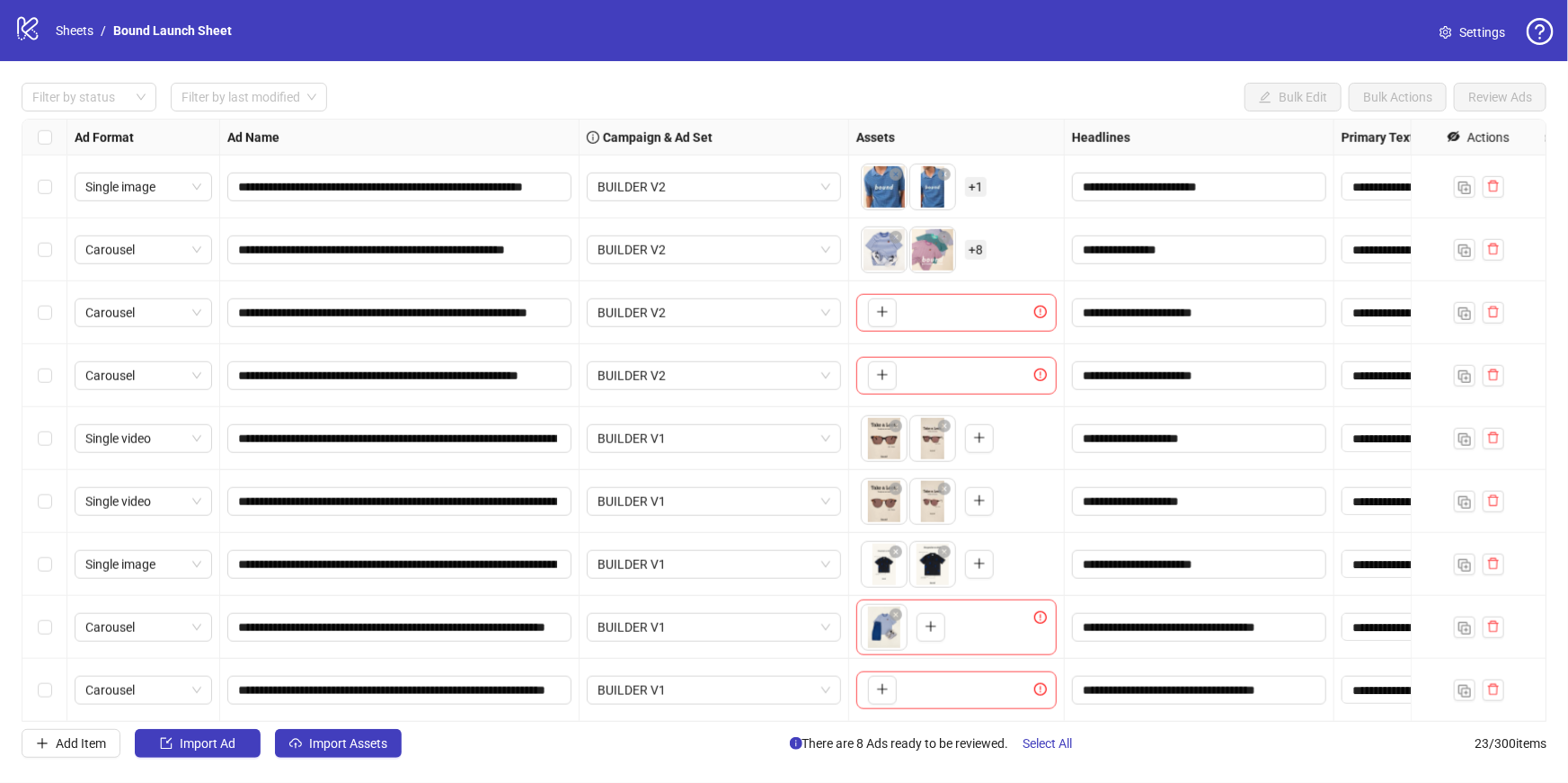 click 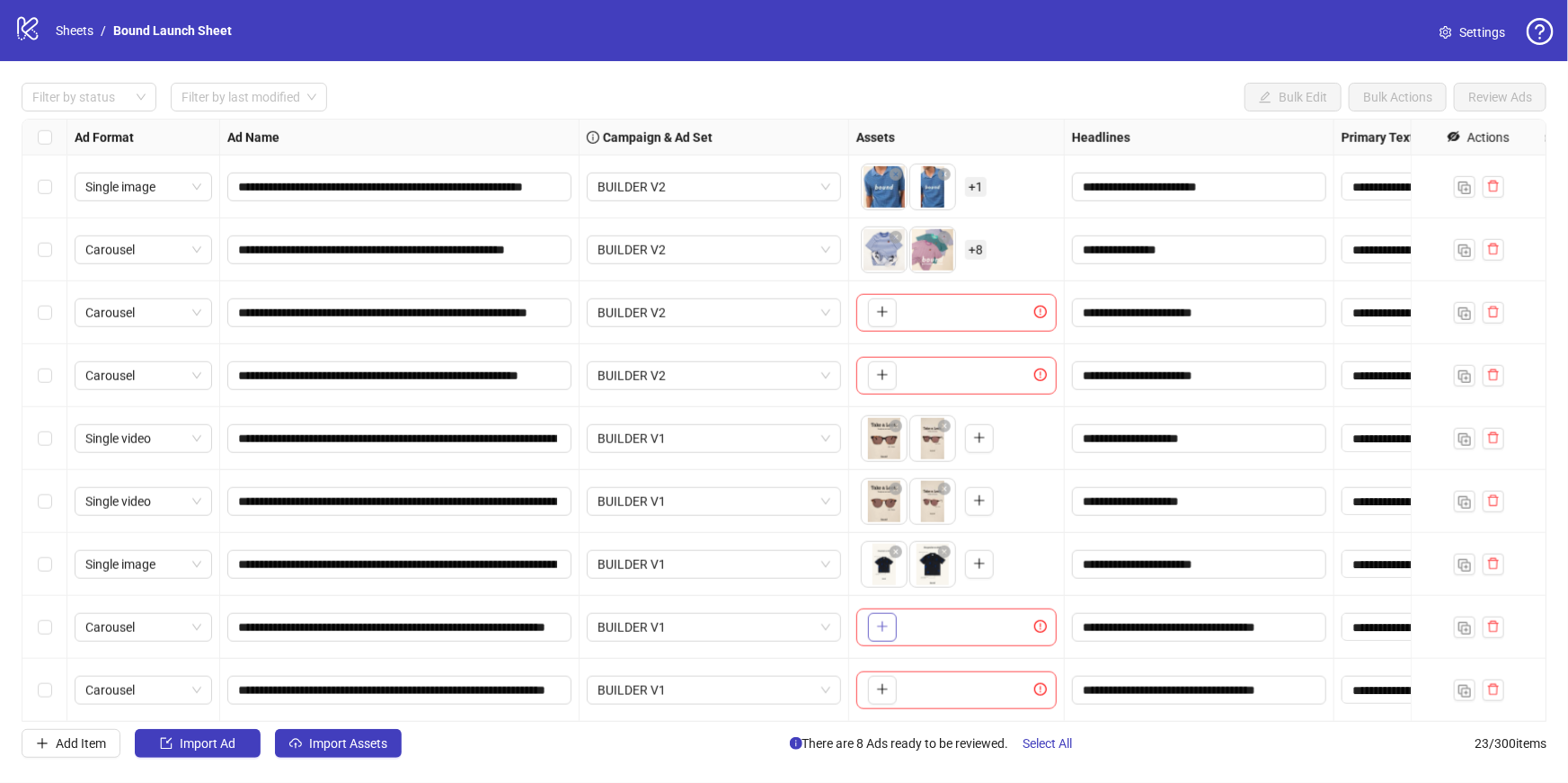 click 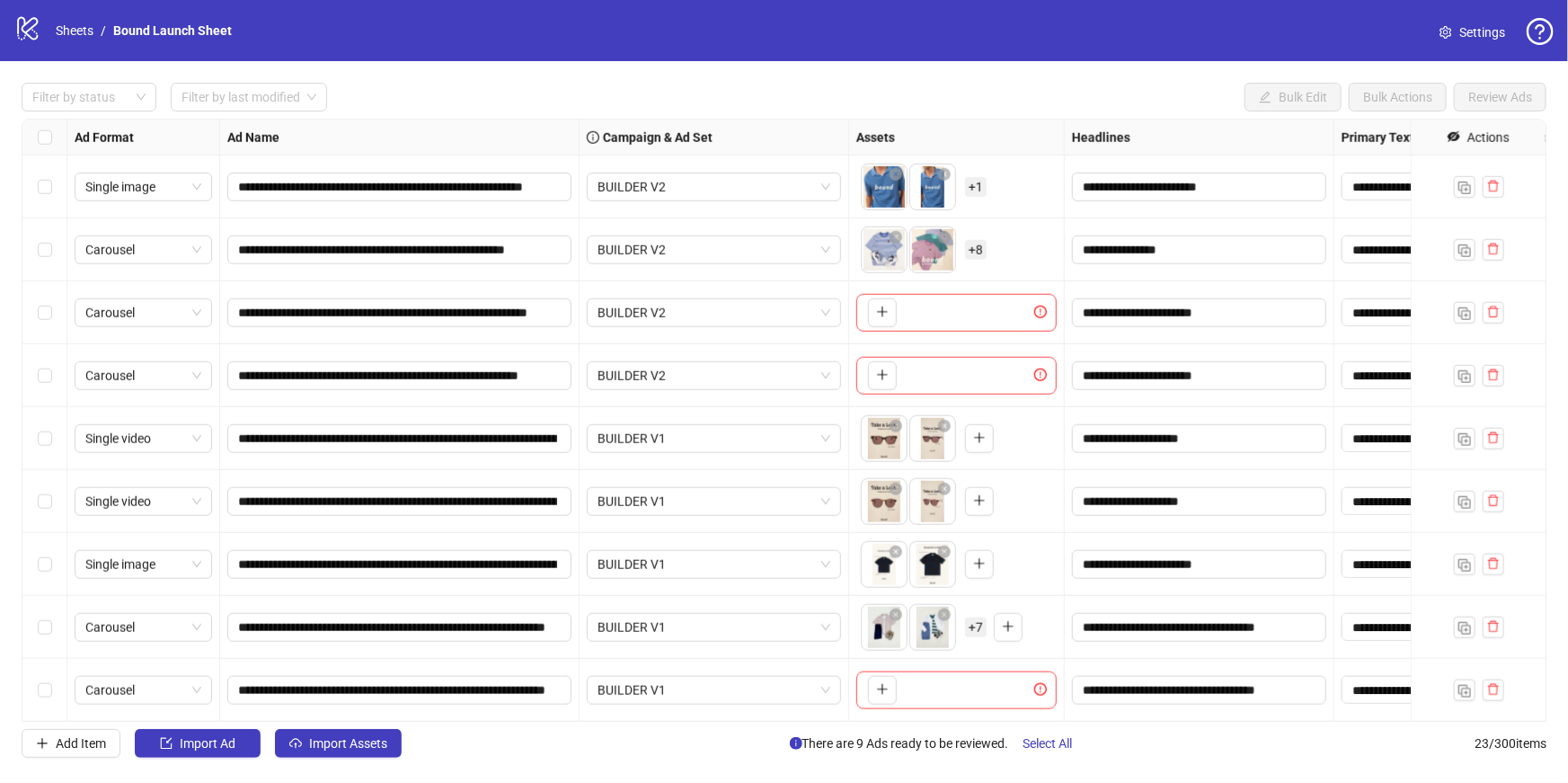 click on "+ 7" at bounding box center [976, 627] 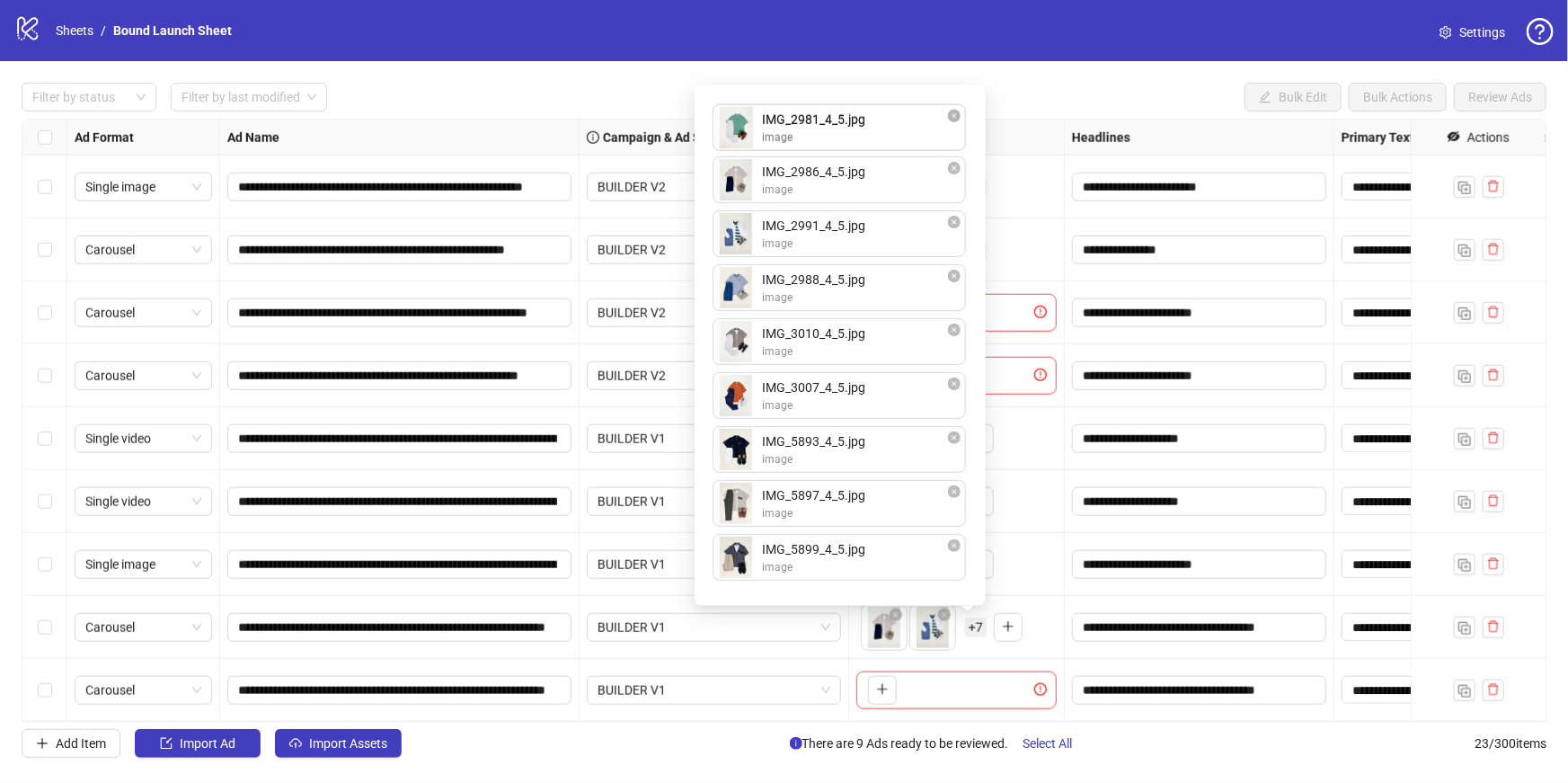 drag, startPoint x: 820, startPoint y: 284, endPoint x: 829, endPoint y: 124, distance: 160.25293 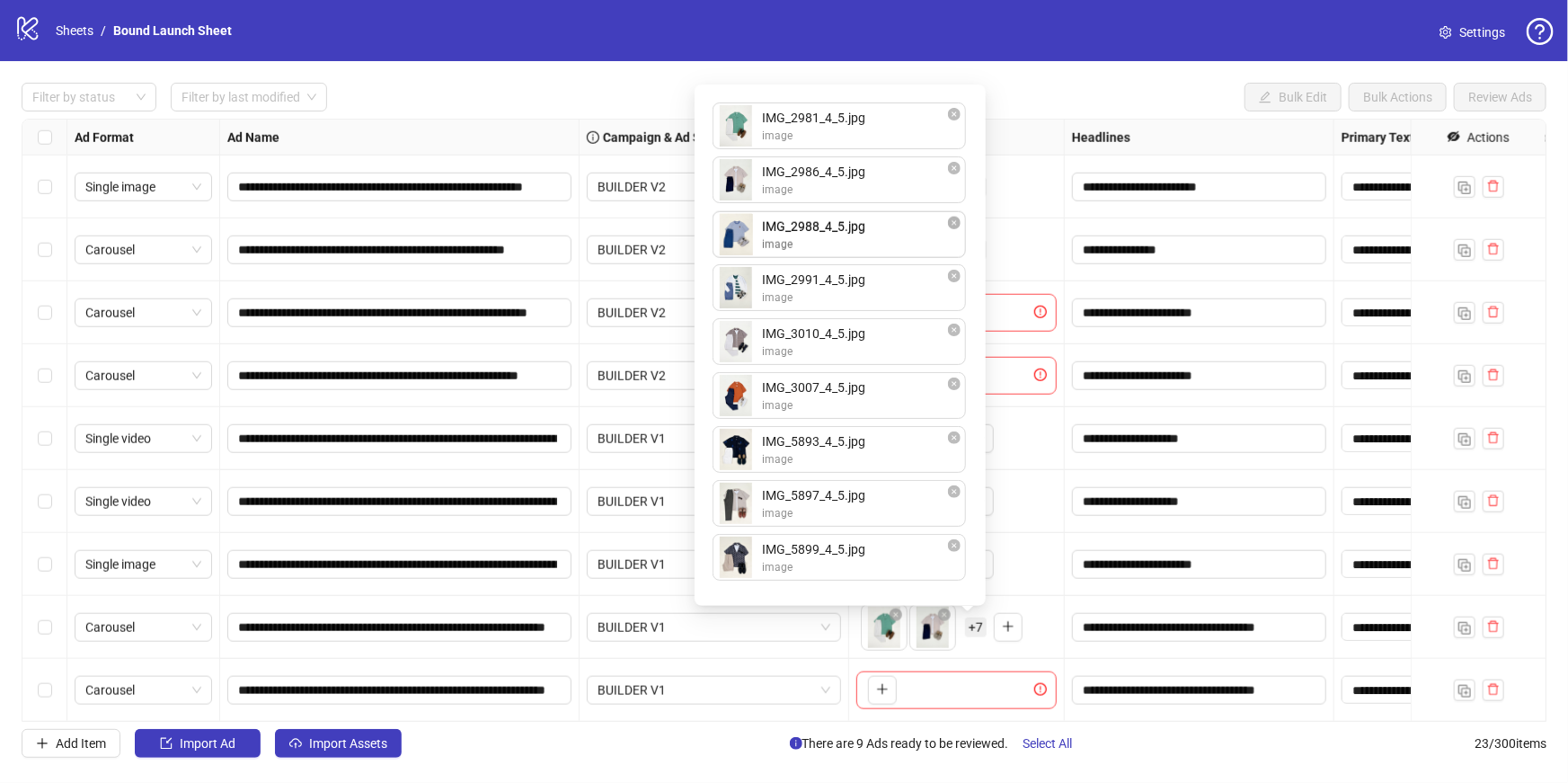 drag, startPoint x: 784, startPoint y: 298, endPoint x: 784, endPoint y: 235, distance: 63 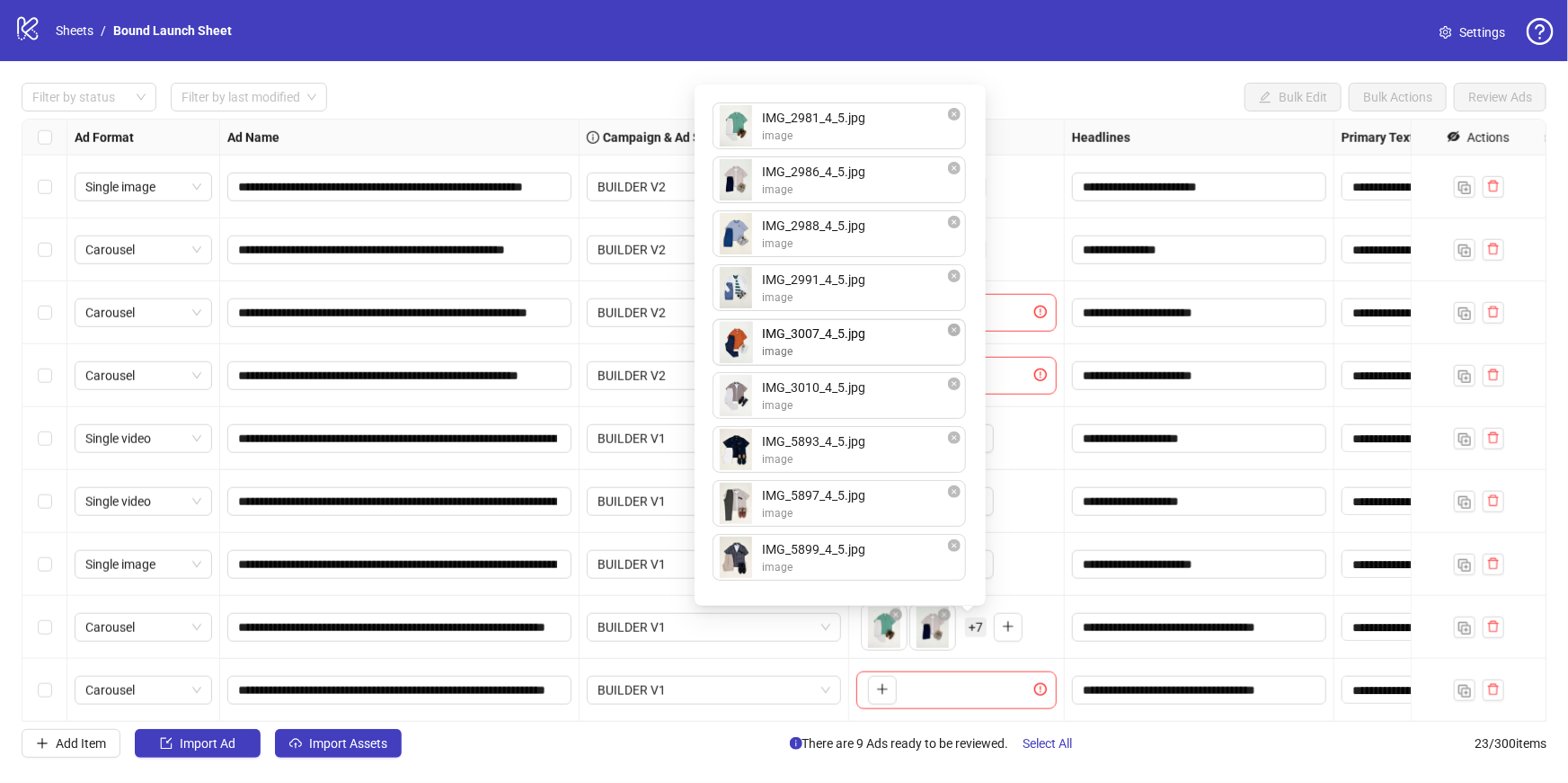 drag, startPoint x: 801, startPoint y: 397, endPoint x: 798, endPoint y: 357, distance: 40.112342 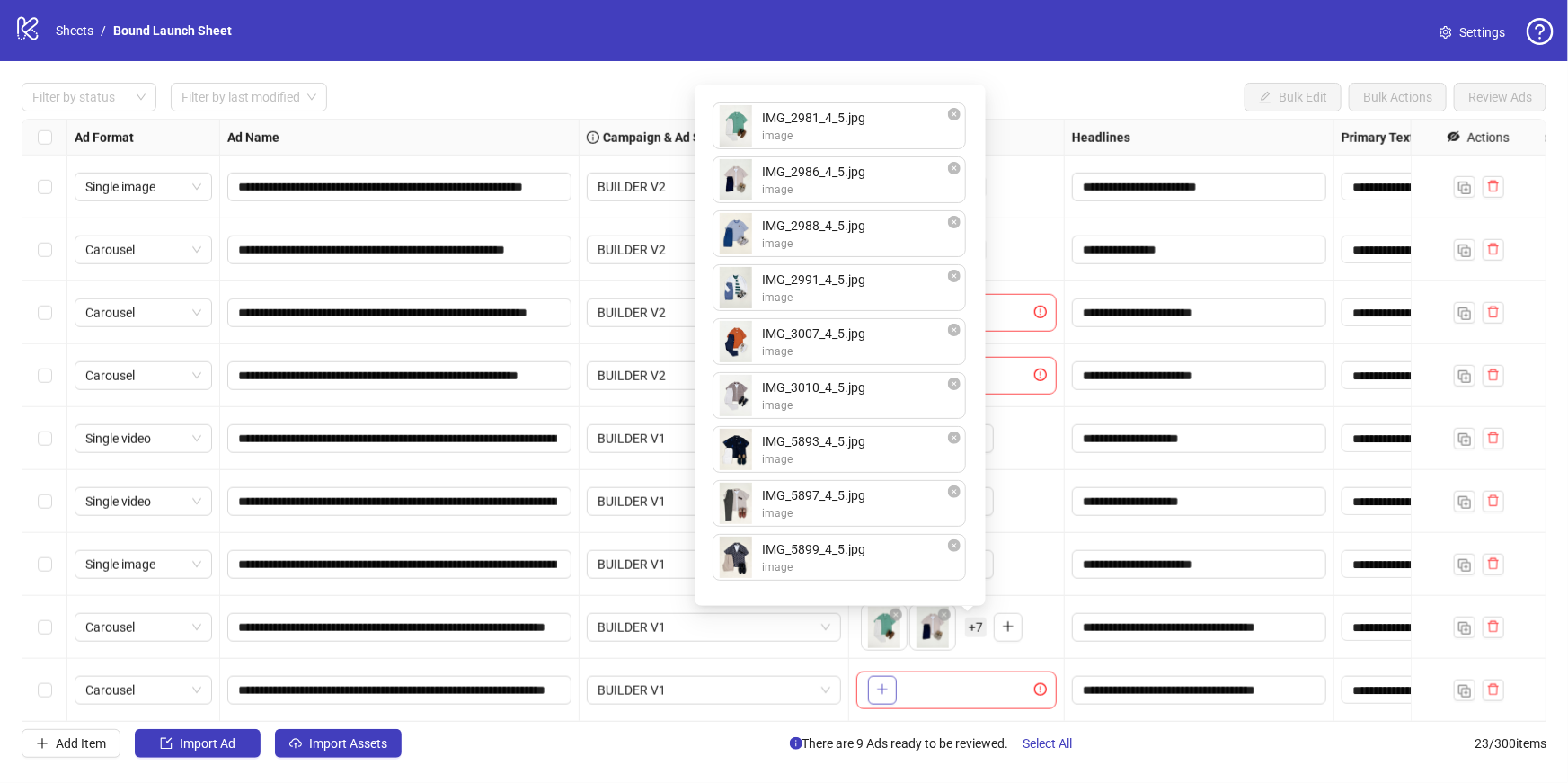 click at bounding box center [882, 690] 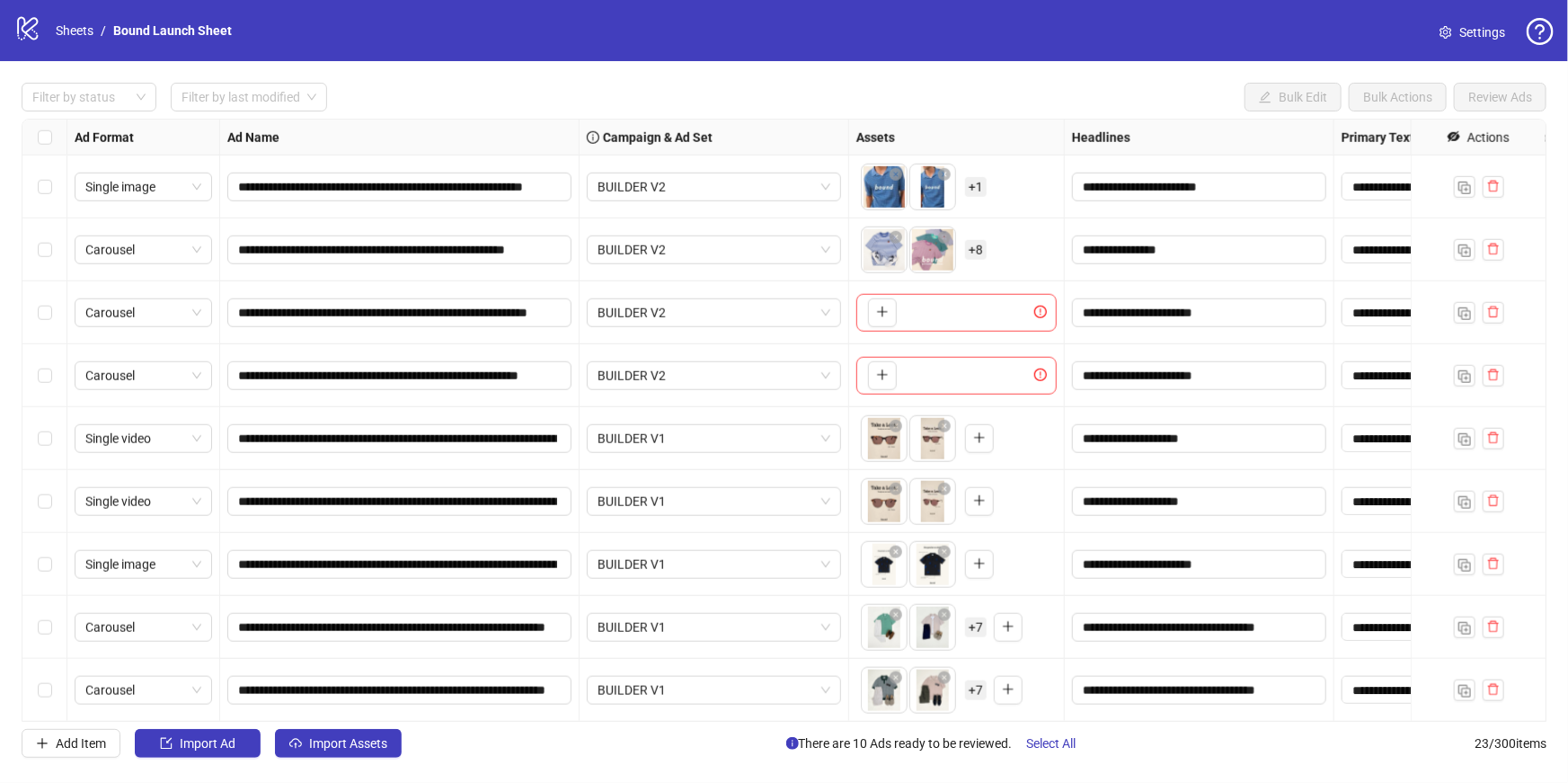 click on "+ 7" at bounding box center (976, 690) 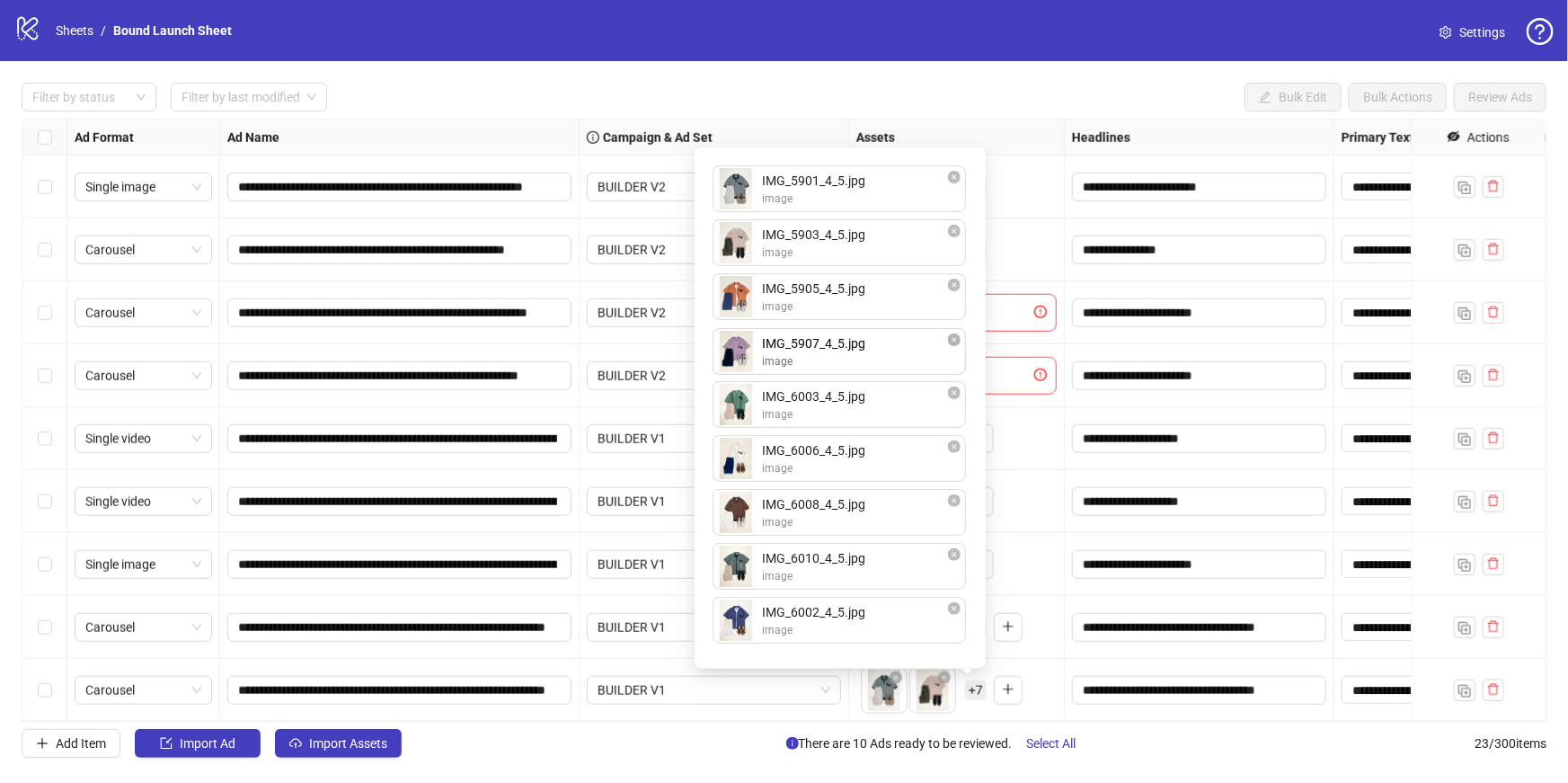 drag, startPoint x: 738, startPoint y: 517, endPoint x: 732, endPoint y: 356, distance: 161.11176 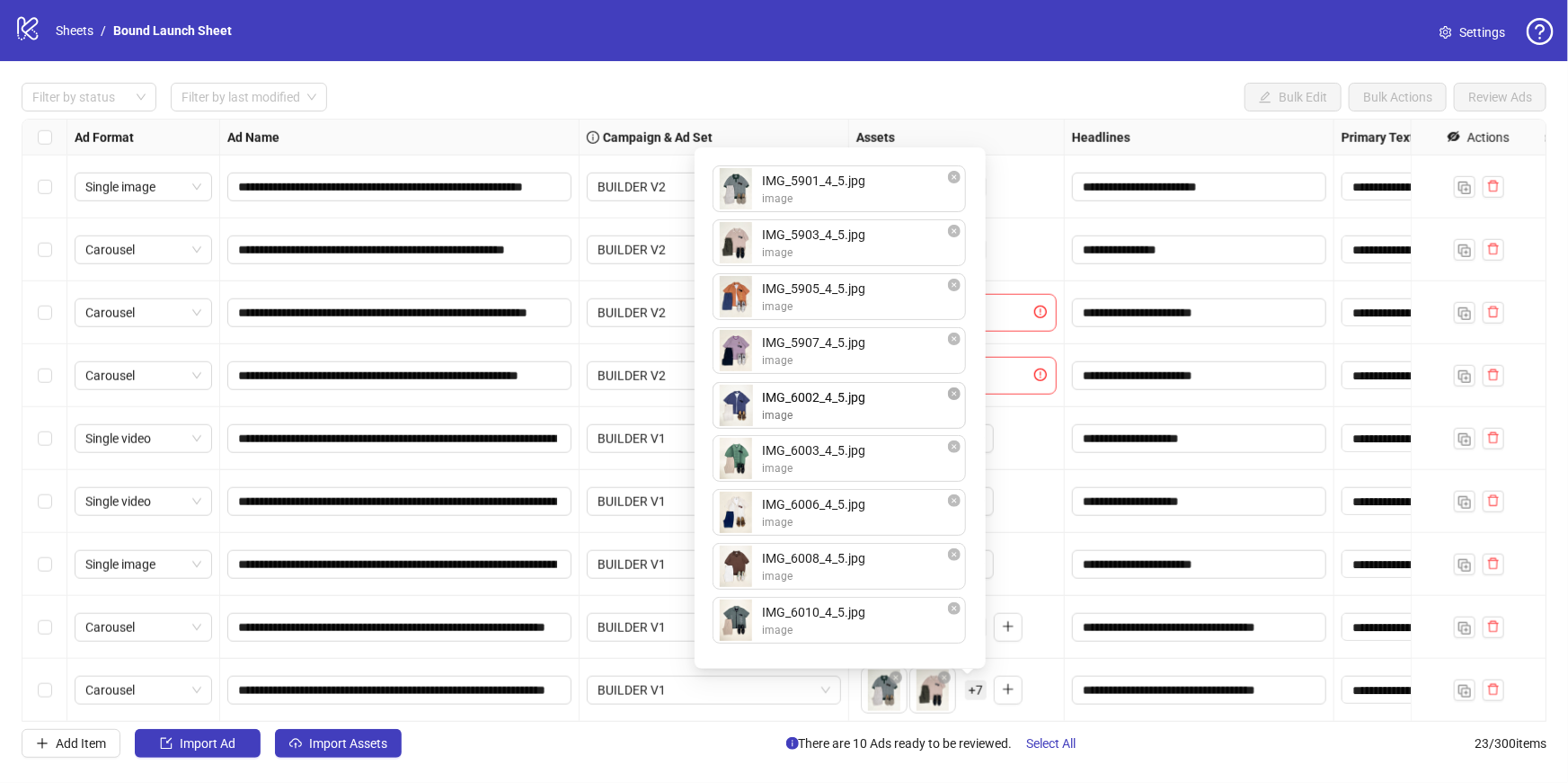 drag, startPoint x: 737, startPoint y: 619, endPoint x: 736, endPoint y: 404, distance: 215.00233 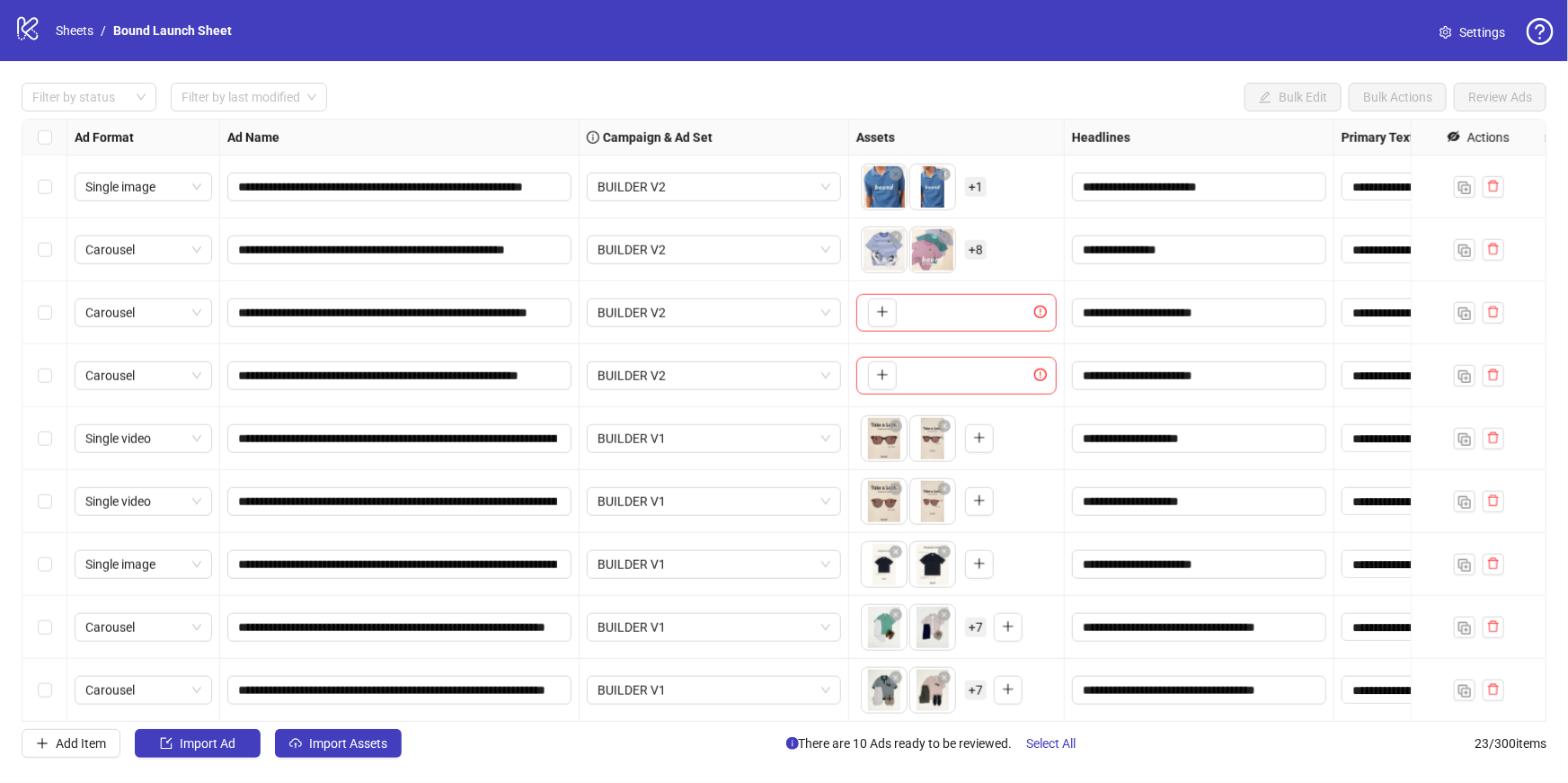 click on "Add Item Import Ad Import Assets  There are 10 Ads ready to be reviewed.  Select All 23 / 300  items" at bounding box center (784, 743) 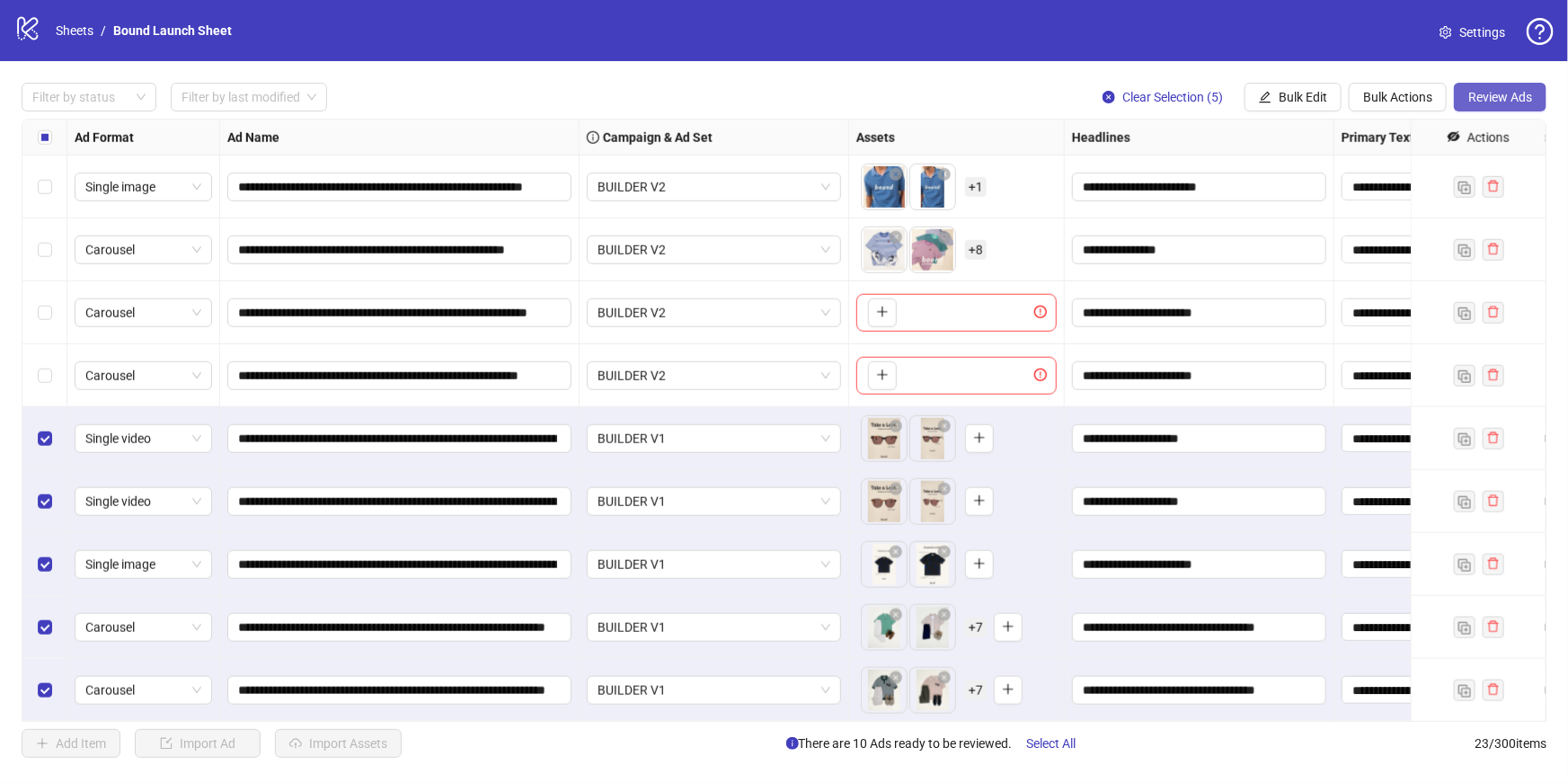 click on "Review Ads" at bounding box center [1500, 97] 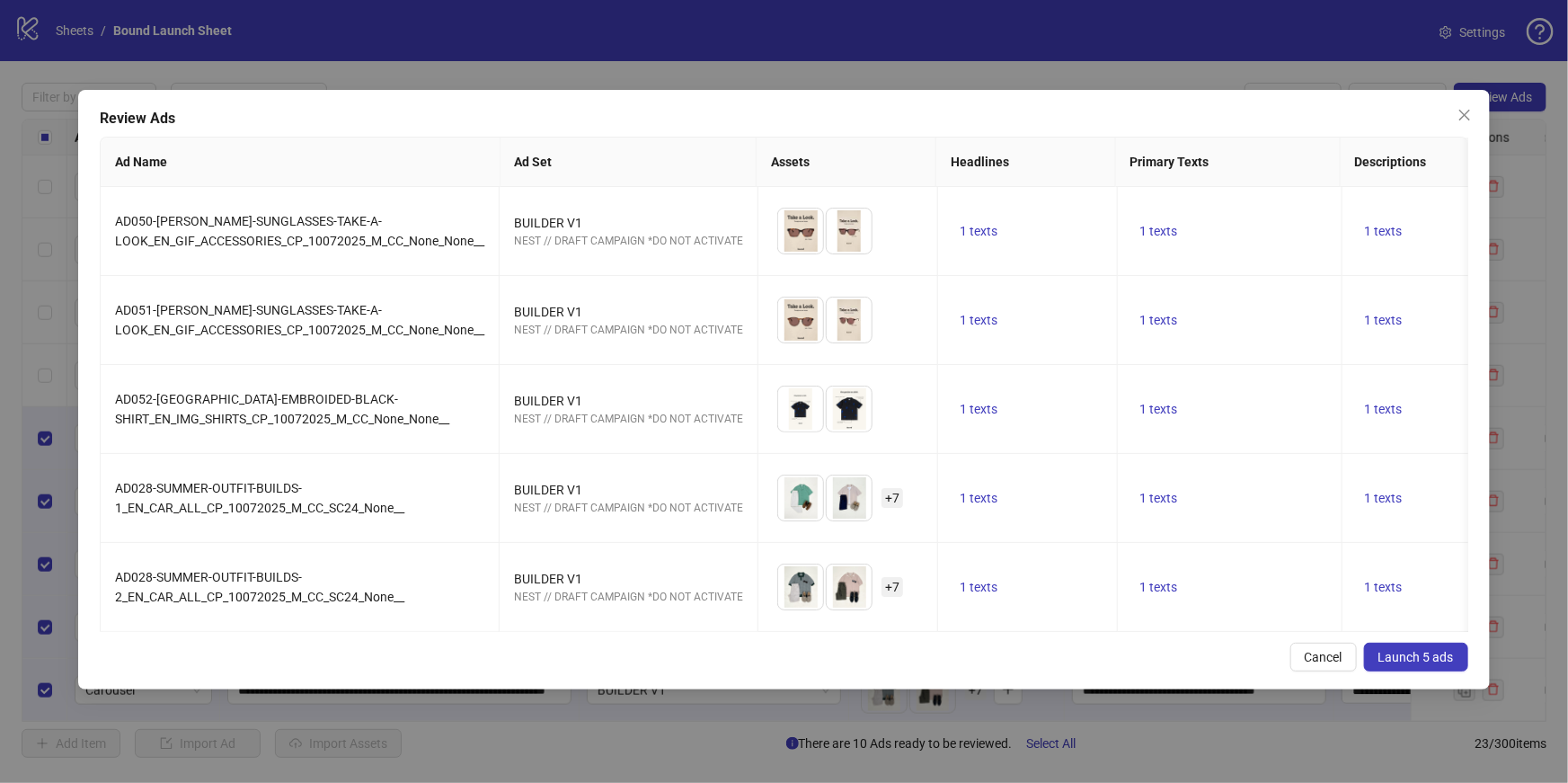 click on "Launch 5 ads" at bounding box center [1416, 657] 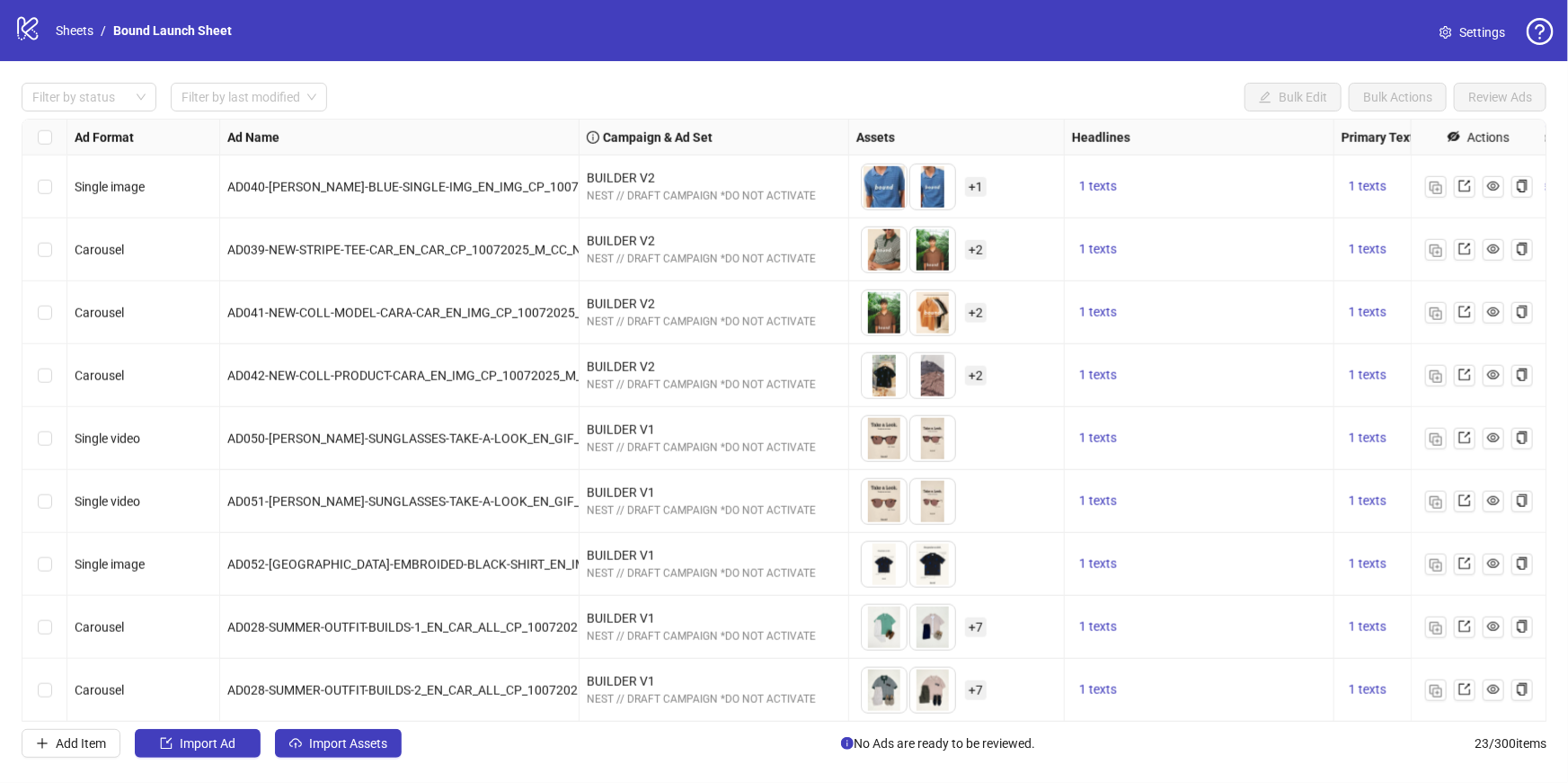 scroll, scrollTop: 881, scrollLeft: 0, axis: vertical 